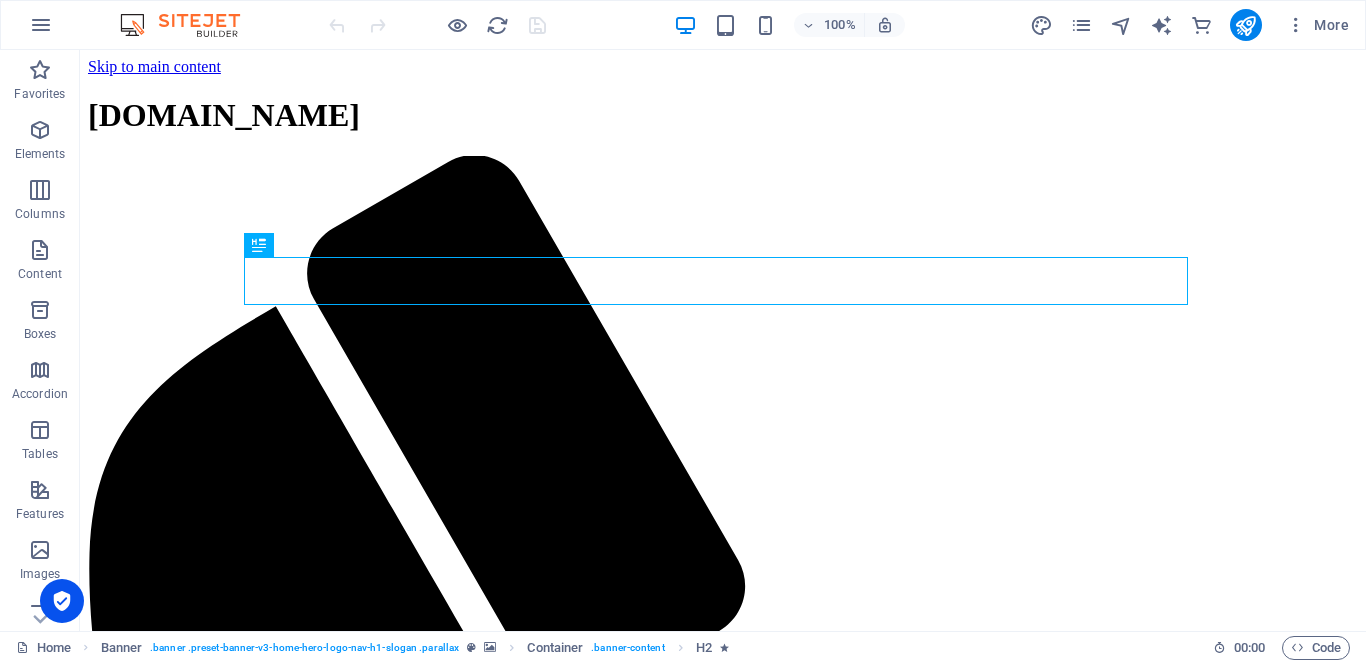 scroll, scrollTop: 0, scrollLeft: 0, axis: both 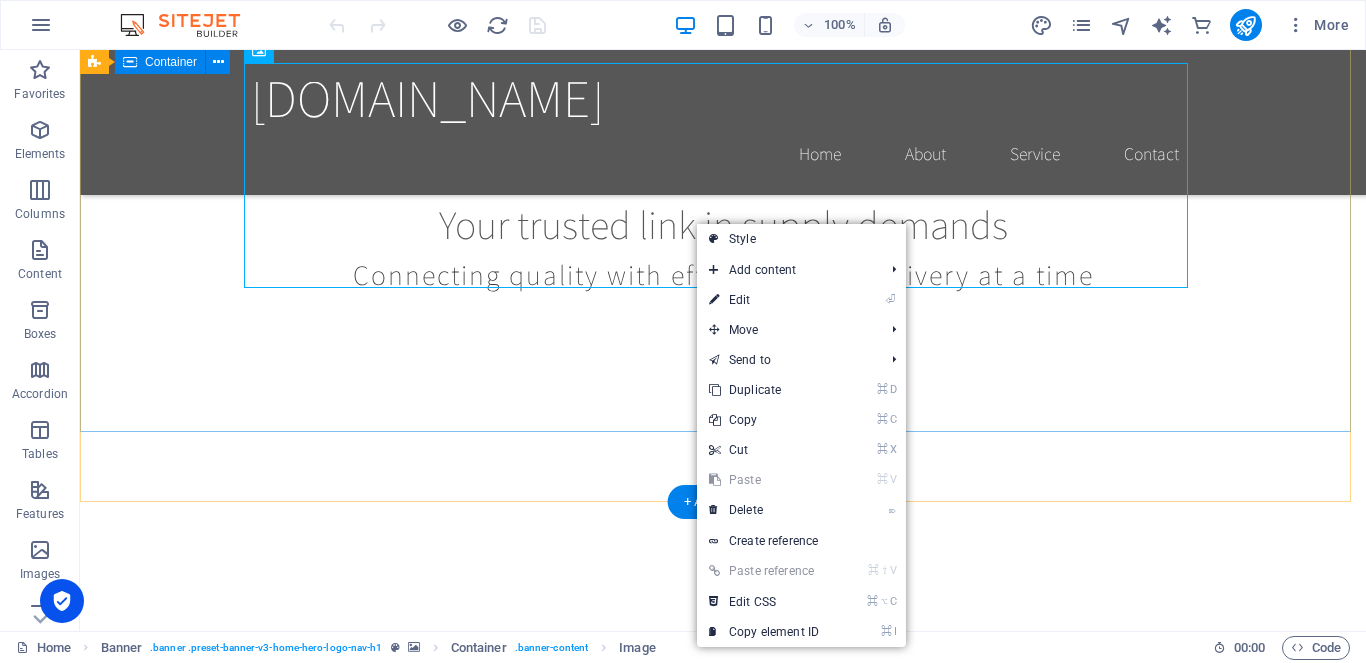 click on "This is a very cool headline" at bounding box center (723, 1279) 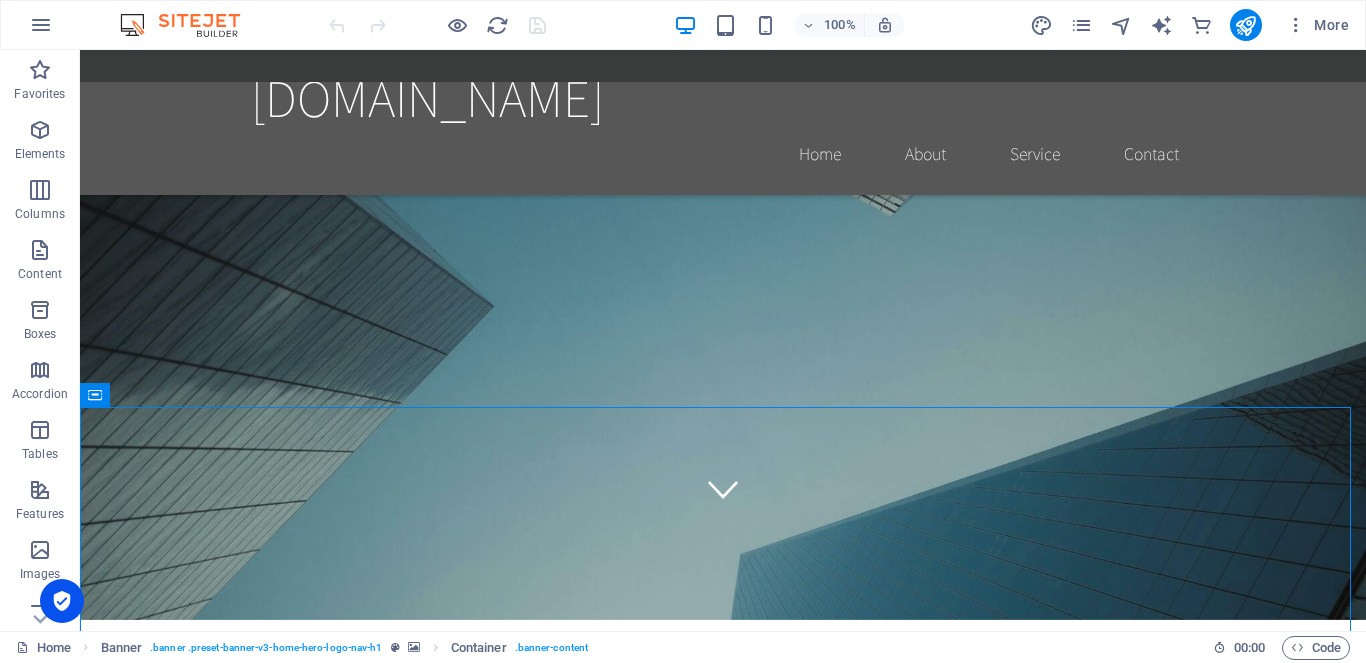scroll, scrollTop: 286, scrollLeft: 0, axis: vertical 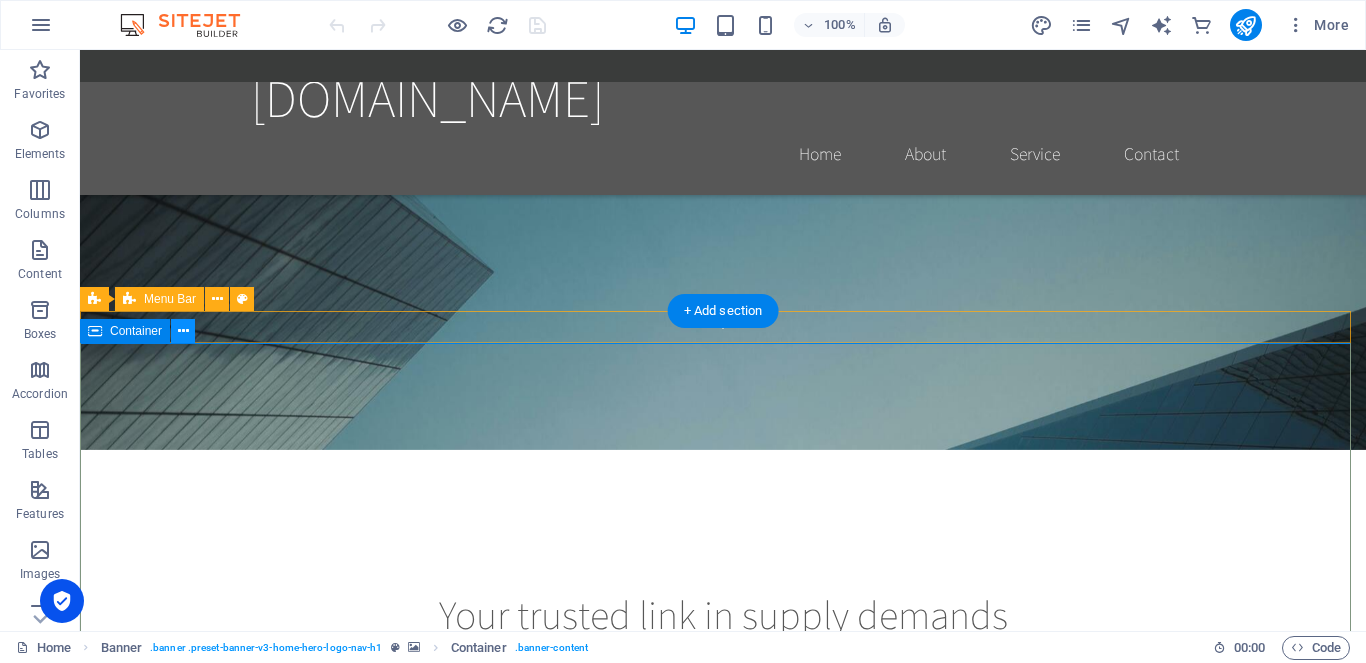 click at bounding box center [183, 331] 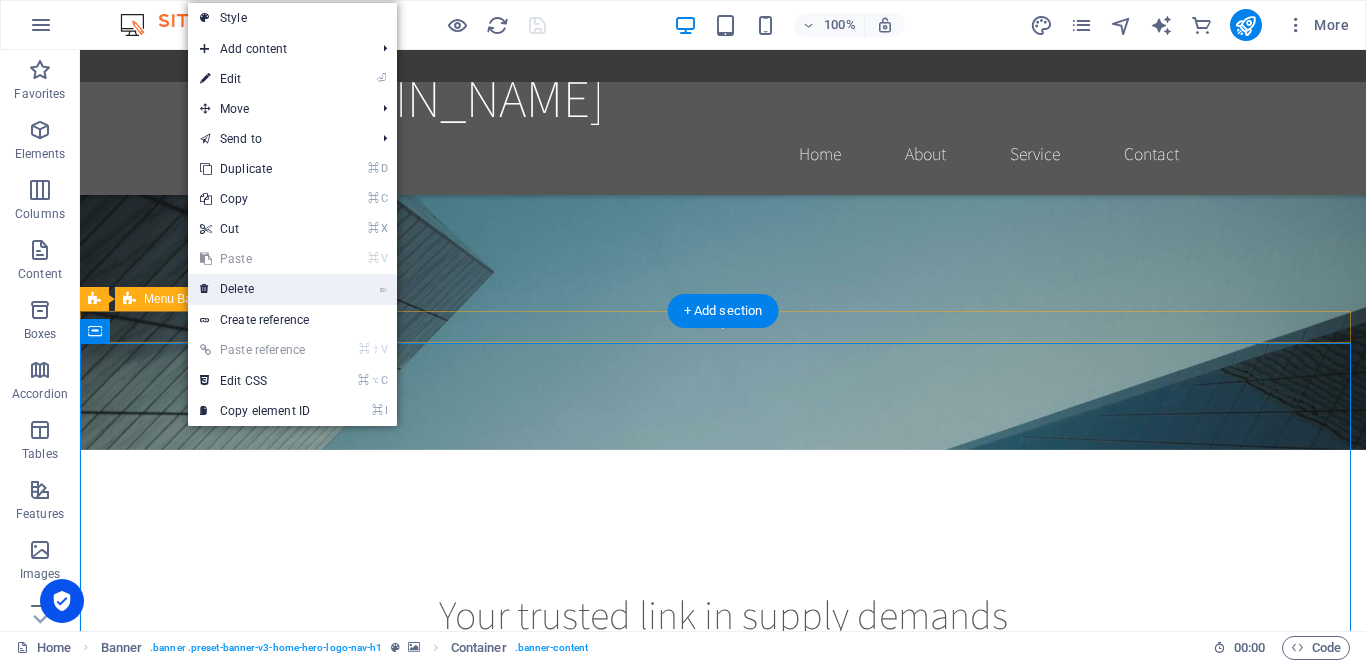 click on "⌦  Delete" at bounding box center (255, 289) 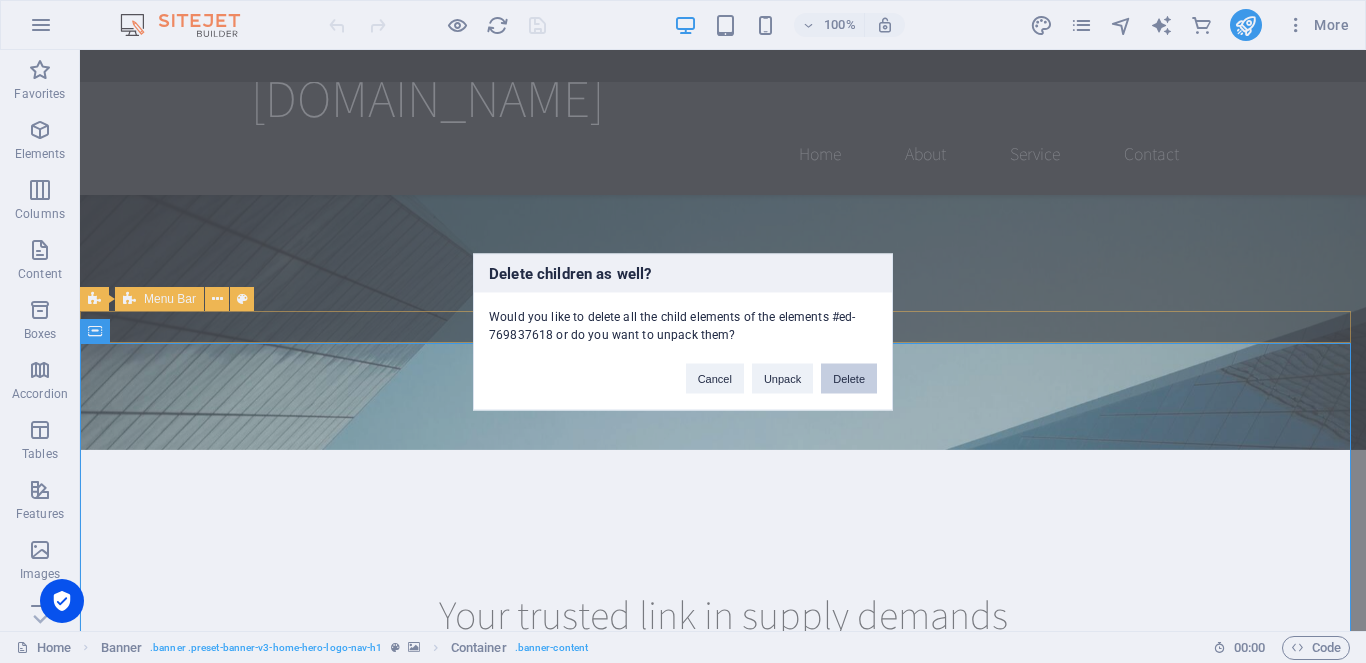 click on "Delete" at bounding box center [849, 378] 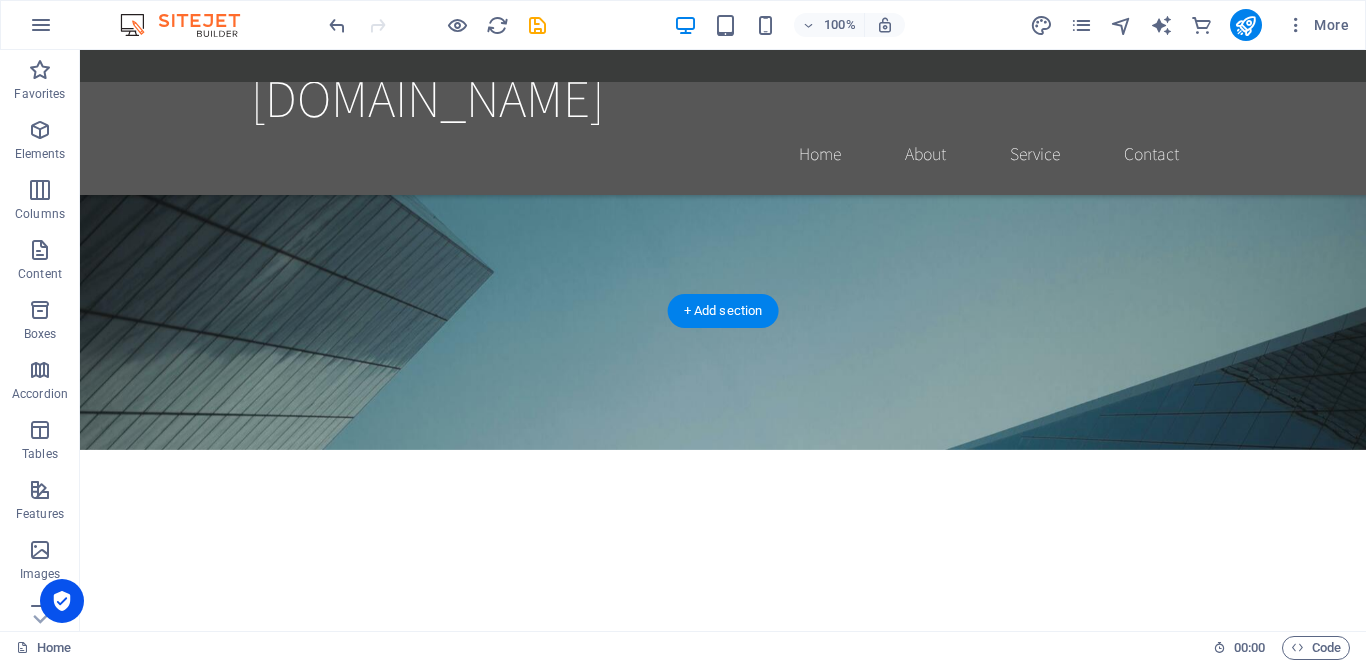 click at bounding box center [-556, 885] 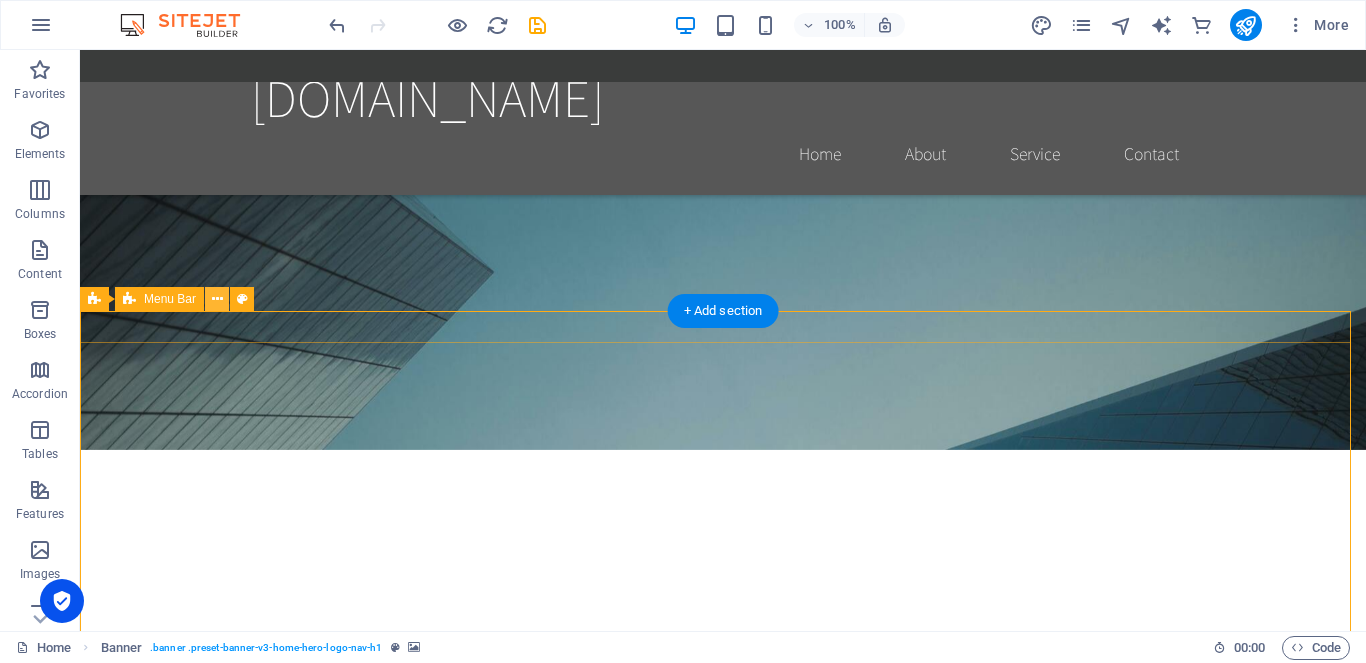 click at bounding box center (217, 299) 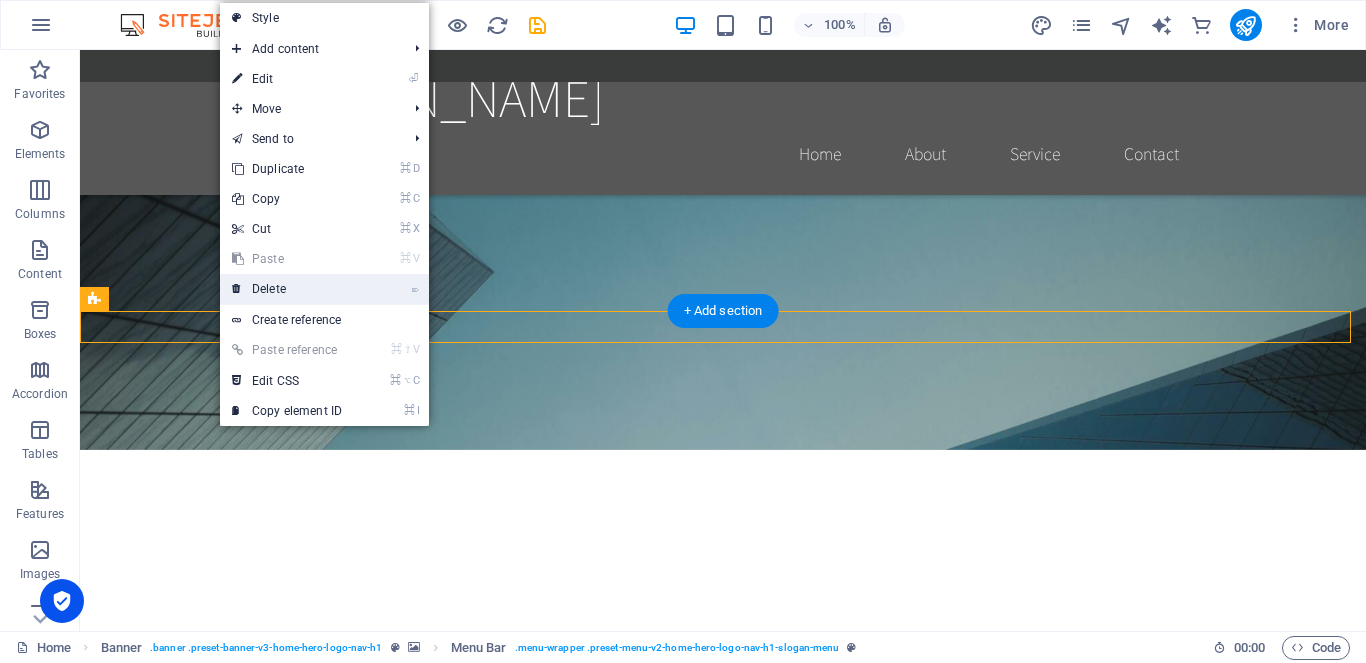 click on "⌦  Delete" at bounding box center (287, 289) 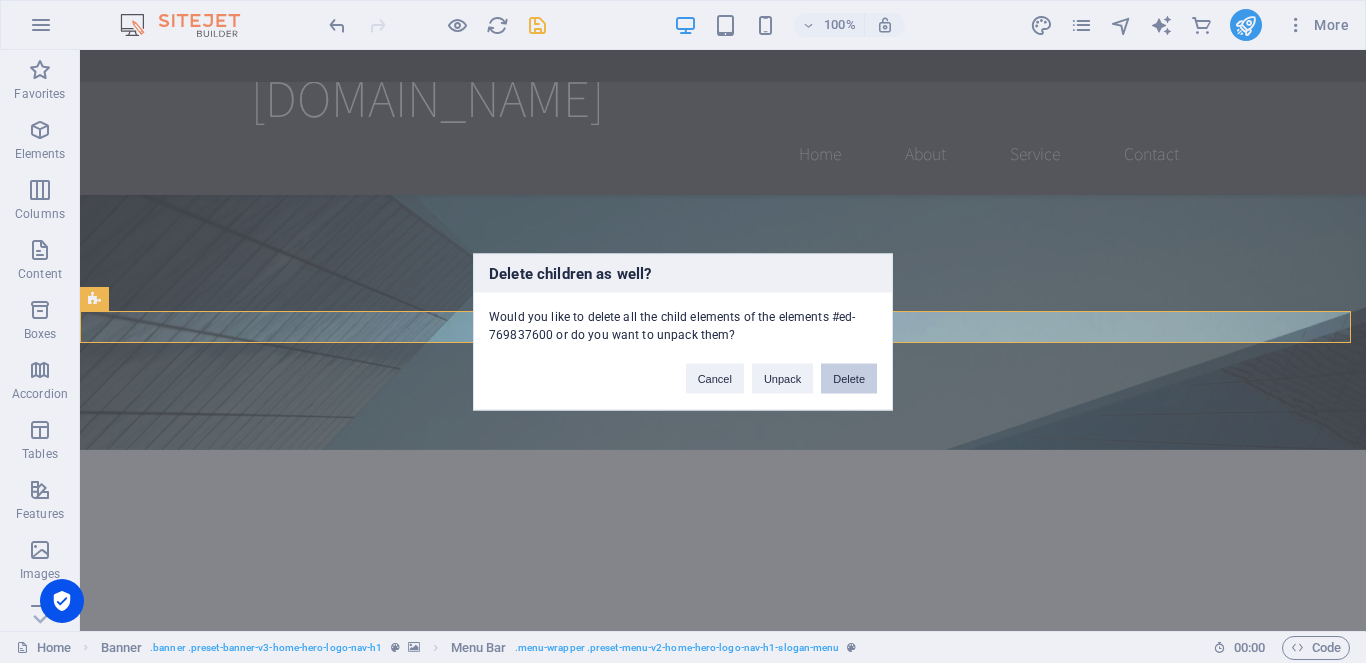 click on "Delete" at bounding box center [849, 378] 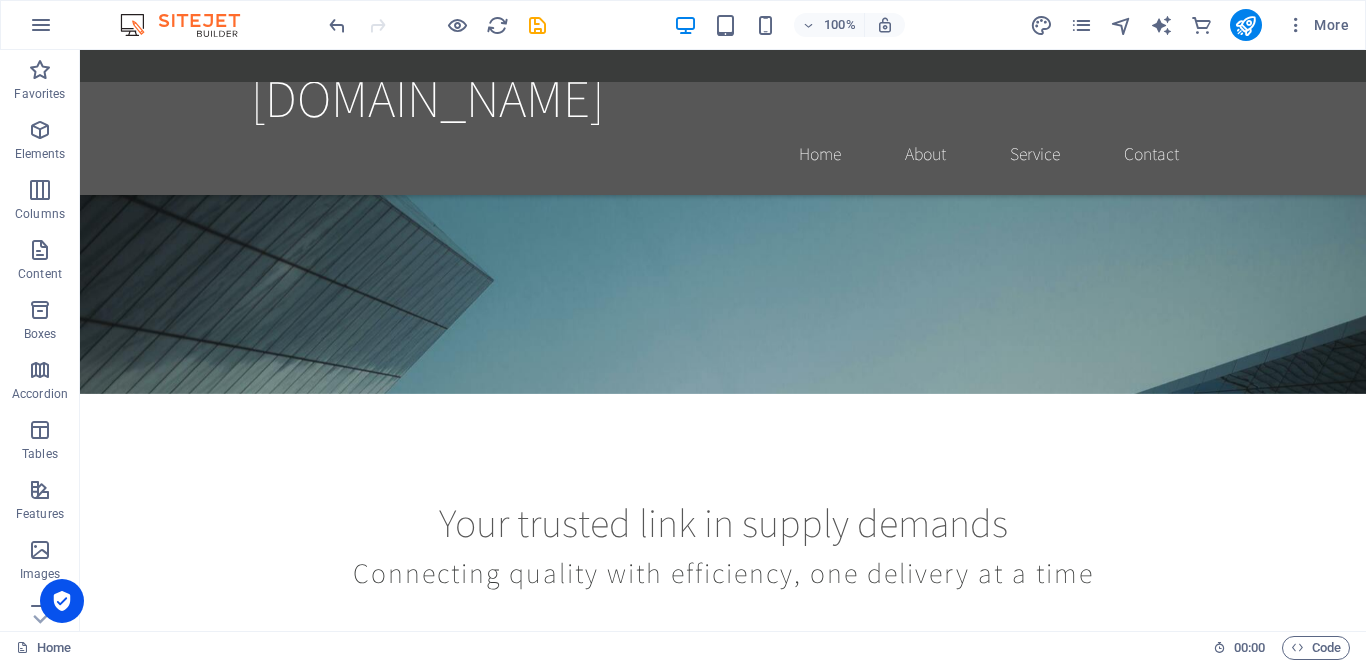 scroll, scrollTop: 228, scrollLeft: 0, axis: vertical 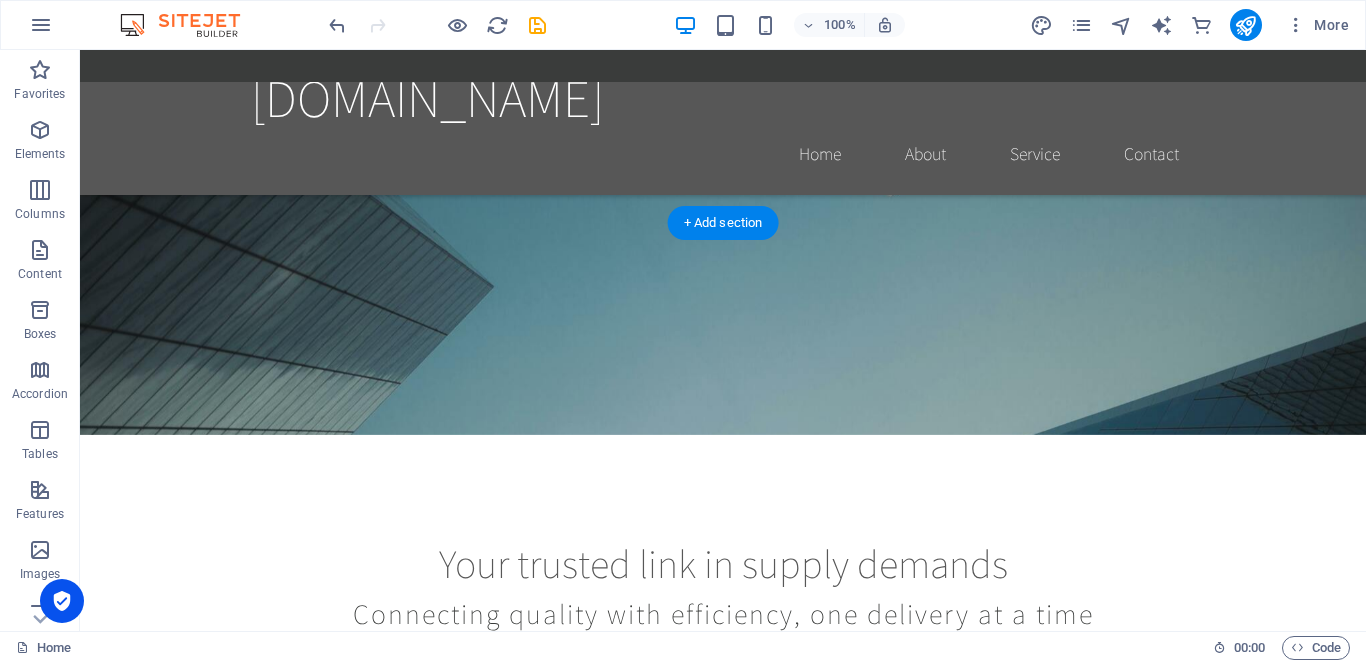 click at bounding box center (-3098, 797) 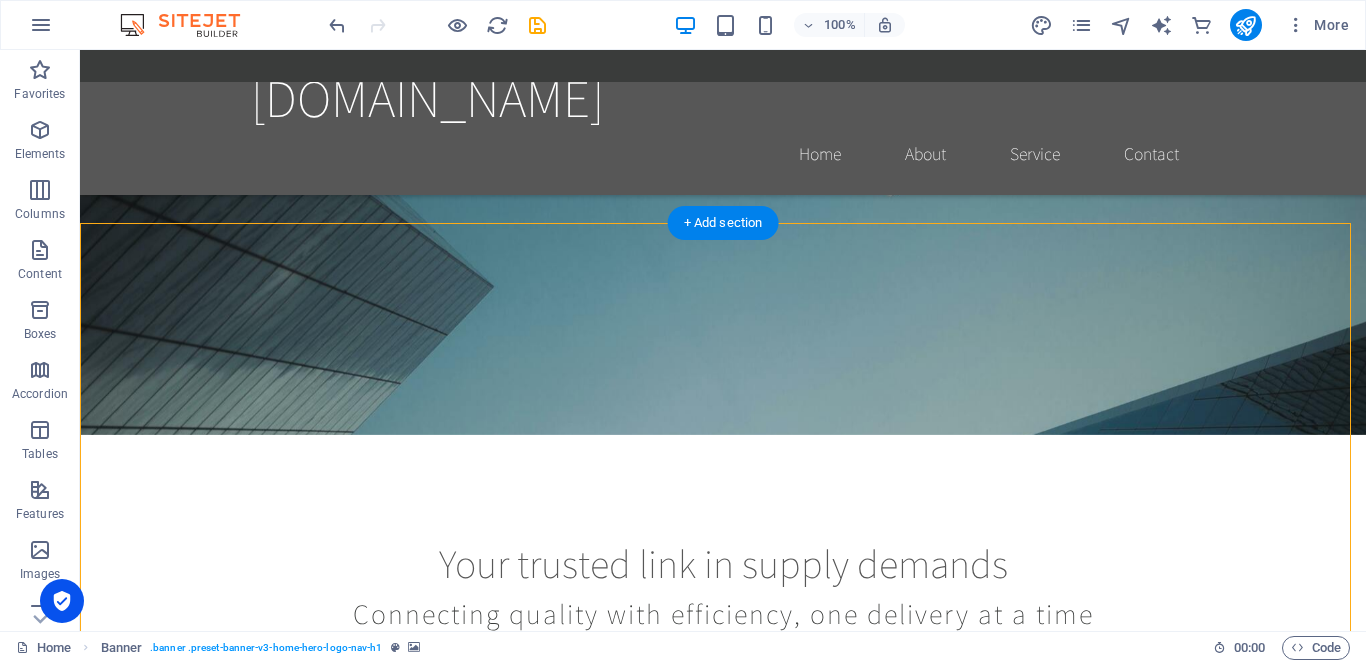 click at bounding box center [-3098, 797] 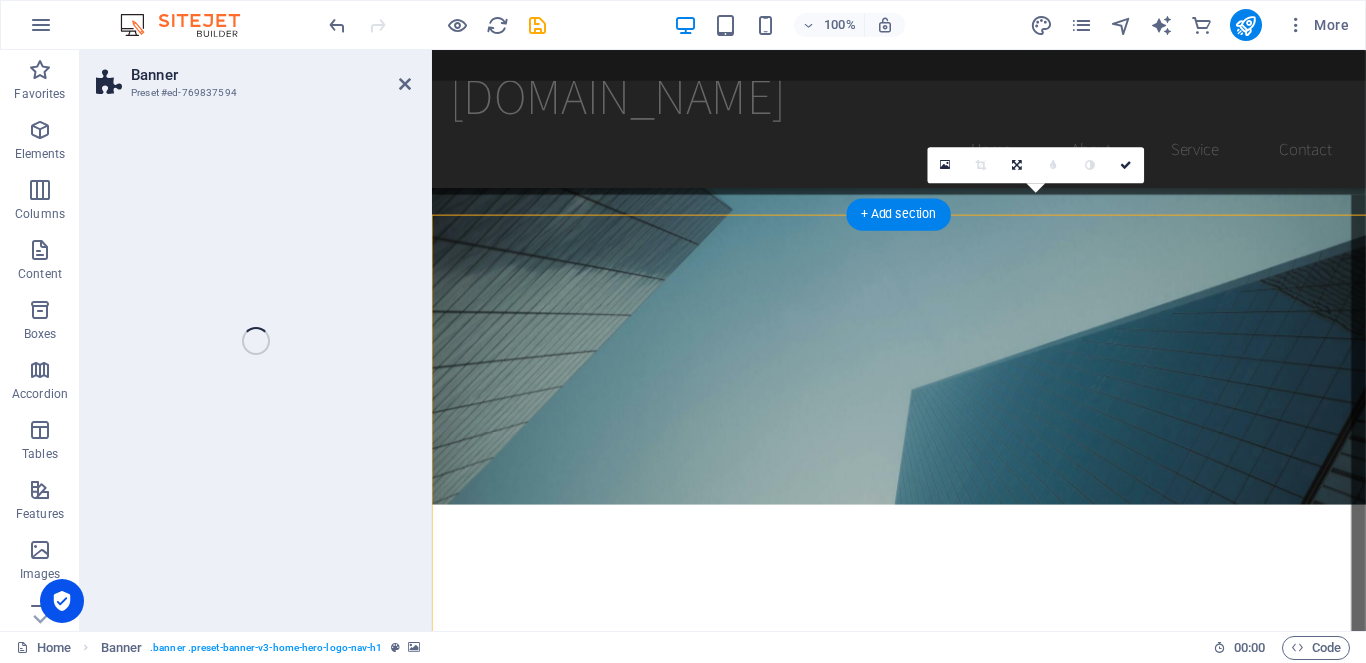 select on "vh" 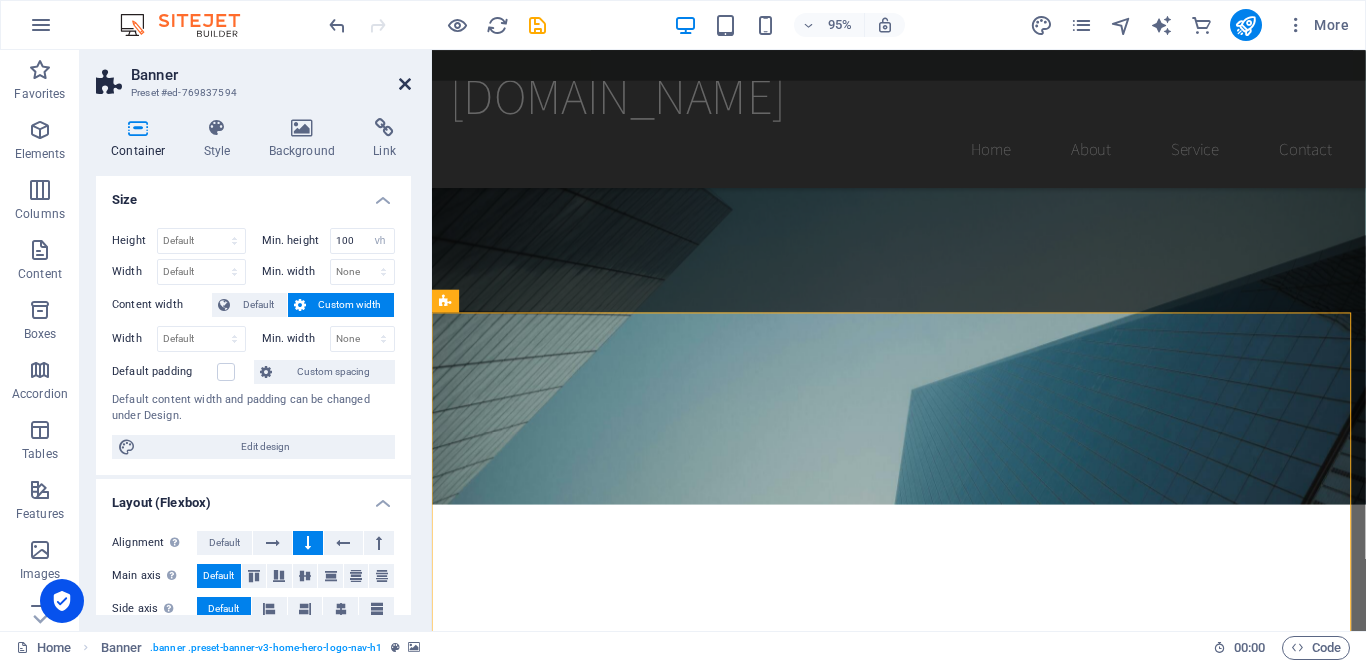 click at bounding box center (405, 84) 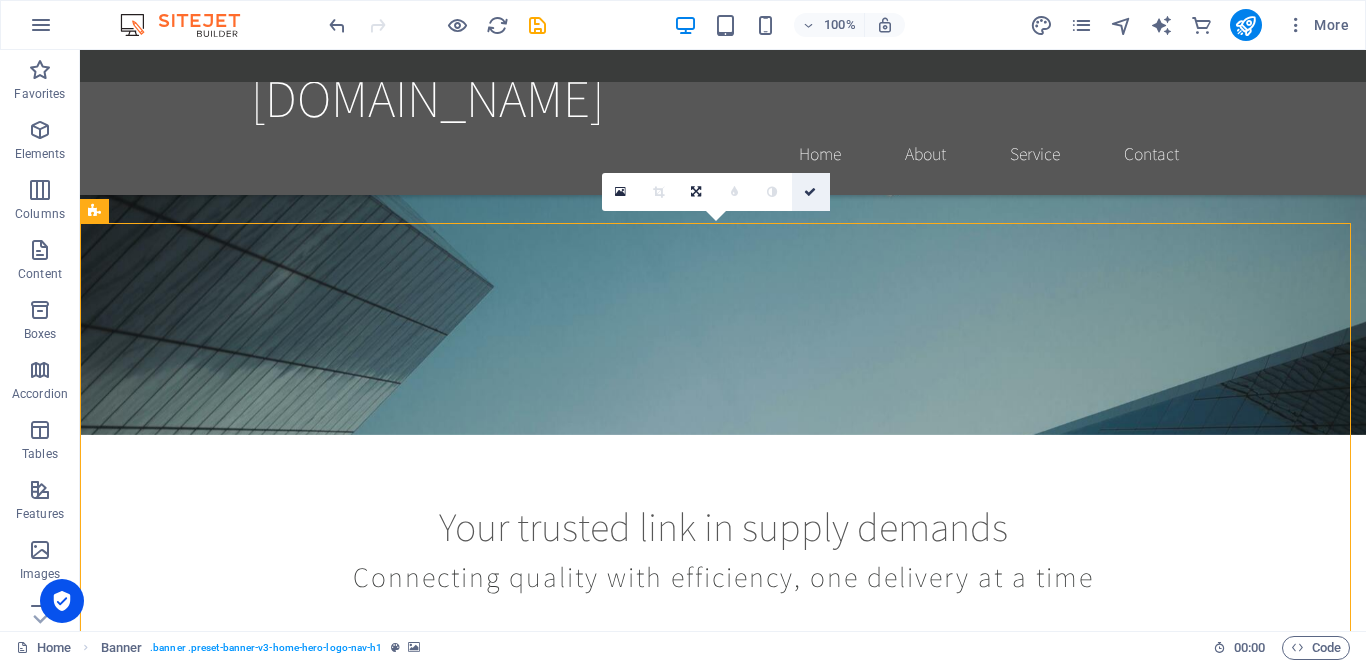 click at bounding box center [810, 192] 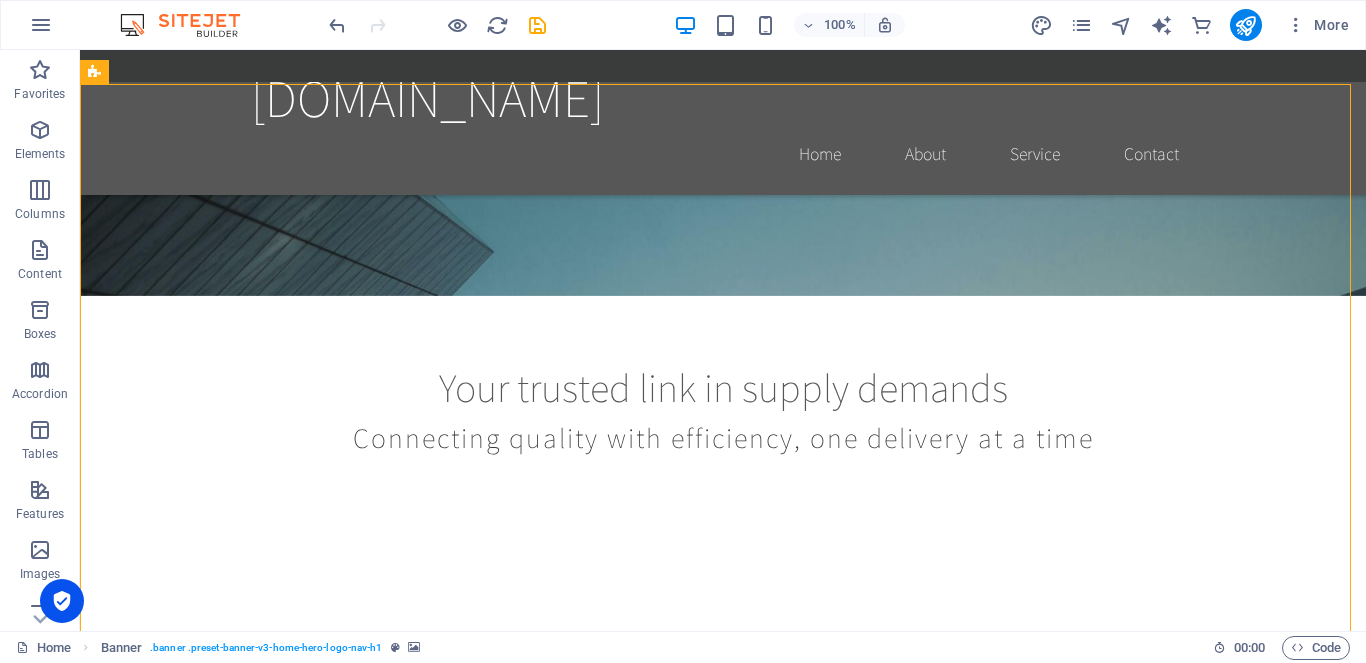 scroll, scrollTop: 383, scrollLeft: 0, axis: vertical 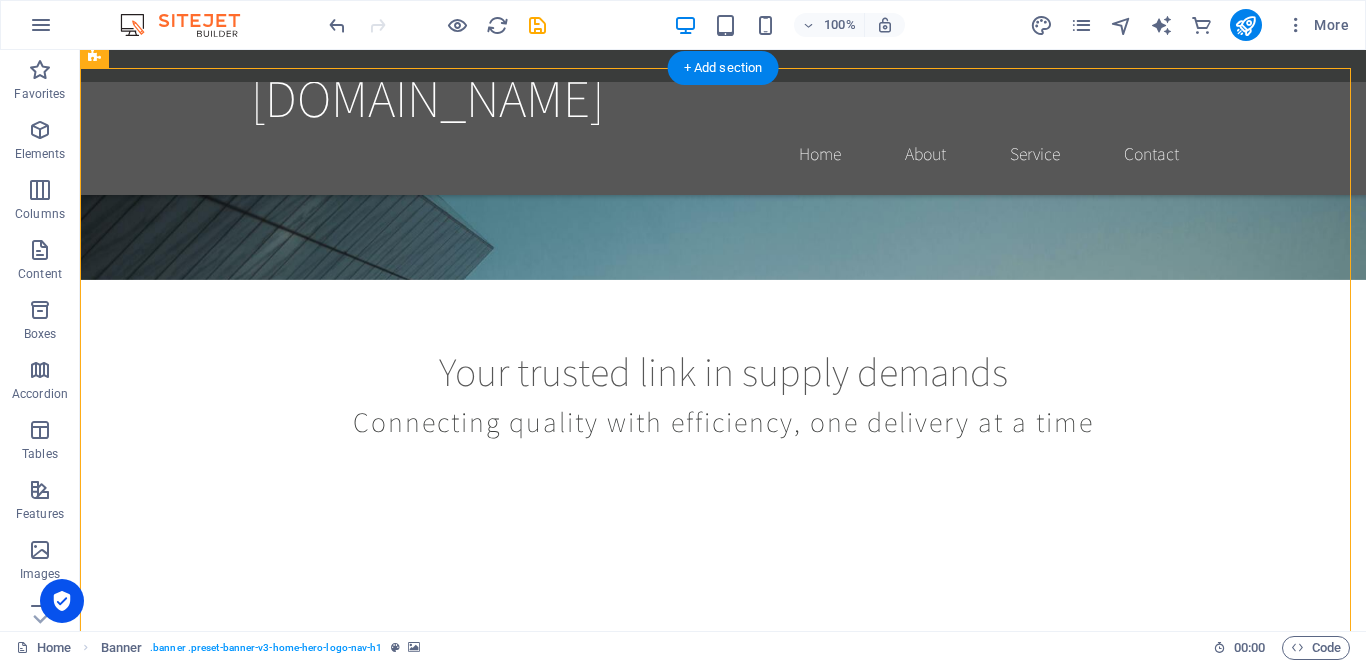 click at bounding box center (-3098, 605) 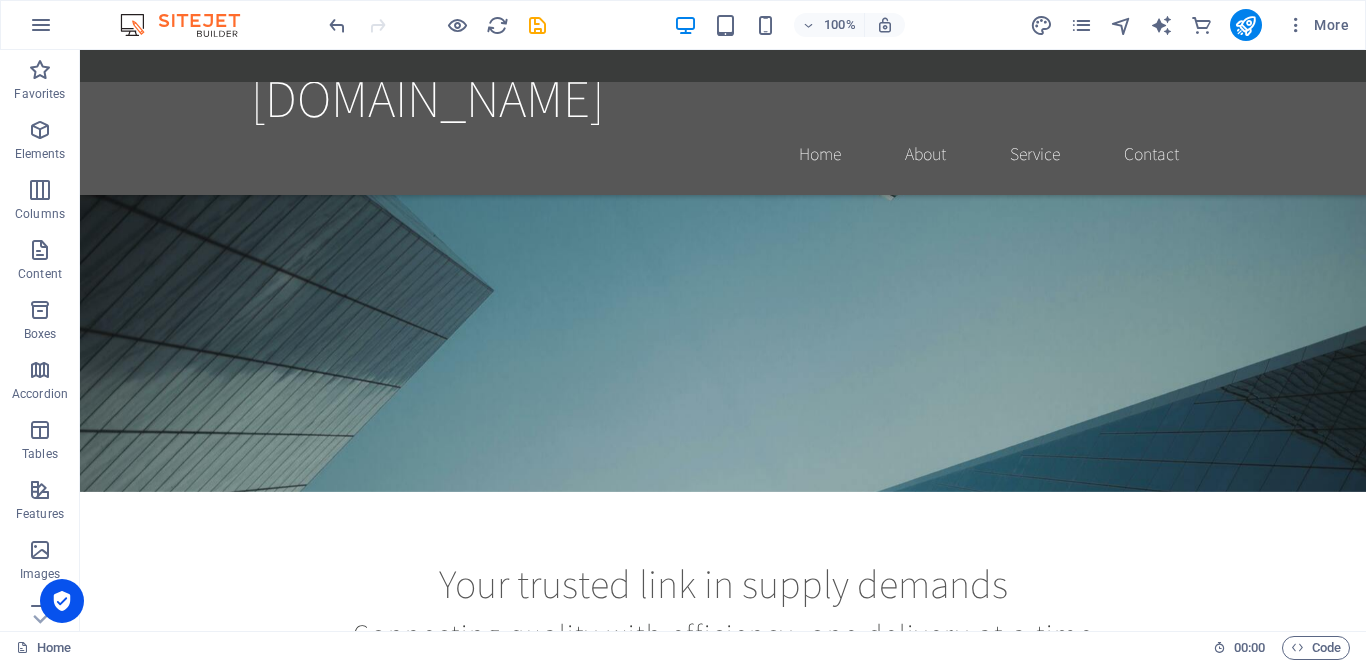 scroll, scrollTop: 253, scrollLeft: 0, axis: vertical 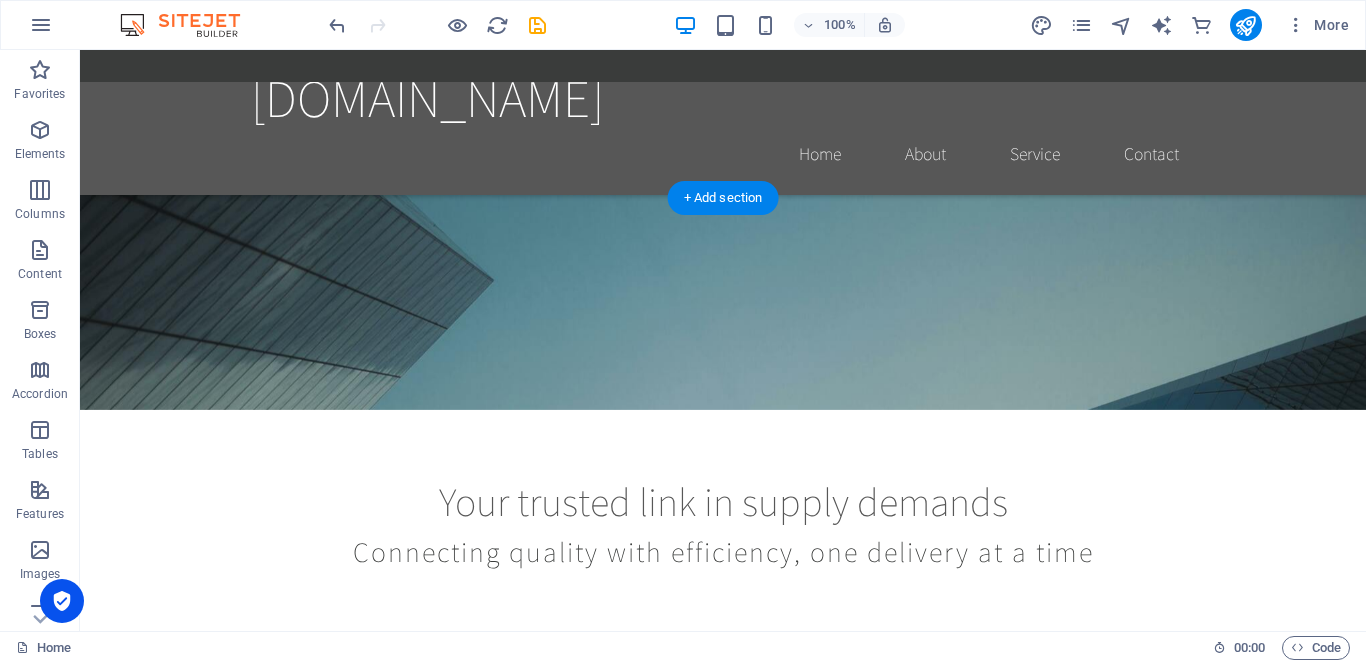click at bounding box center [-3098, 735] 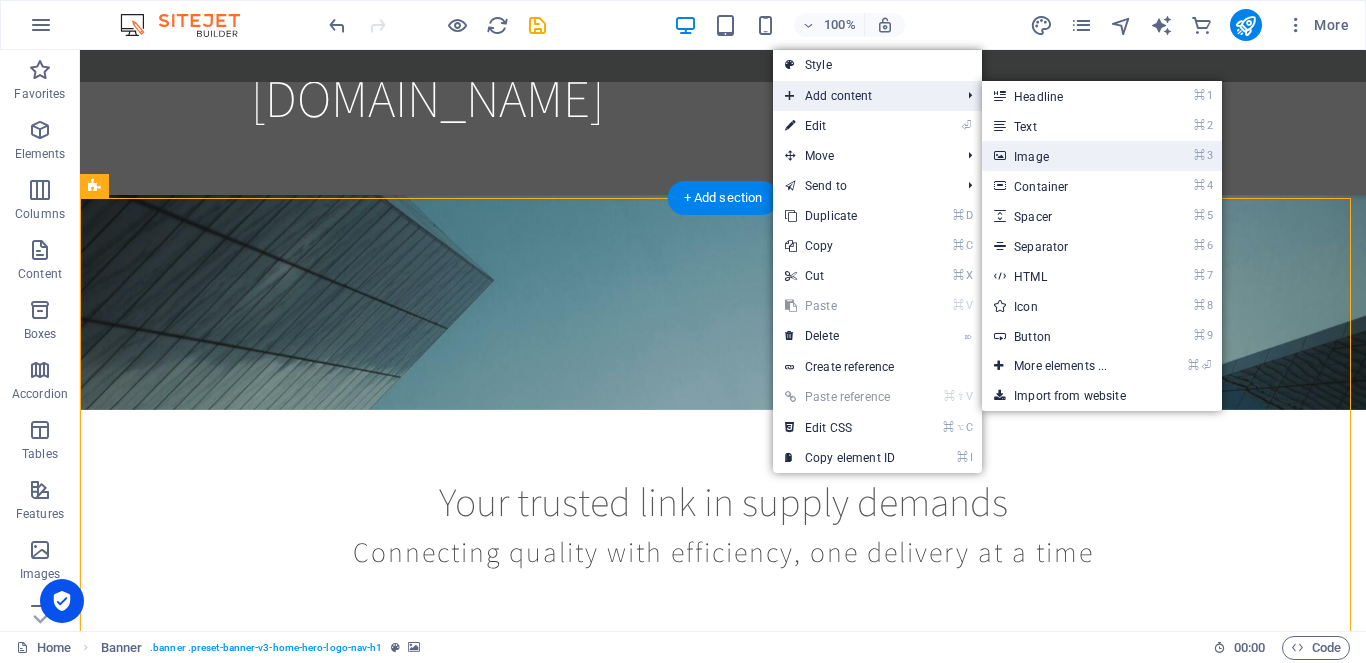 click on "⌘ 3  Image" at bounding box center [1064, 156] 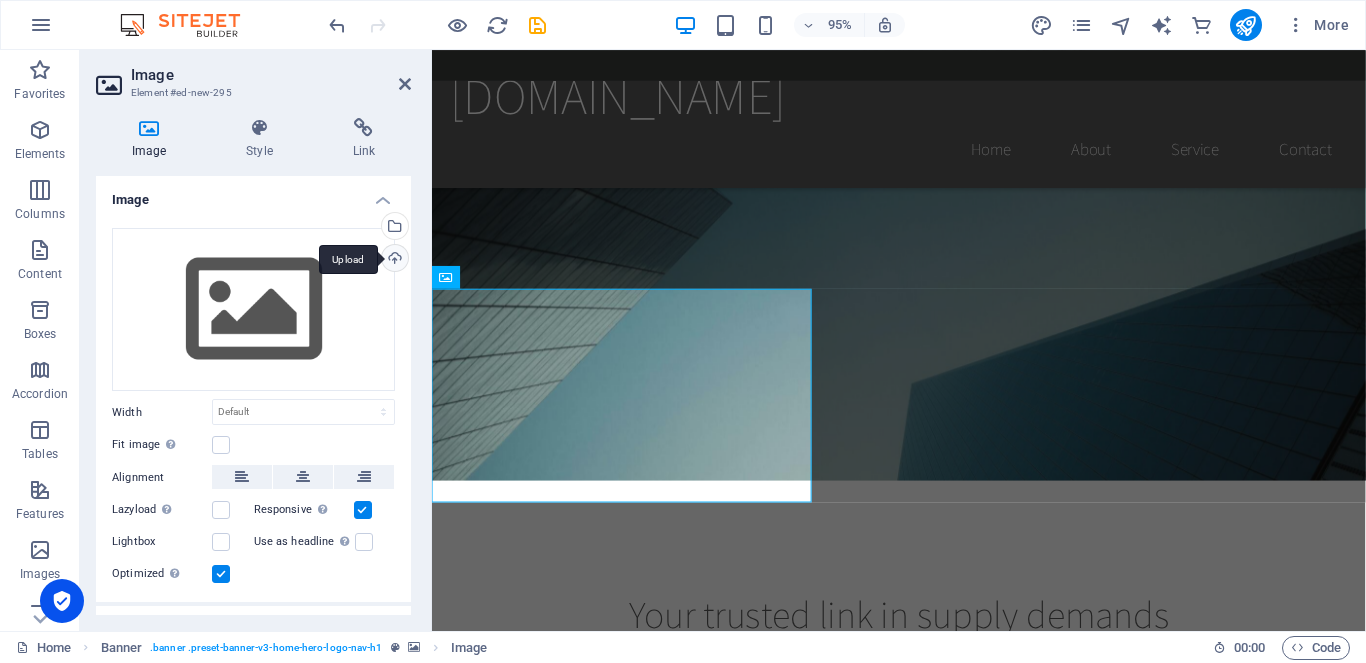 click on "Upload" at bounding box center [393, 260] 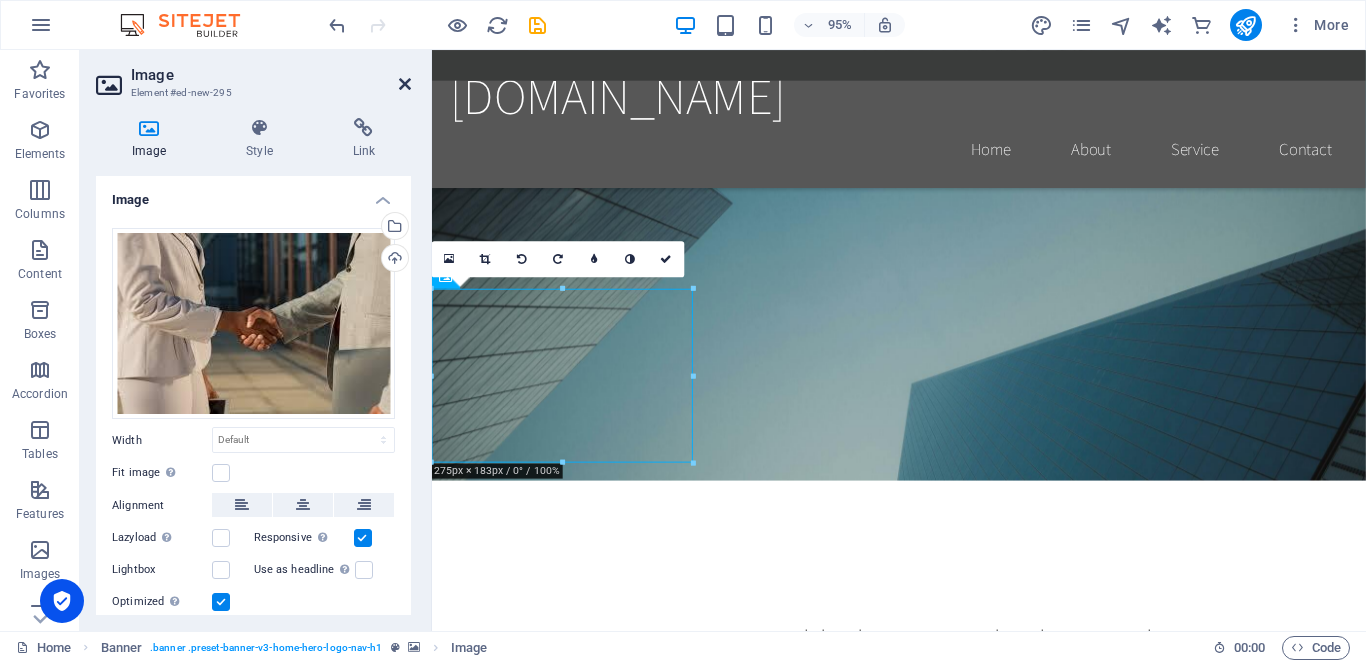 click at bounding box center [405, 84] 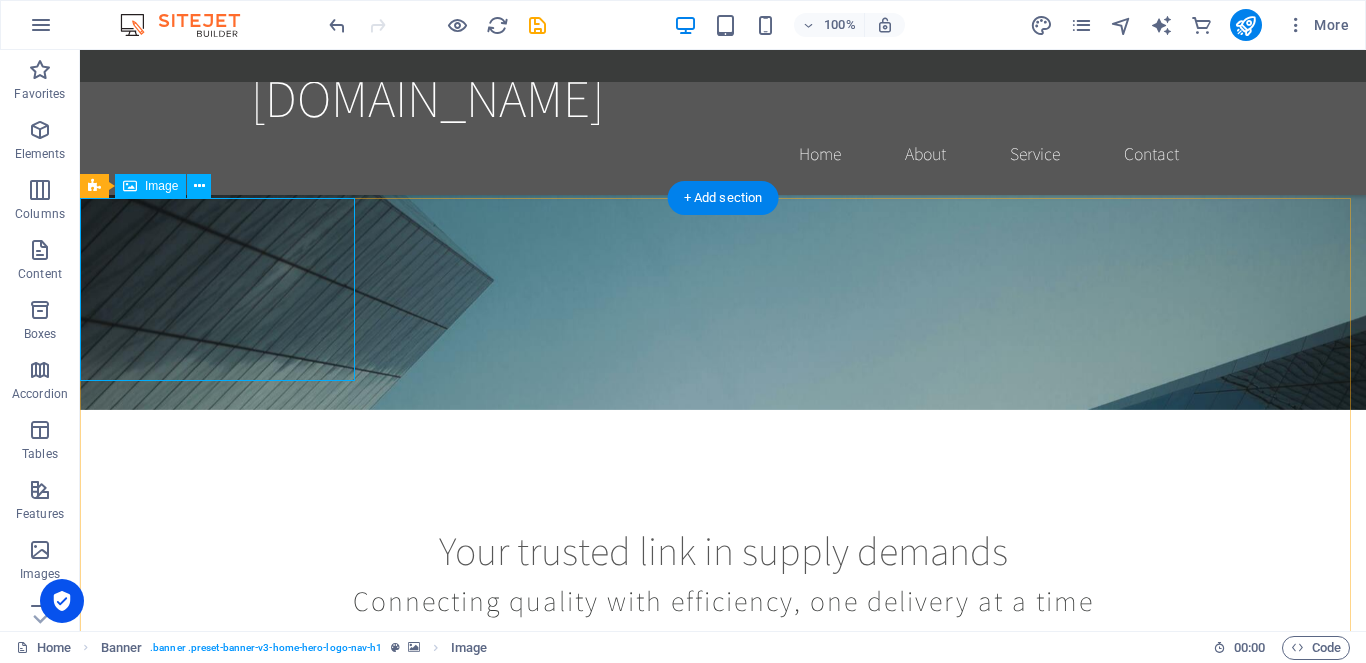 click at bounding box center (723, 1442) 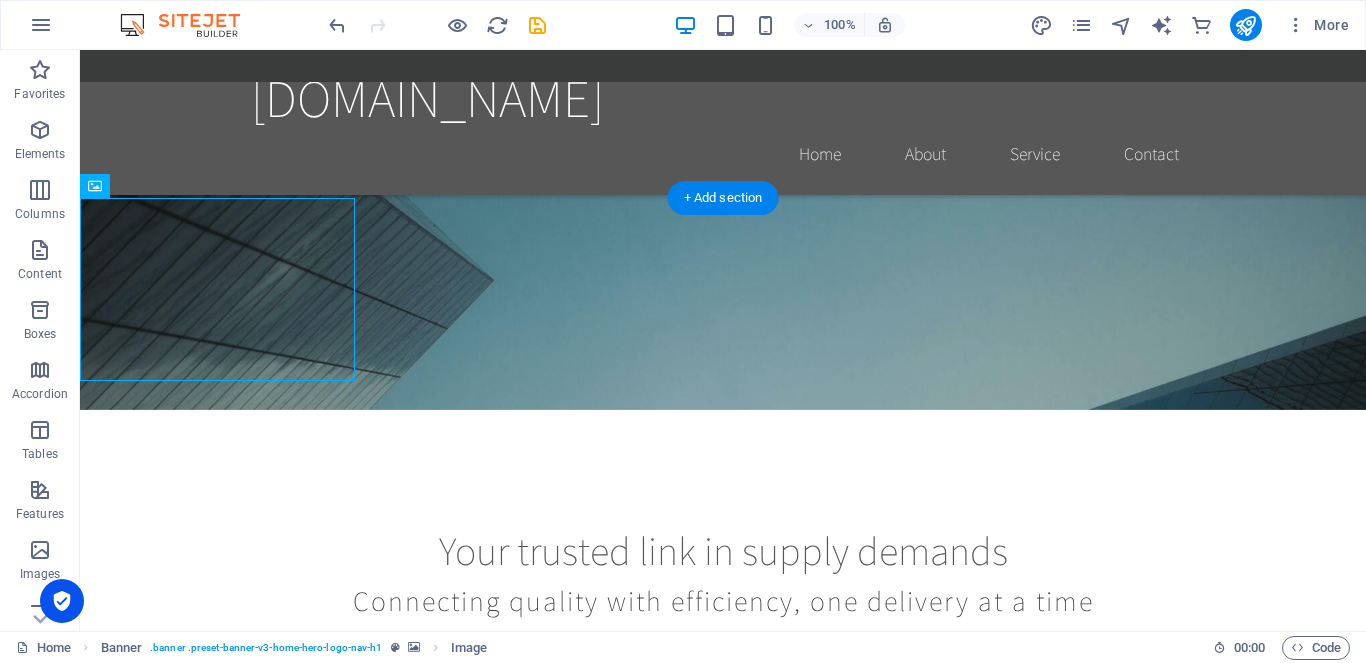 click at bounding box center (-556, 784) 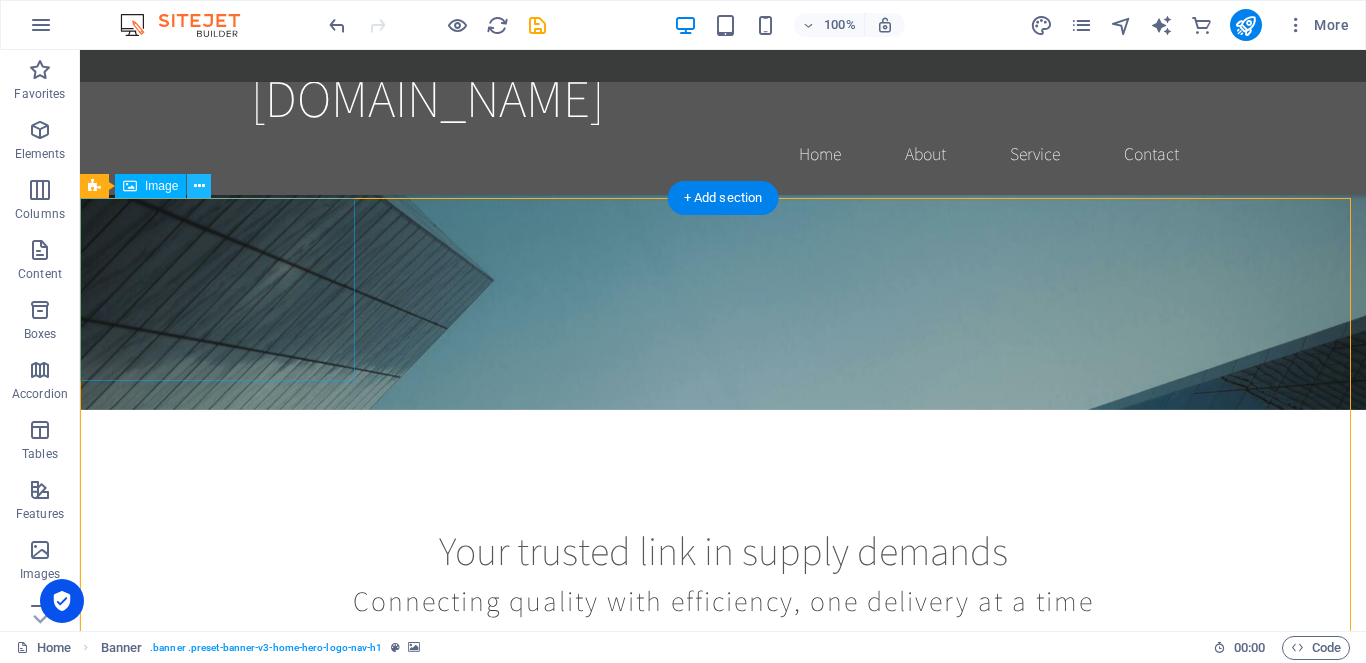 click at bounding box center [199, 186] 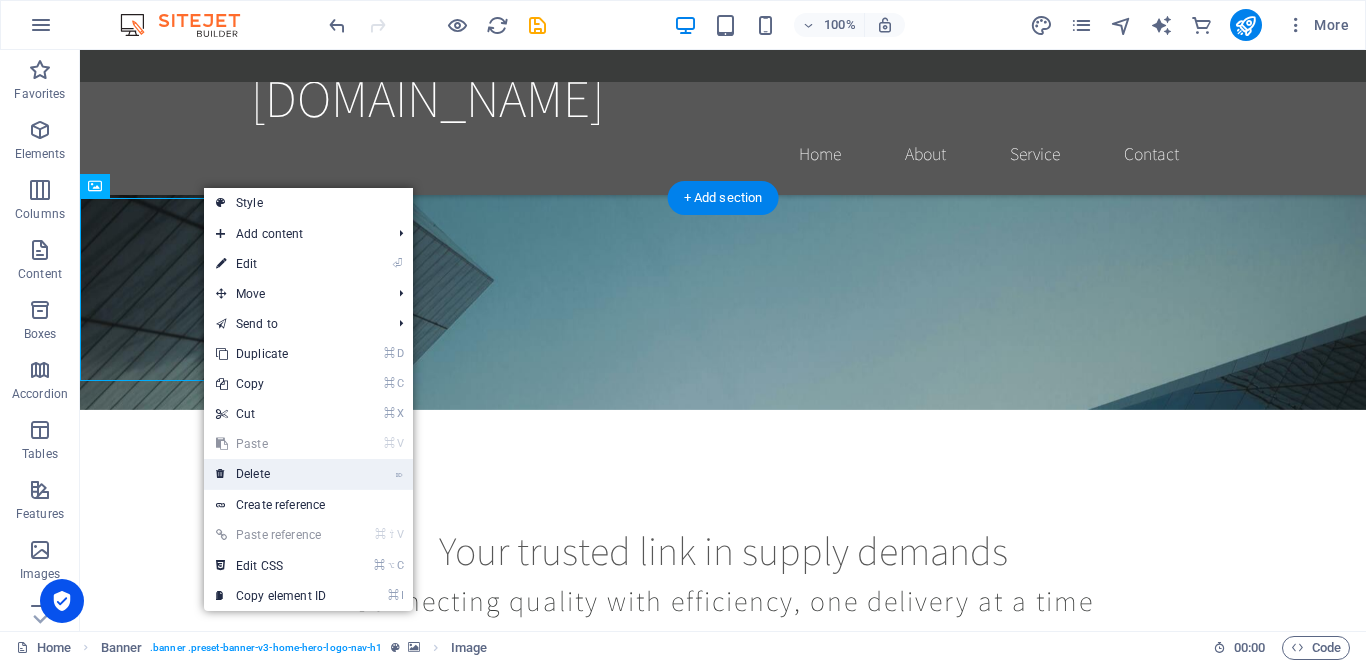 click on "⌦  Delete" at bounding box center [271, 474] 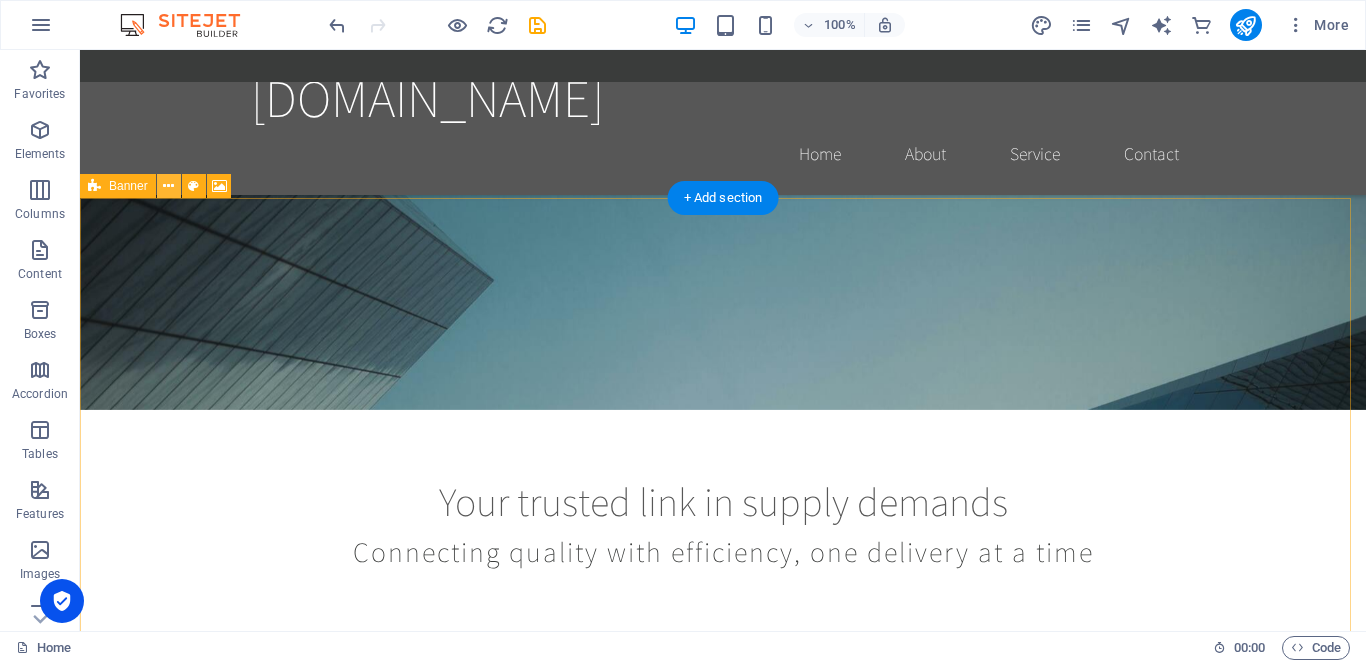 click at bounding box center (168, 186) 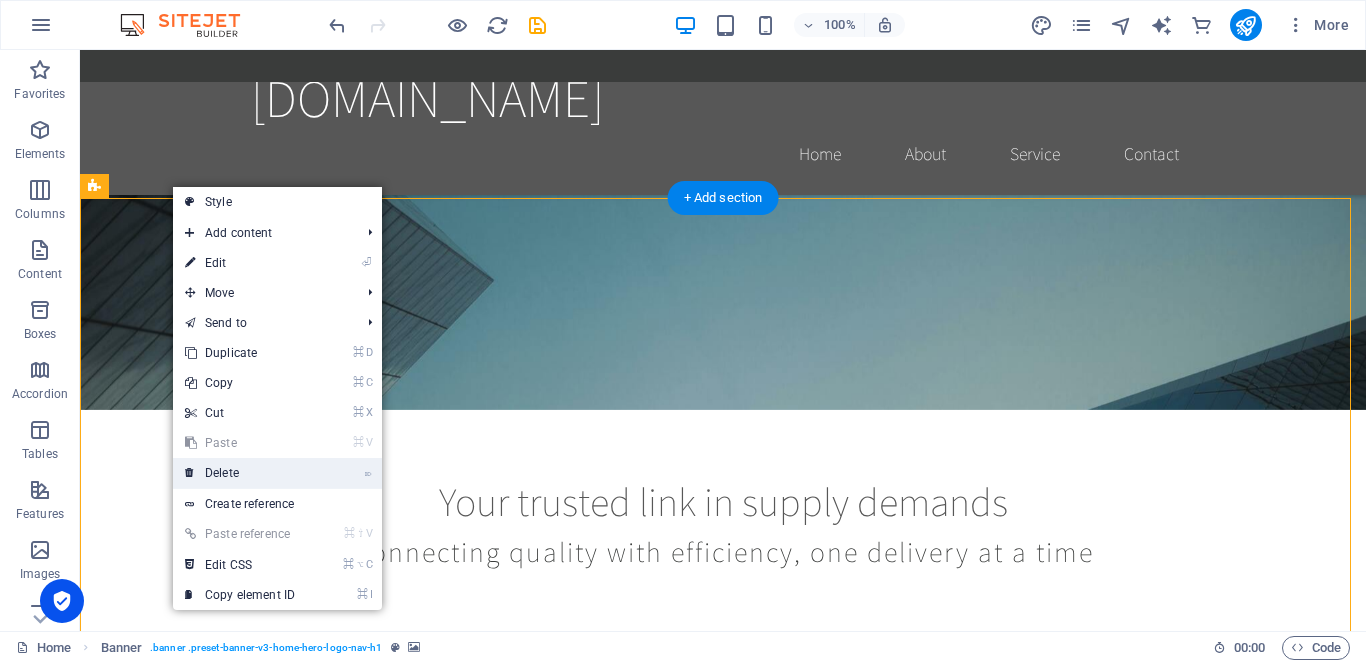 click on "⌦  Delete" at bounding box center (240, 473) 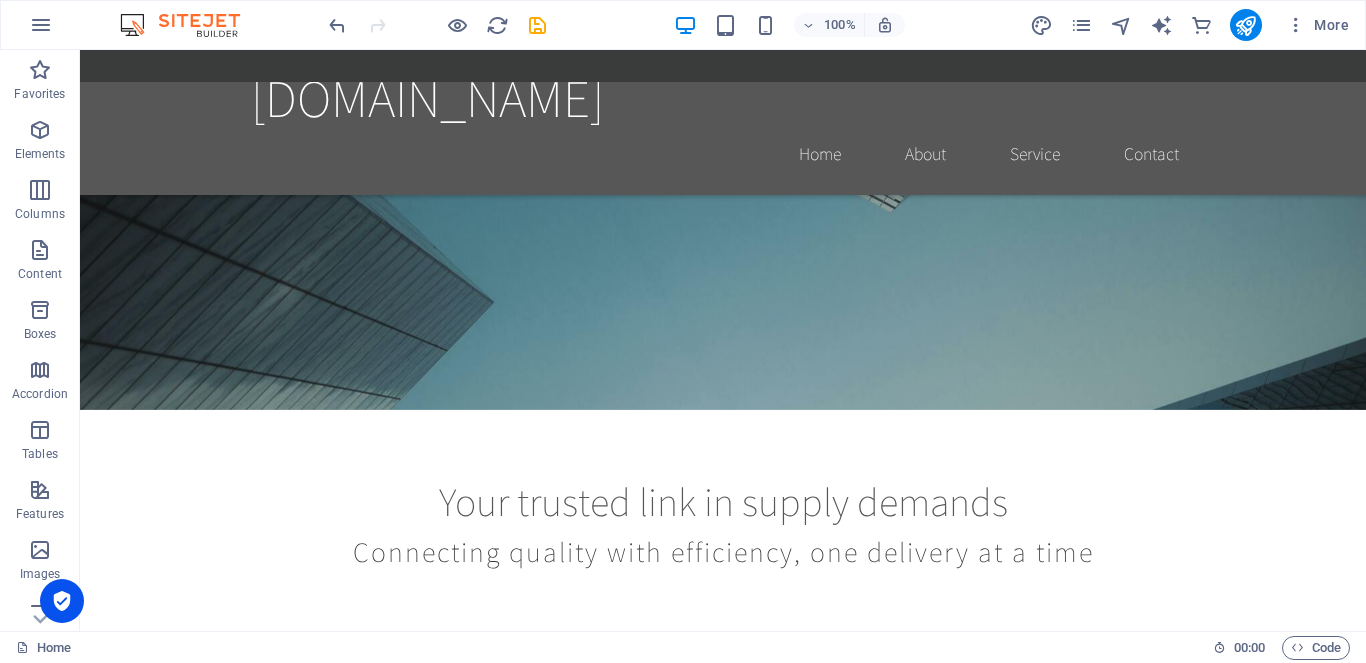 scroll, scrollTop: 157, scrollLeft: 0, axis: vertical 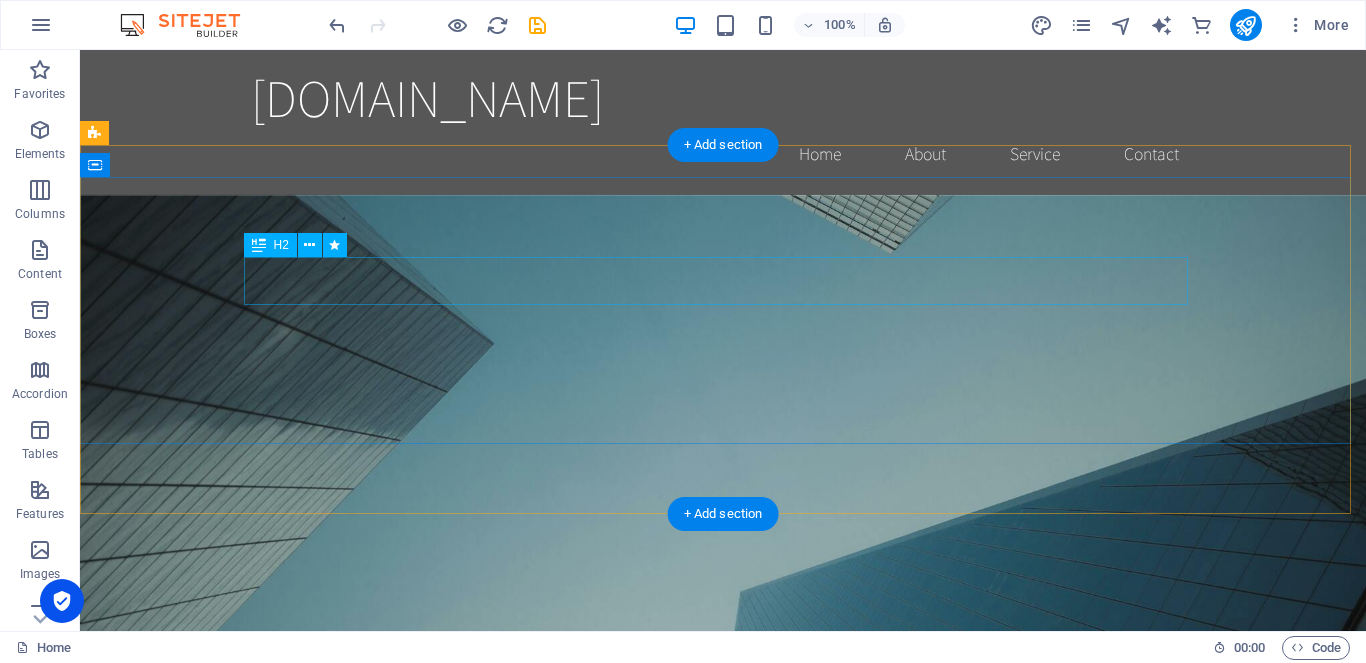click on "Your trusted link in supply demands" at bounding box center [723, 867] 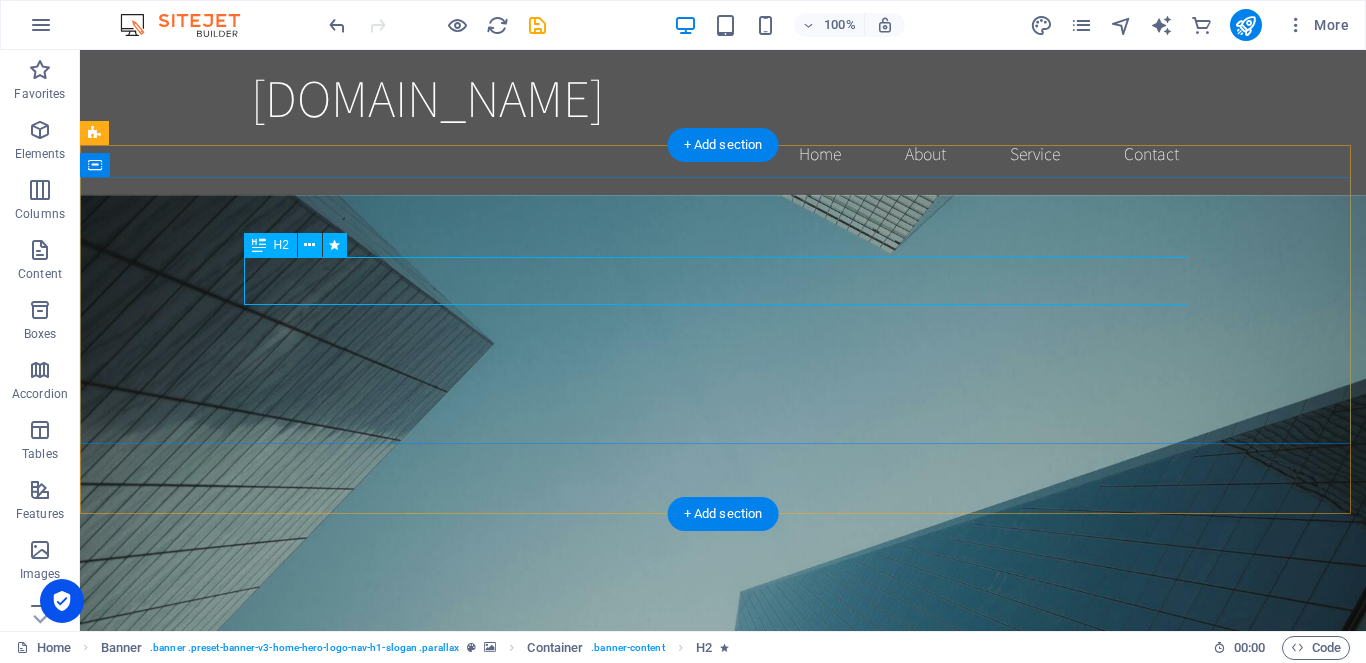 click at bounding box center (259, 245) 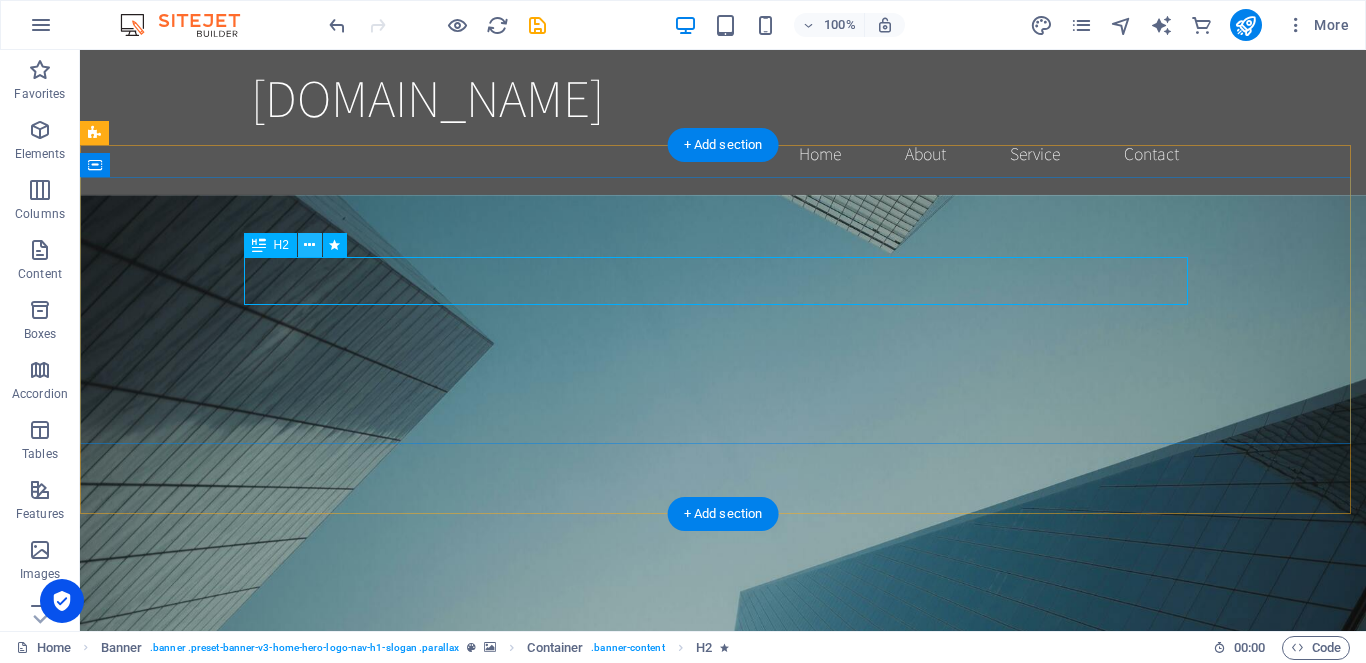 click at bounding box center [309, 245] 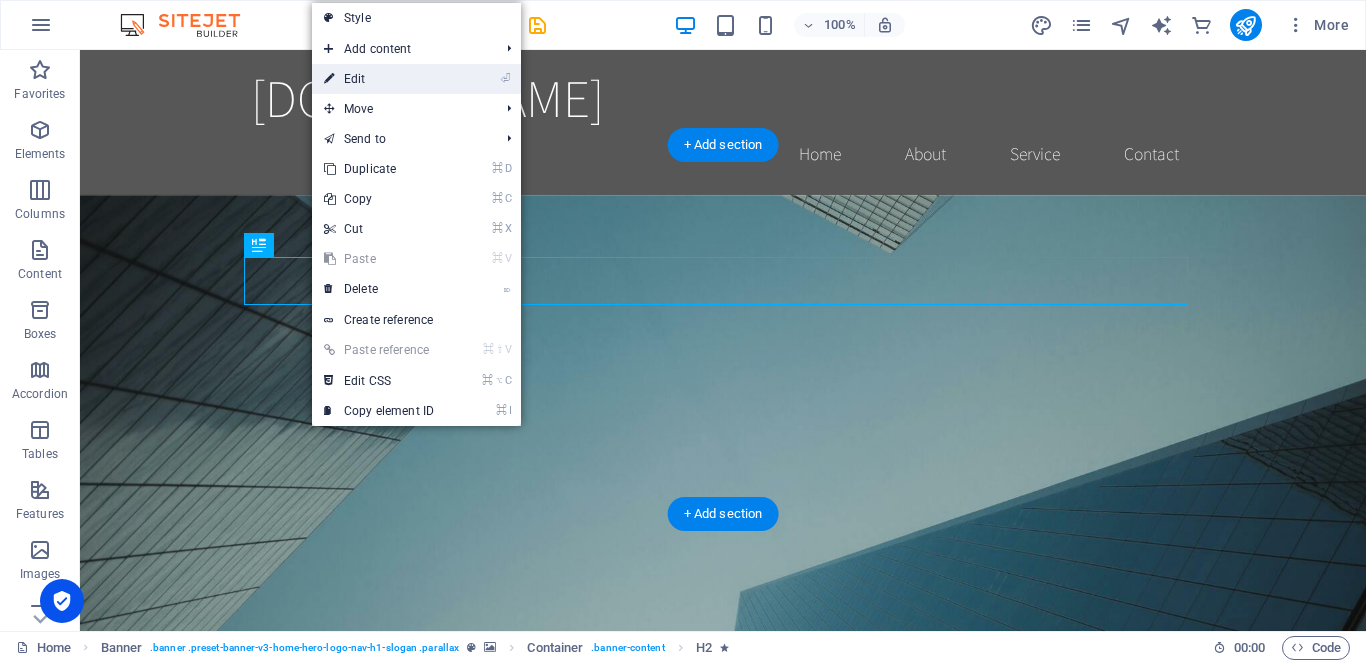 click on "⏎  Edit" at bounding box center (379, 79) 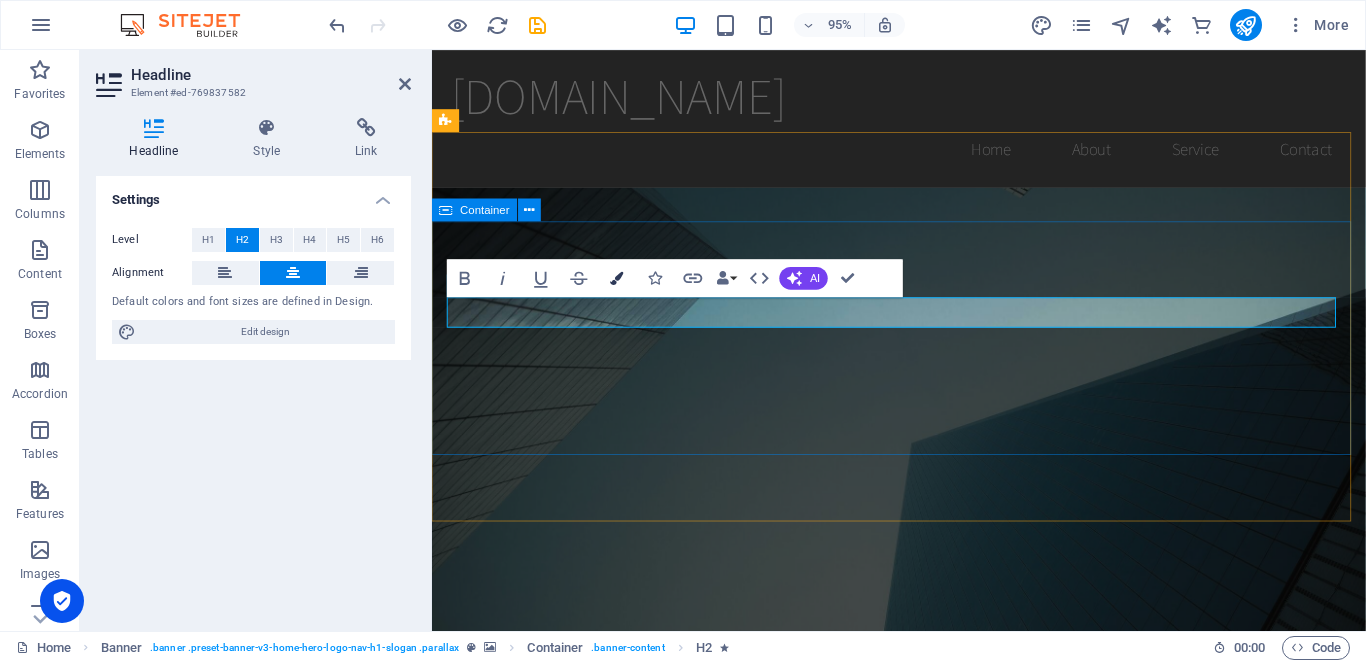 click at bounding box center [617, 277] 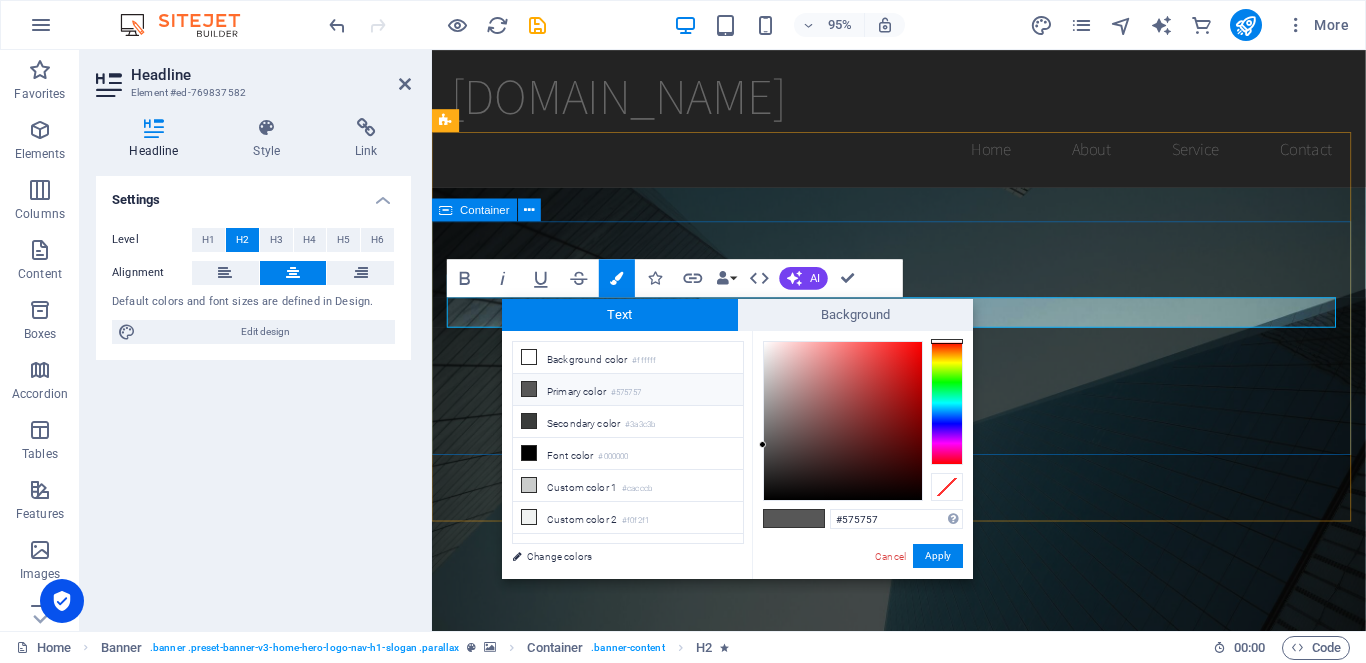 type on "#faf4f4" 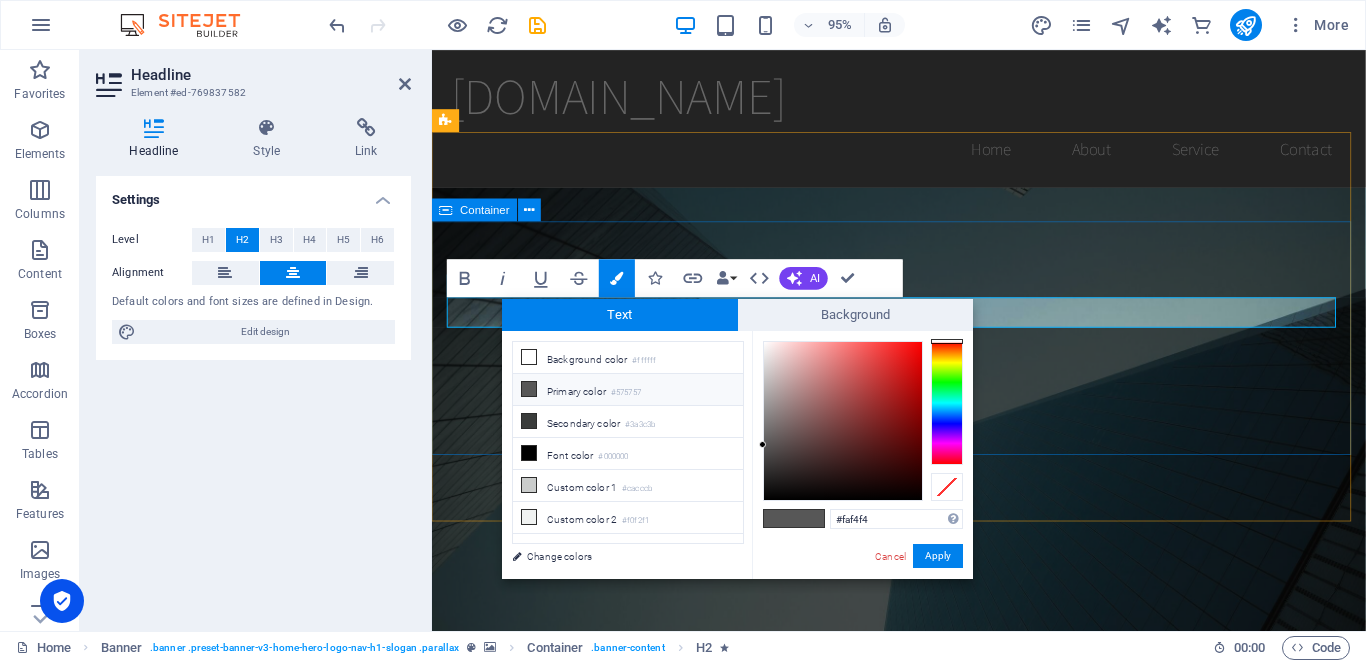 click at bounding box center [843, 421] 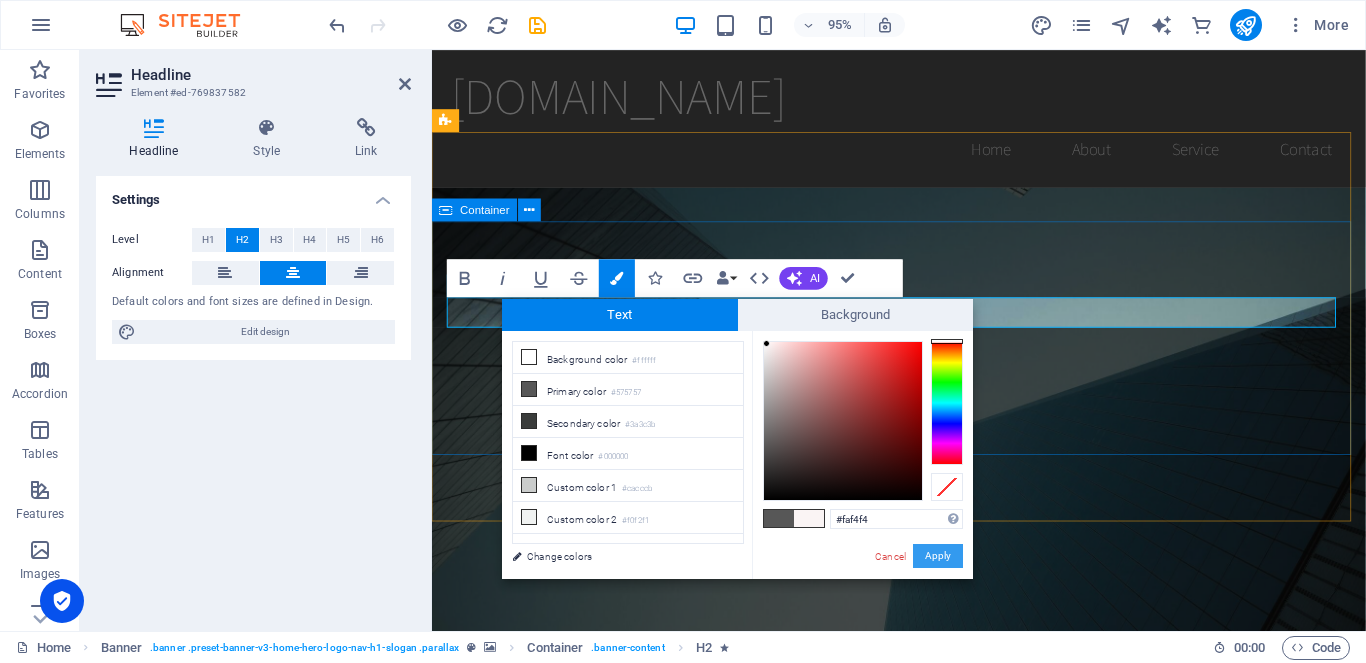 click on "Apply" at bounding box center [938, 556] 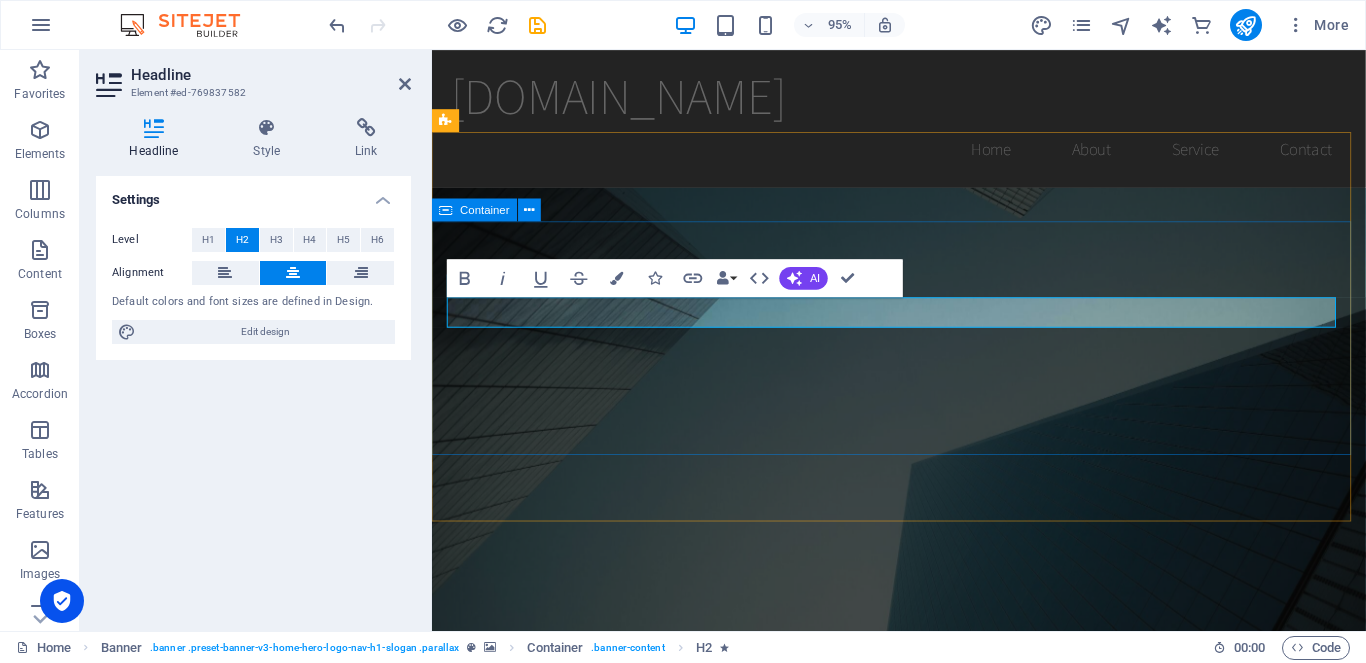 click on "Your trusted link in supply demands Connecting quality with efficiency, one delivery at a time" at bounding box center (923, 923) 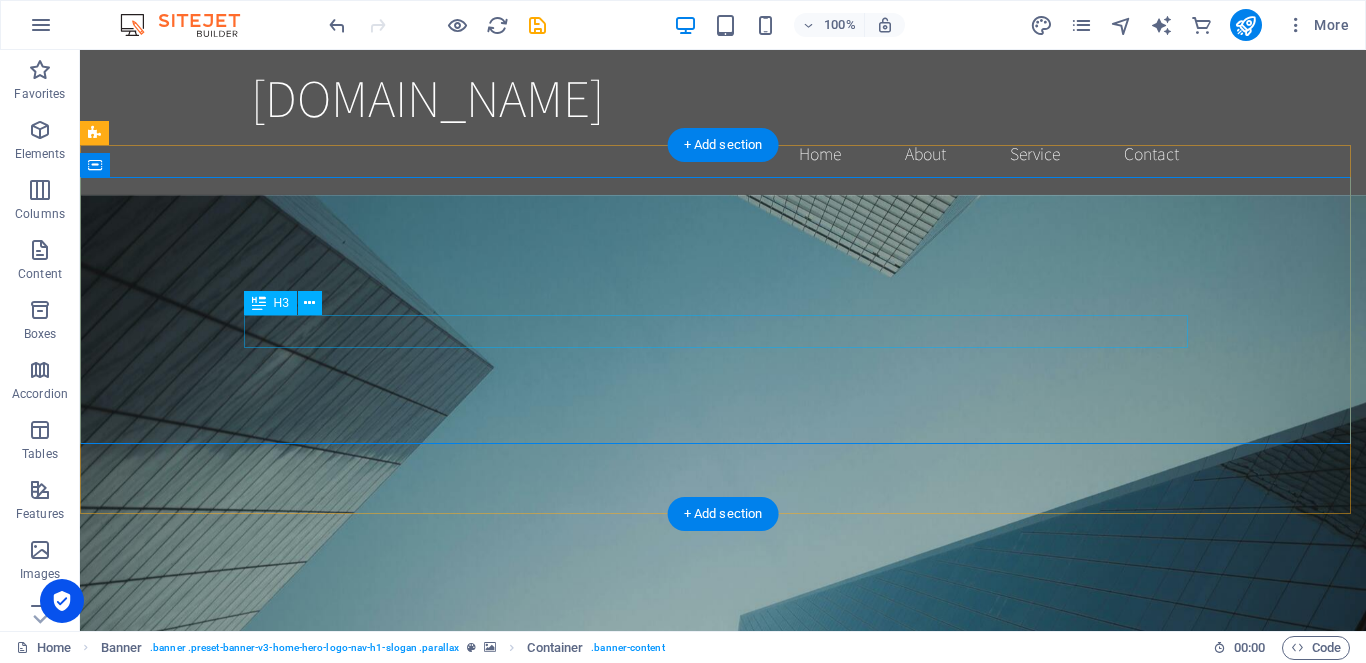 click on "Connecting quality with efficiency, one delivery at a time" at bounding box center [723, 910] 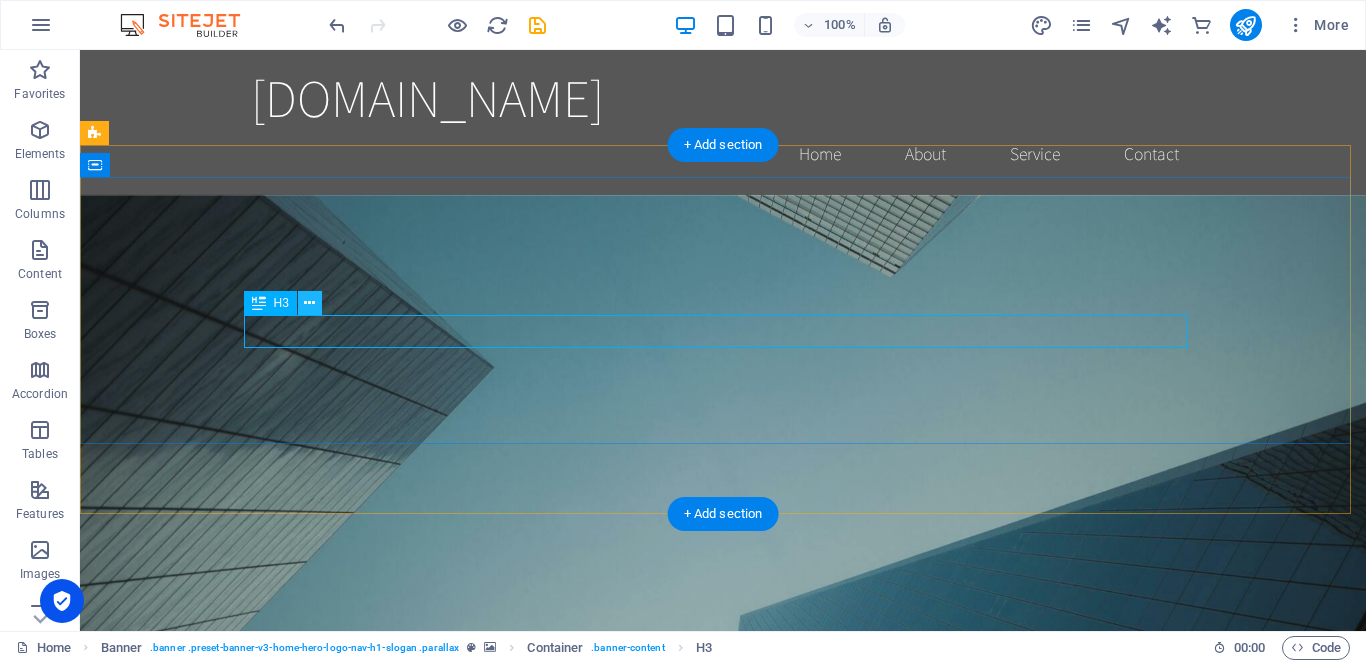 click at bounding box center (309, 303) 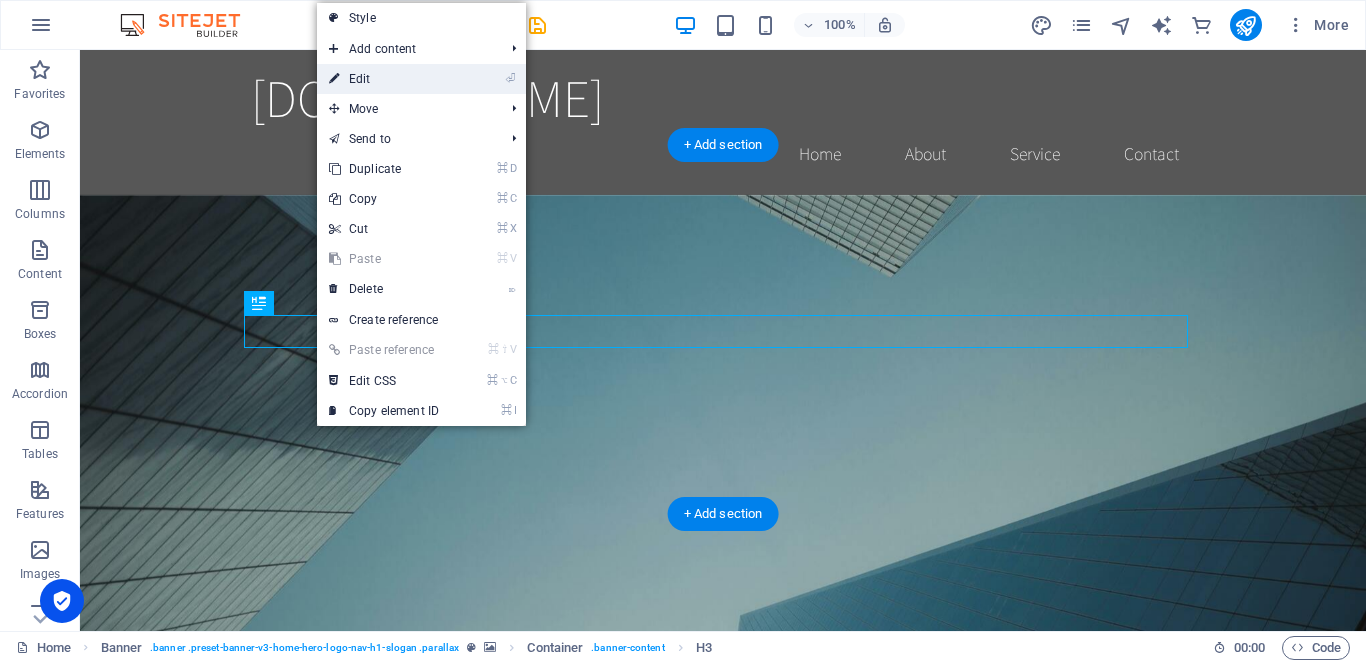 click on "⏎  Edit" at bounding box center (384, 79) 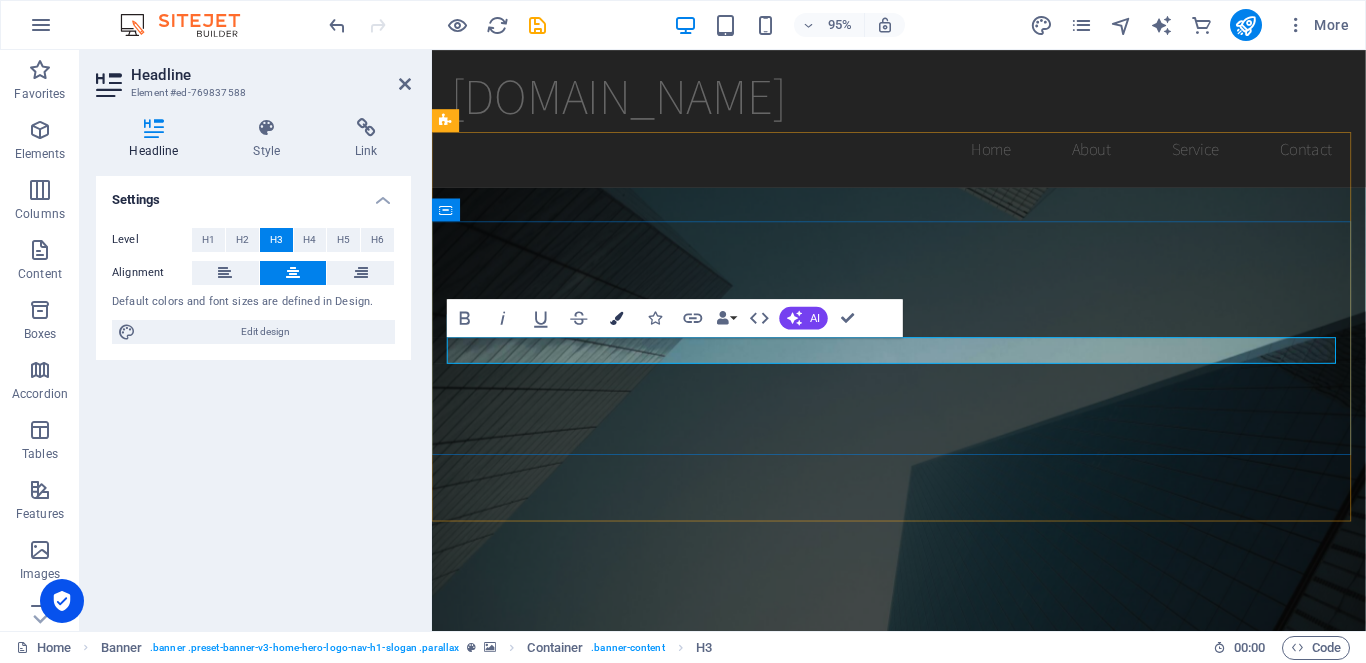 click at bounding box center [617, 317] 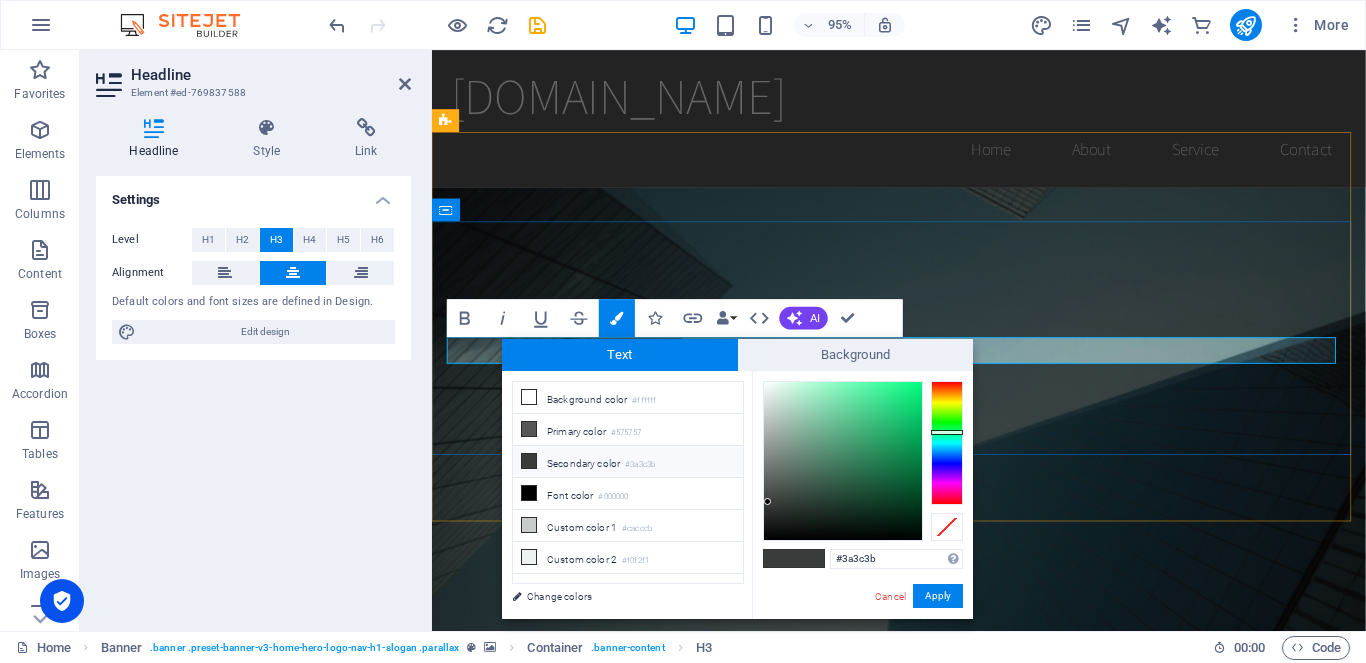 type on "#f7fcf9" 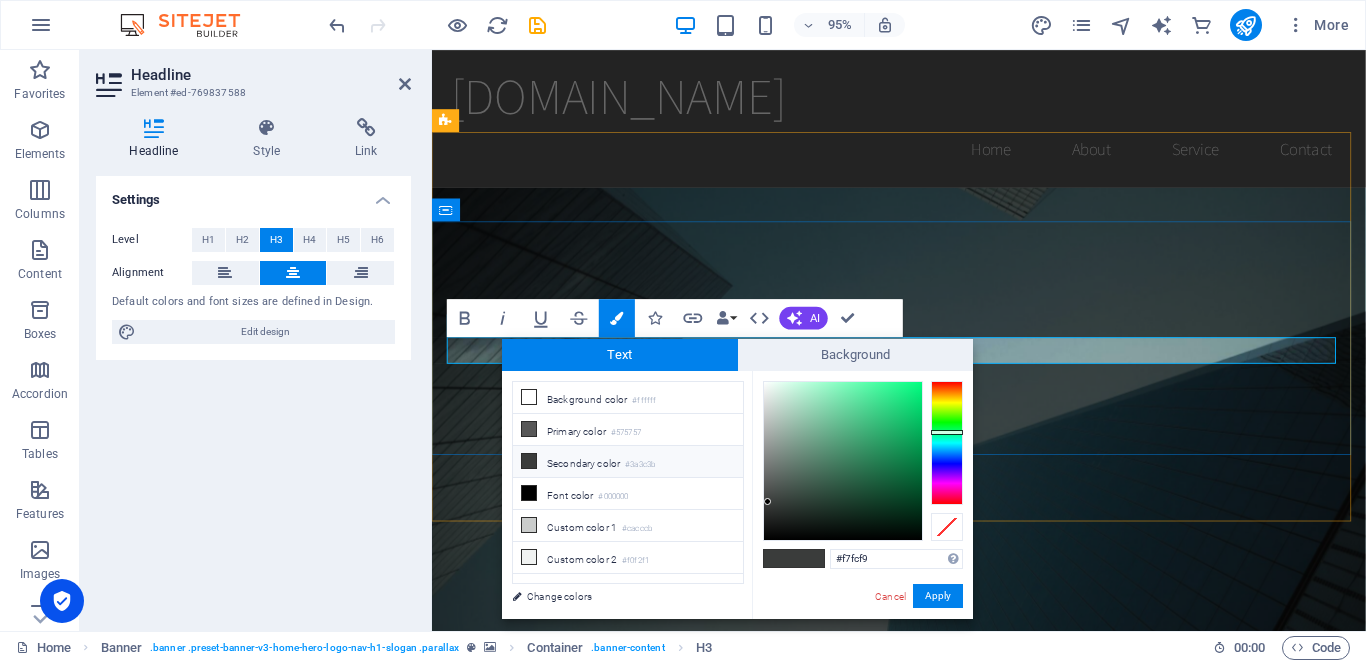 click at bounding box center [843, 461] 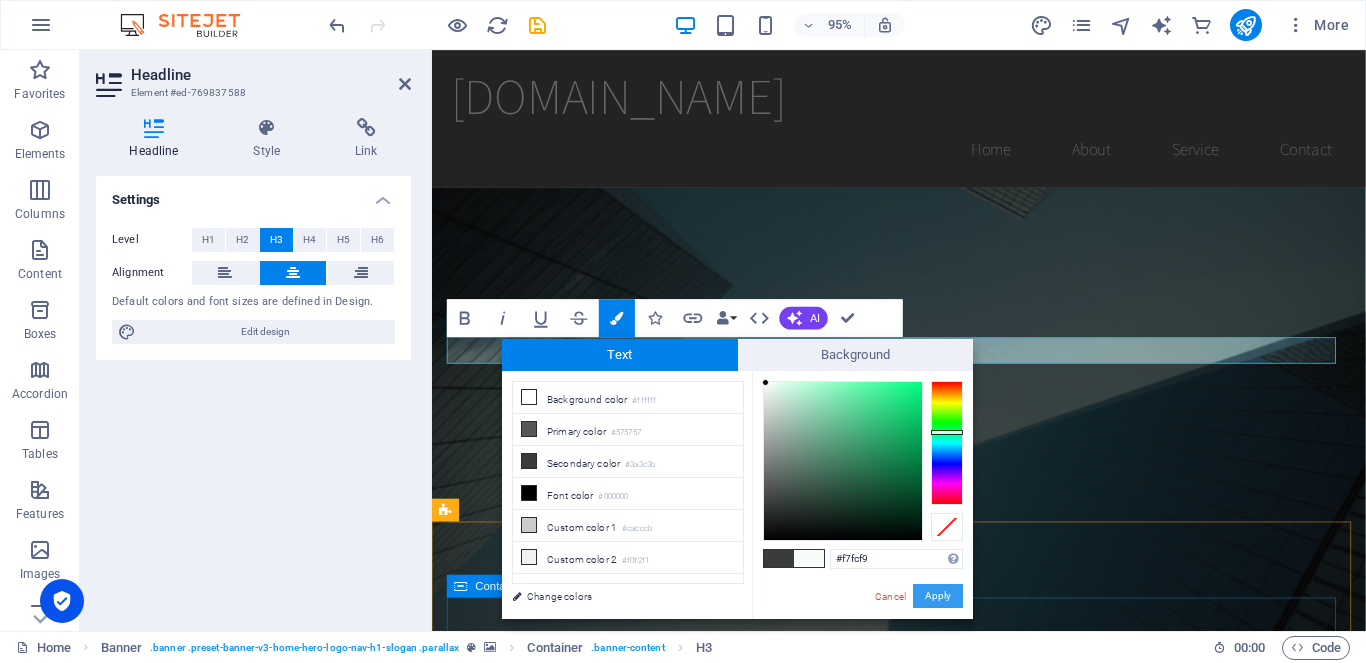 click on "Apply" at bounding box center (938, 596) 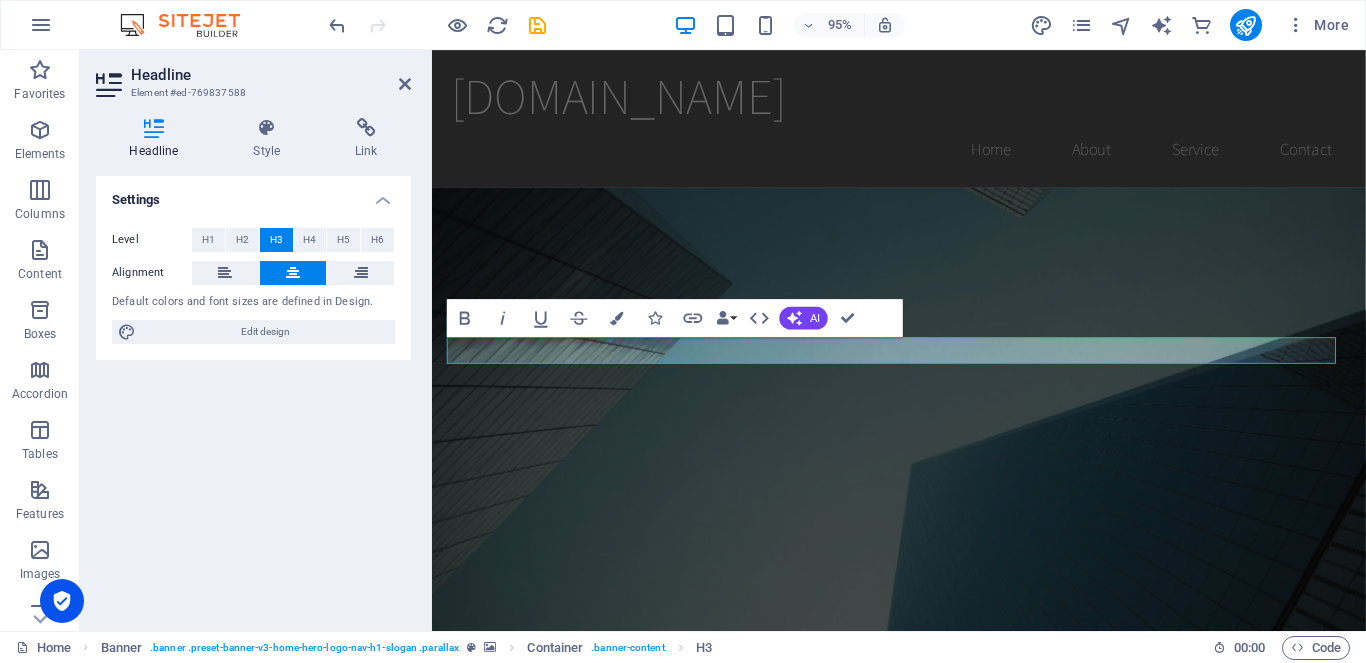 click at bounding box center (923, 501) 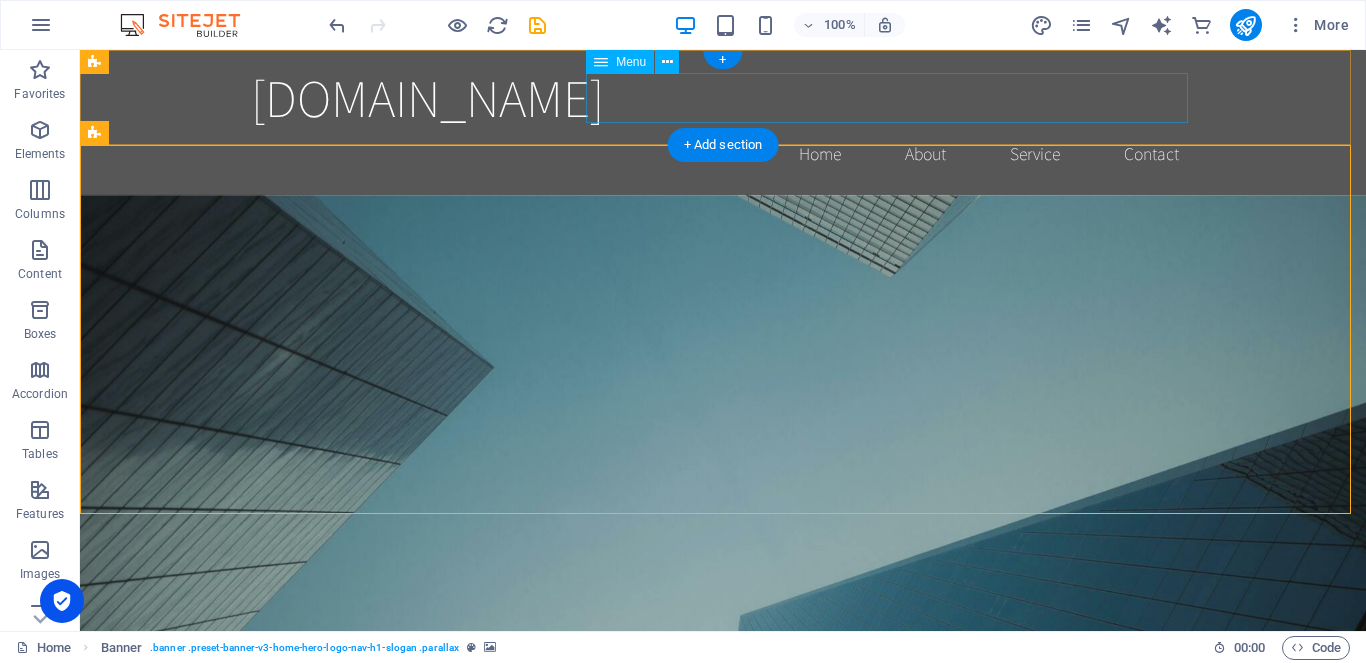 click on "Home About Service Contact" at bounding box center [723, 154] 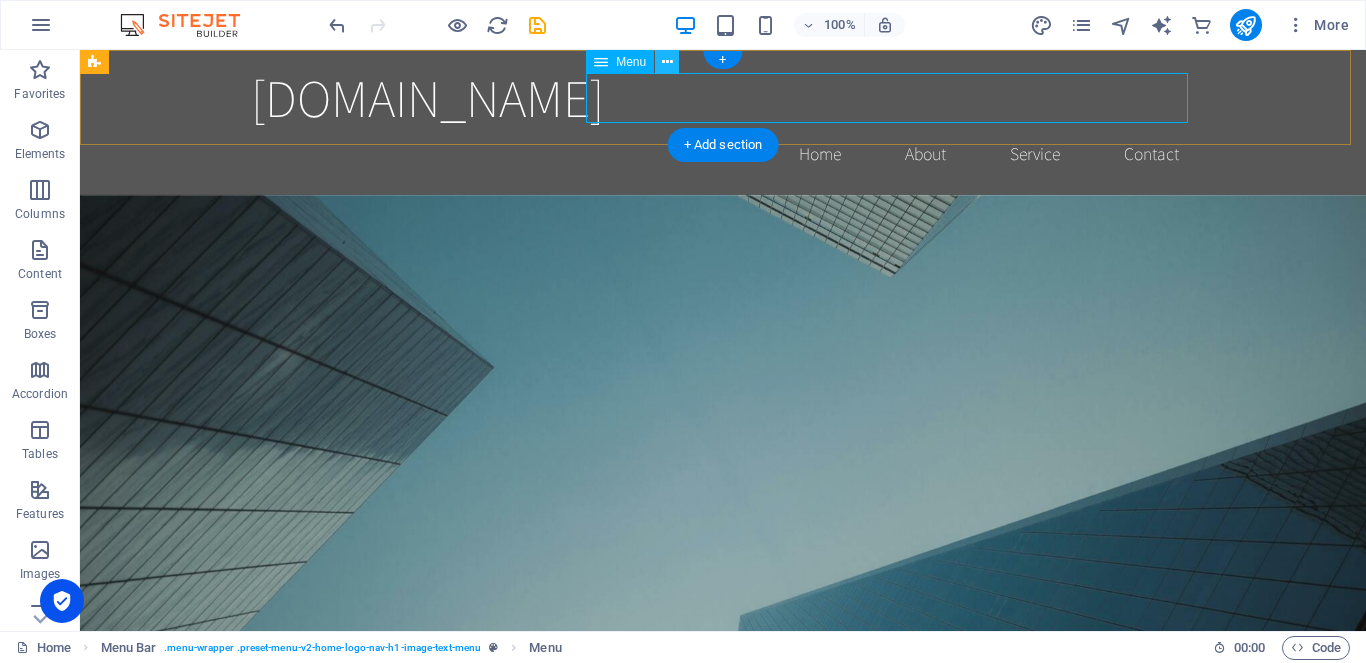 click at bounding box center [667, 62] 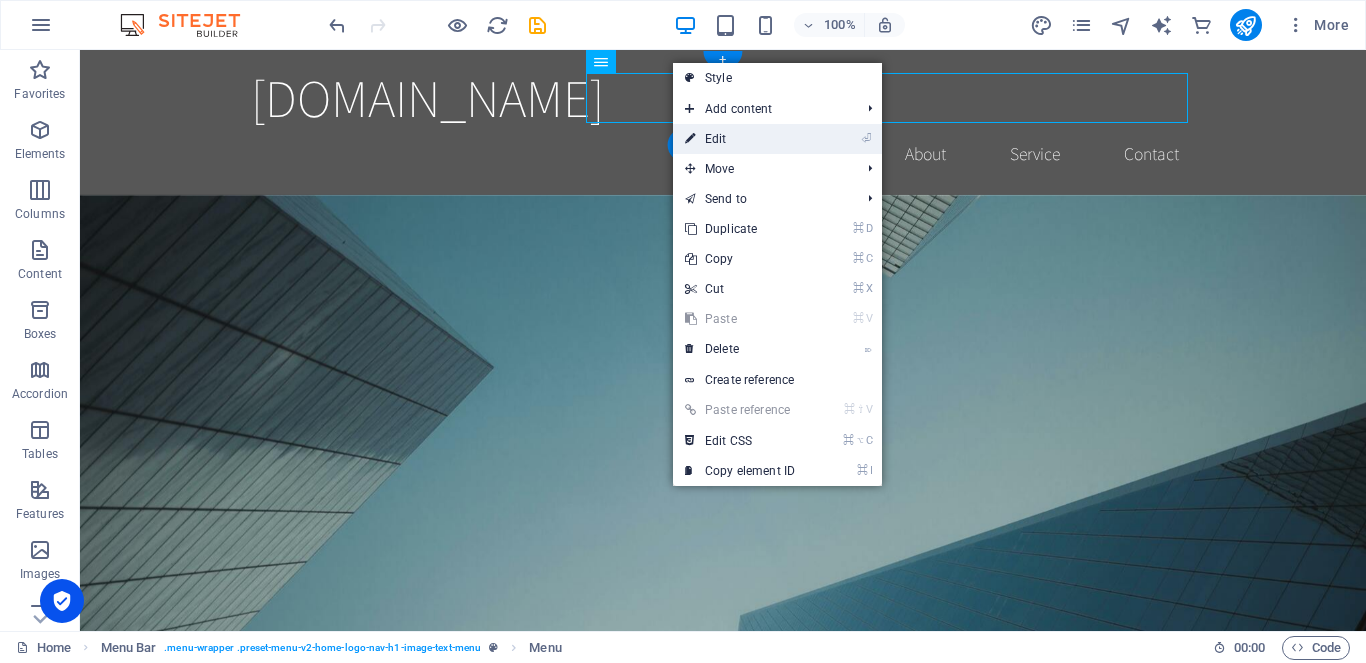 click on "⏎  Edit" at bounding box center (740, 139) 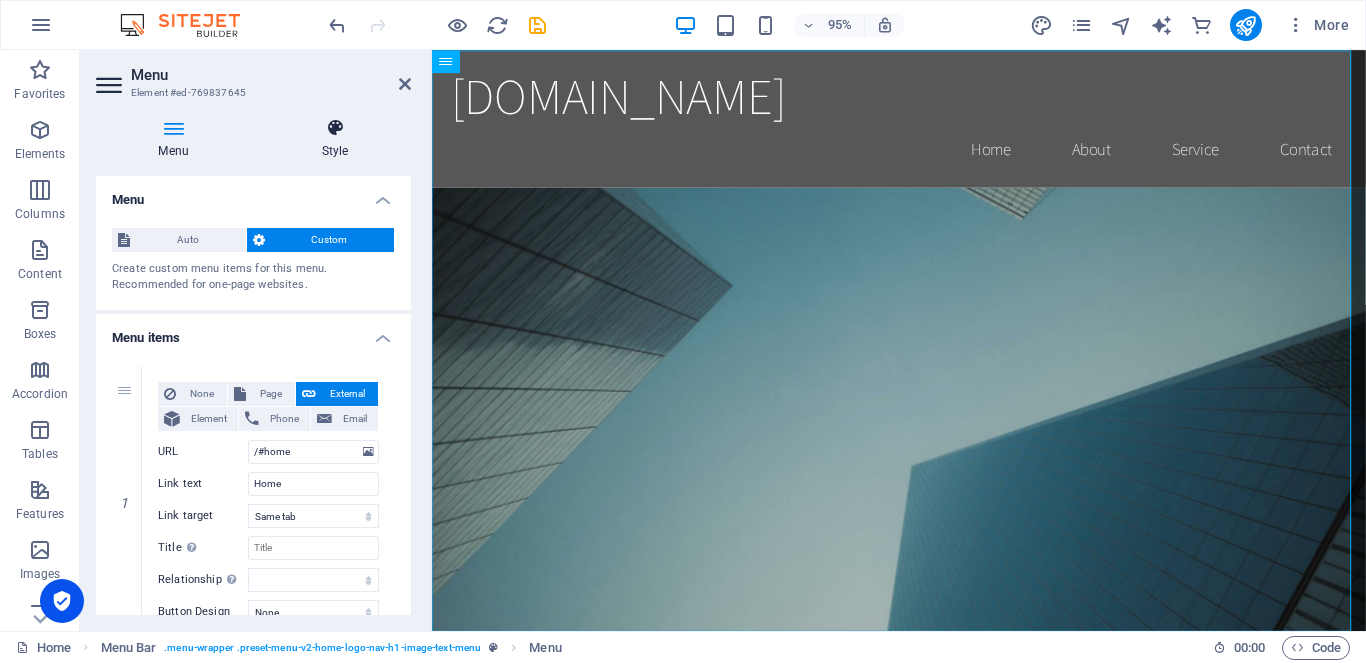 click at bounding box center (335, 128) 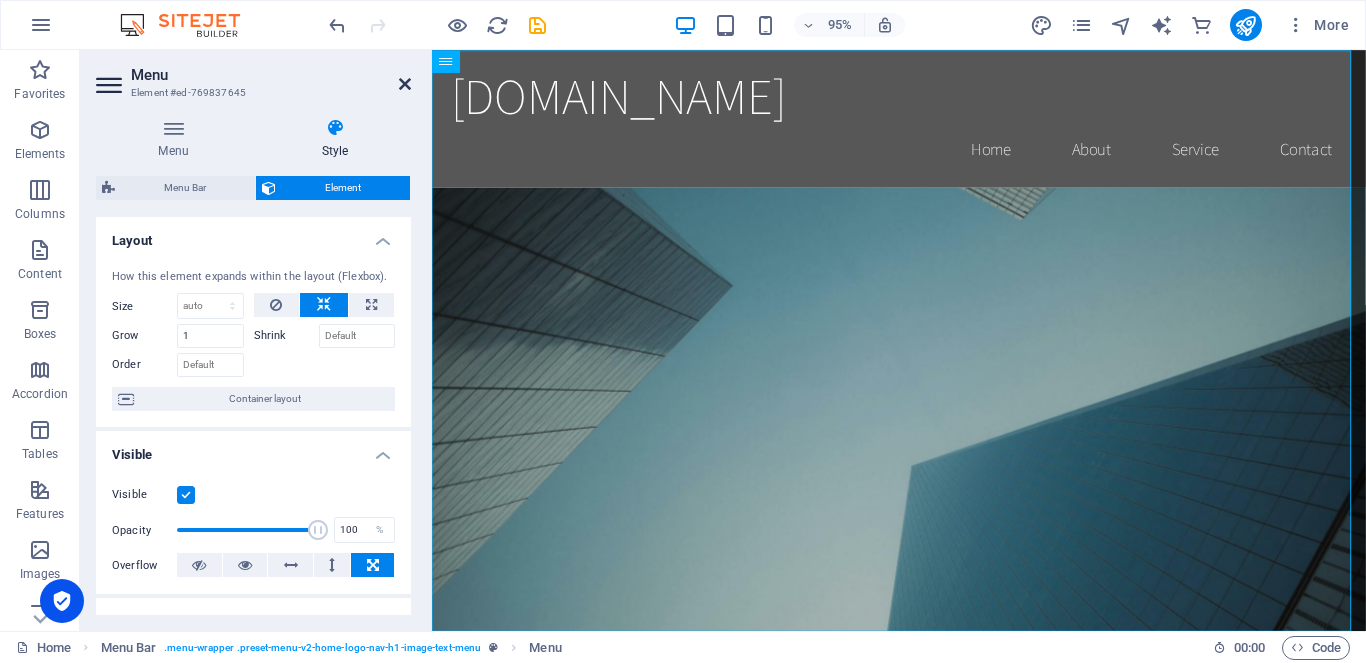 click at bounding box center [405, 84] 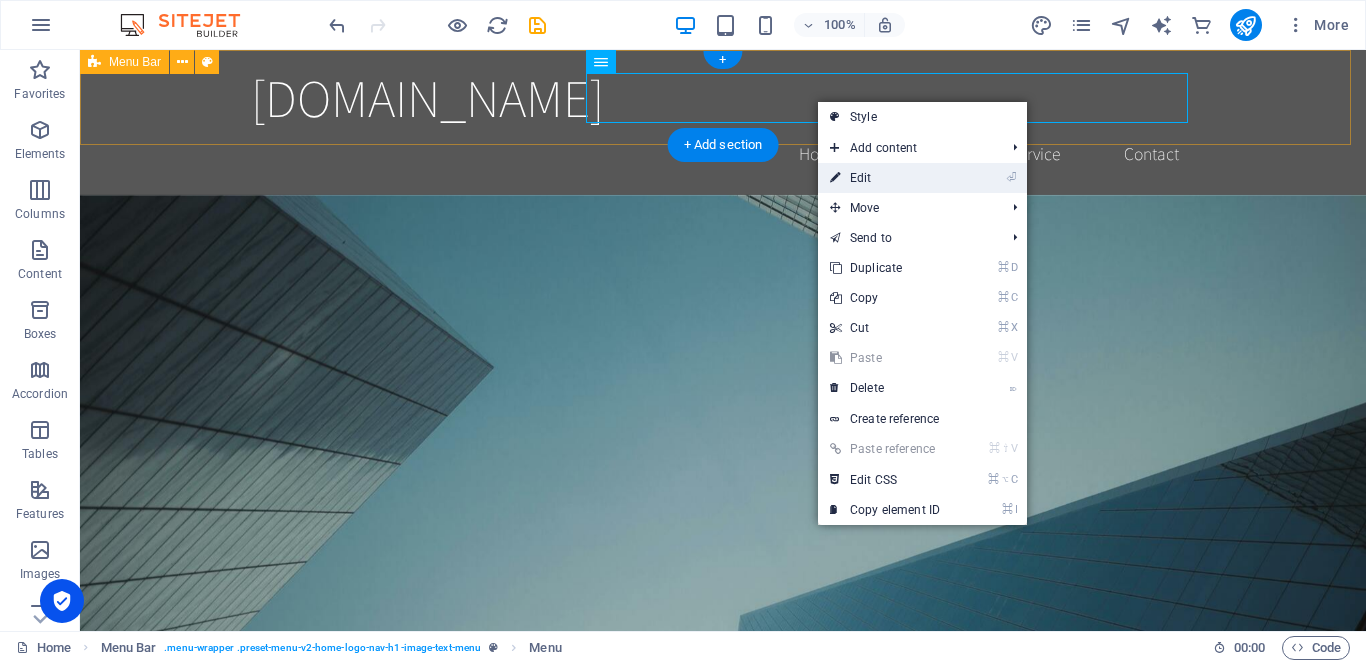 click on "⏎  Edit" at bounding box center [885, 178] 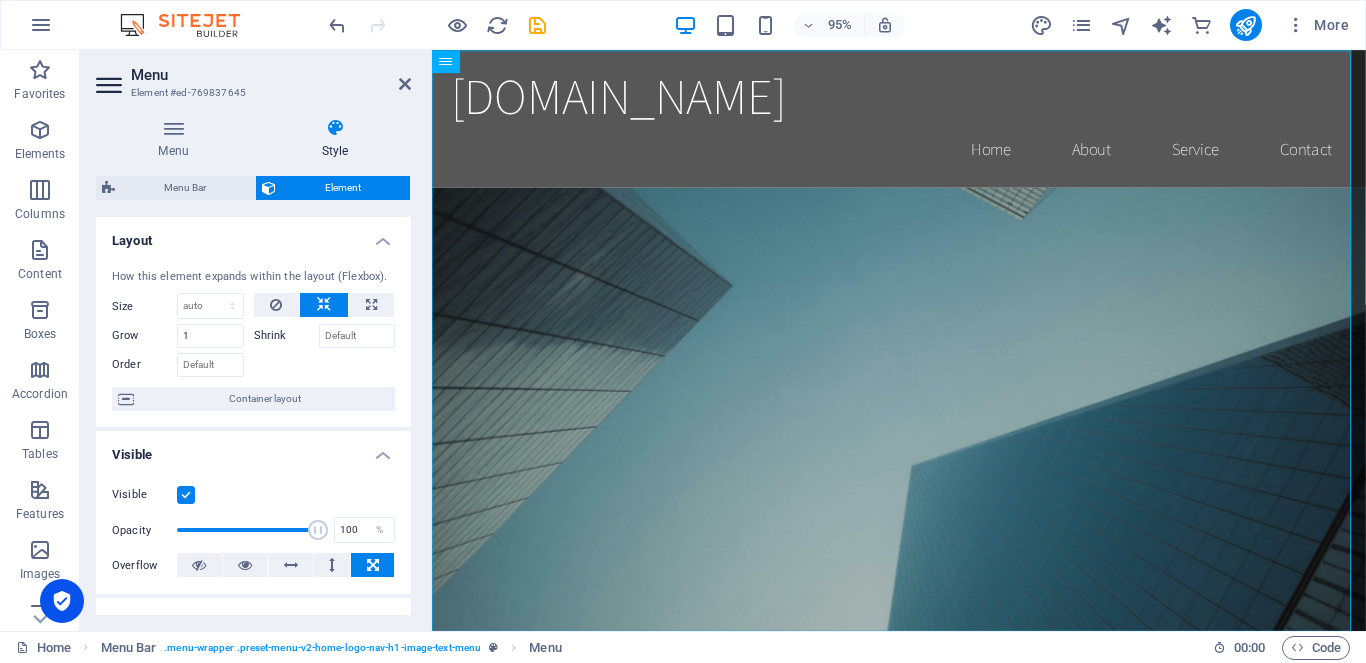 scroll, scrollTop: 0, scrollLeft: 0, axis: both 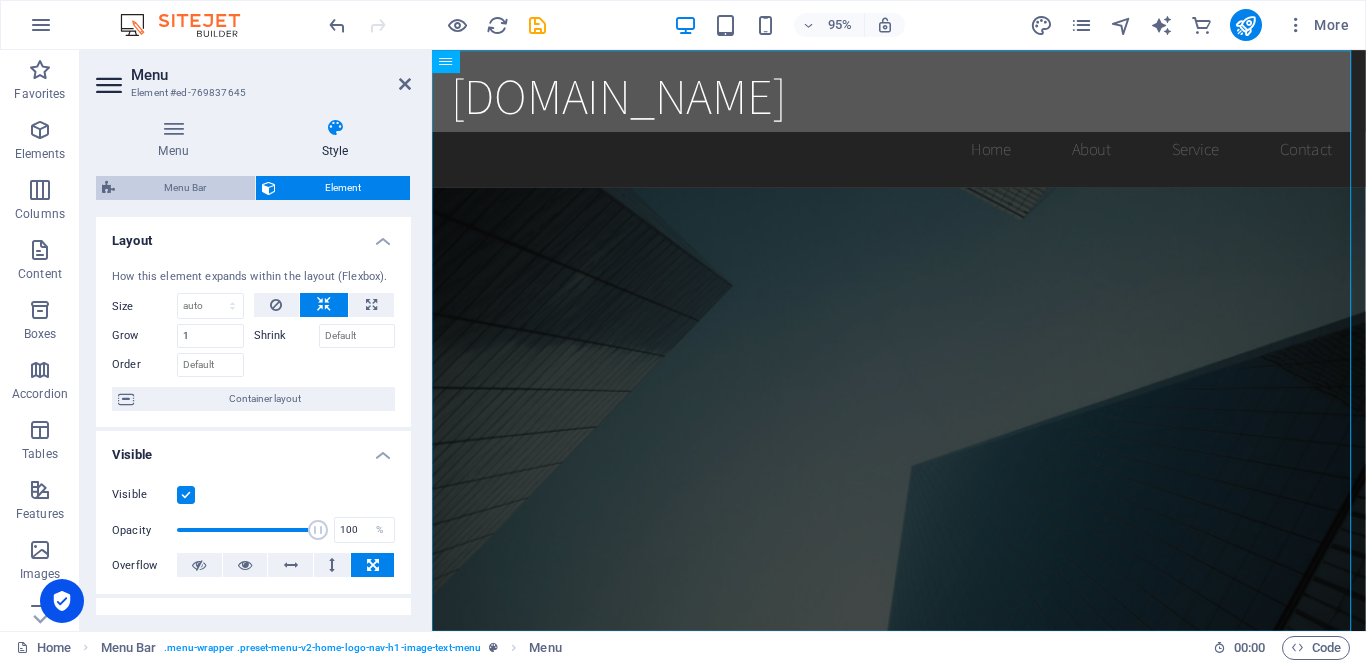 click on "Menu Bar" at bounding box center (185, 188) 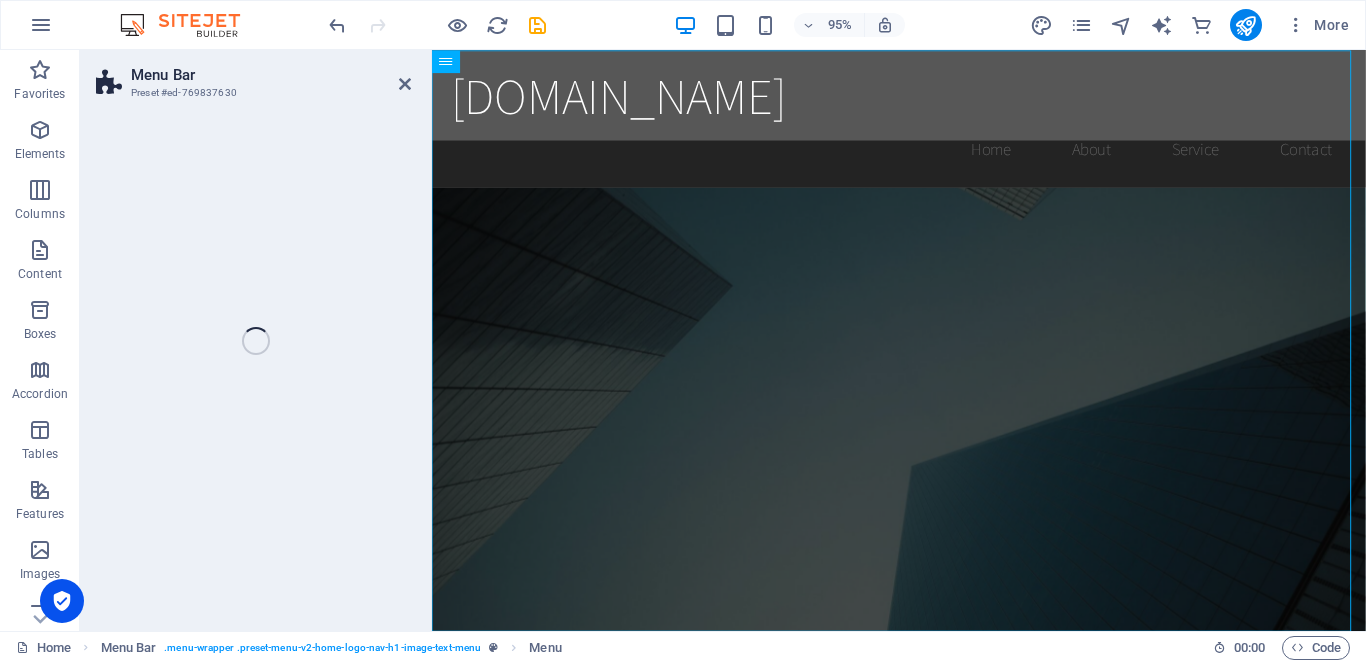 select on "rem" 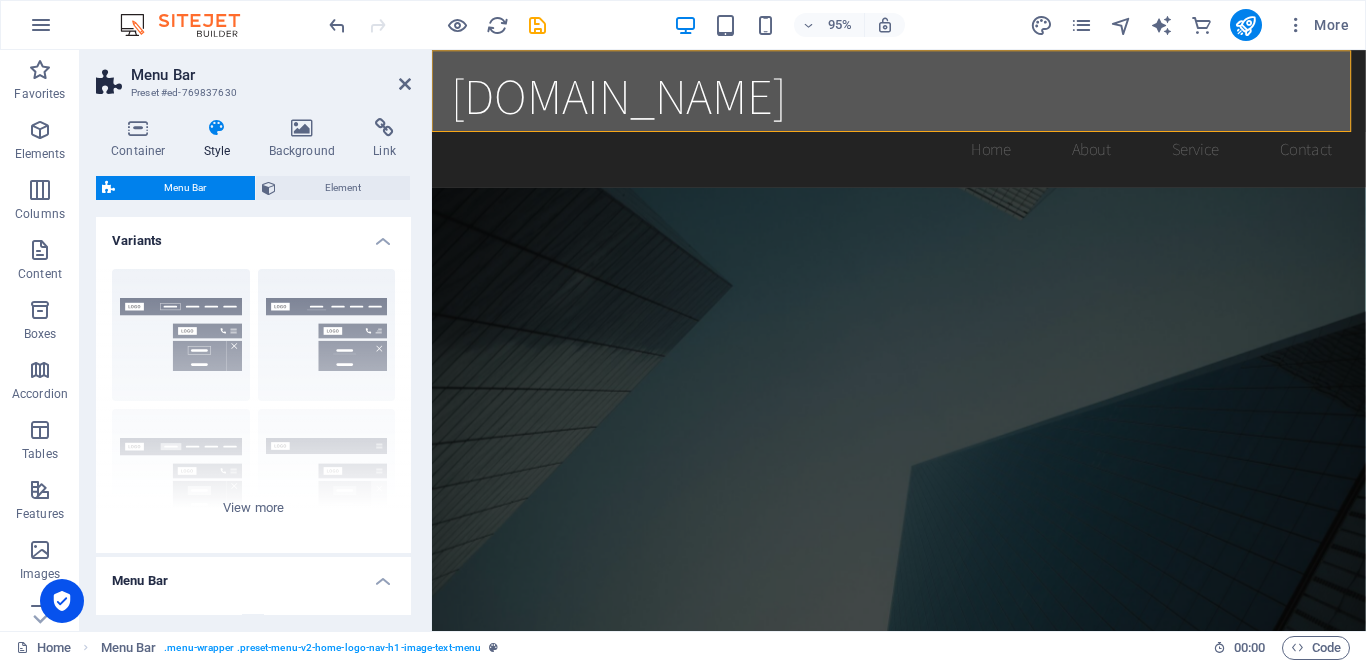 click on "Style" at bounding box center [221, 139] 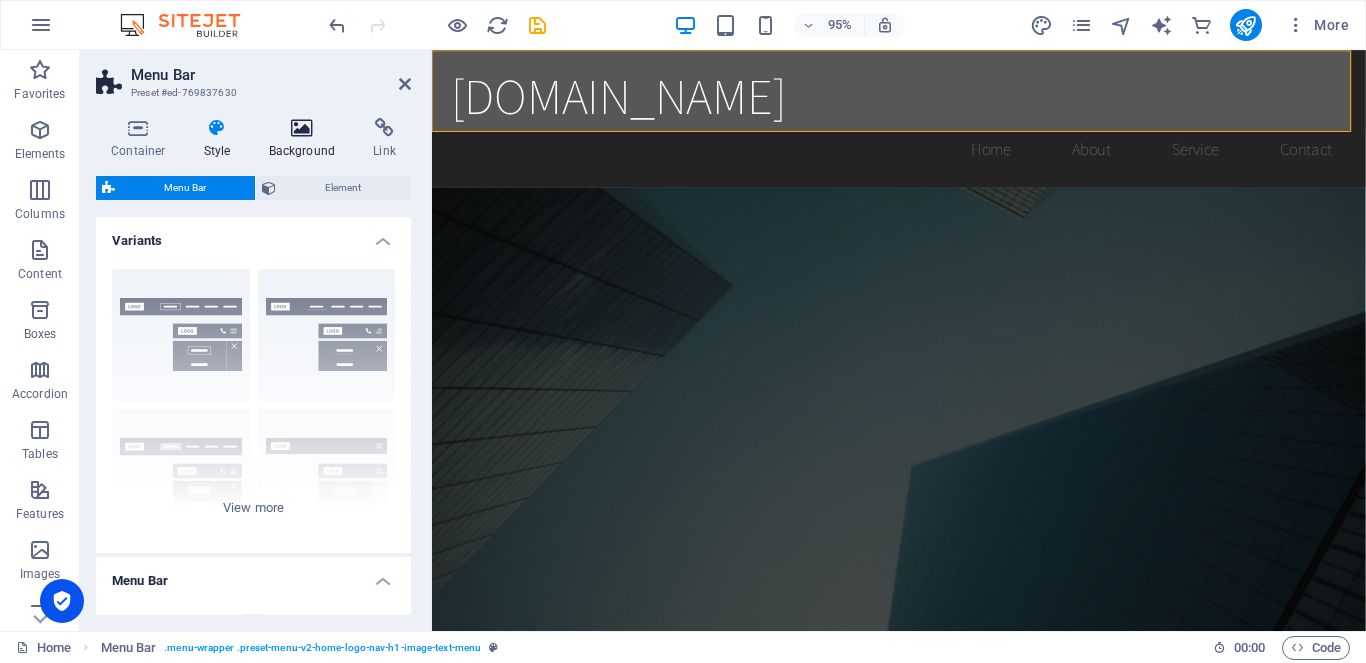 click at bounding box center (302, 128) 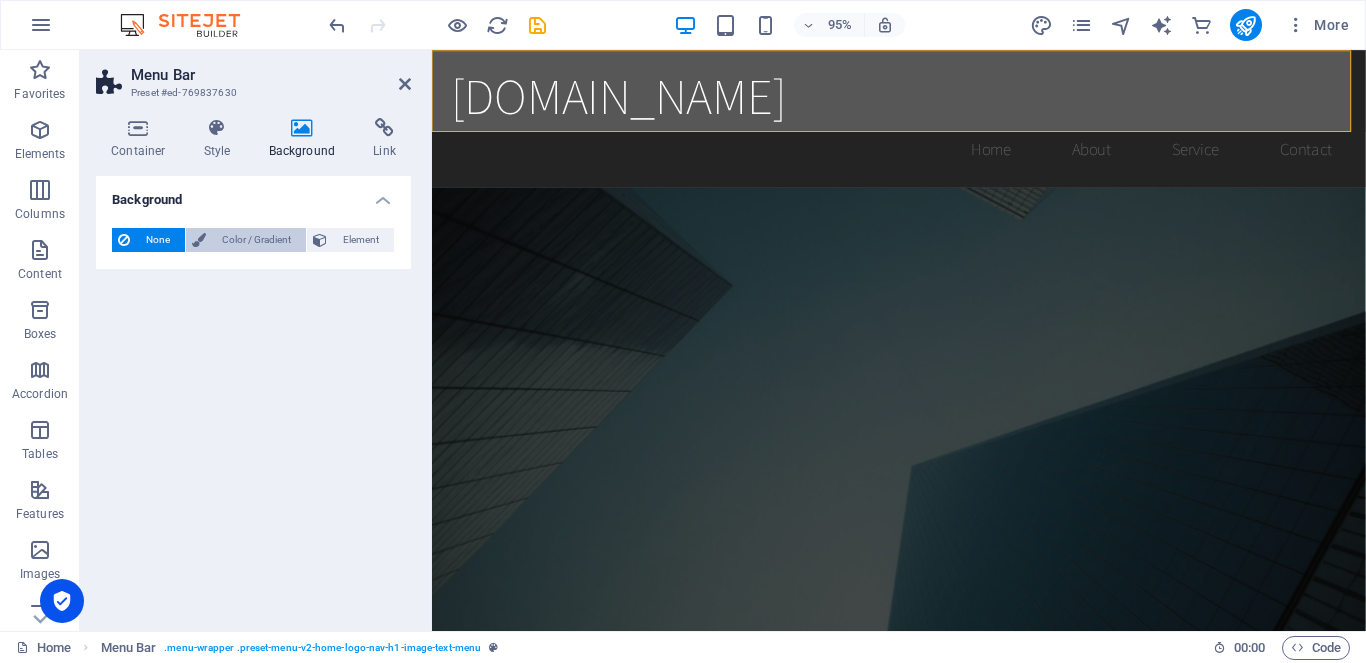 click on "Color / Gradient" at bounding box center [256, 240] 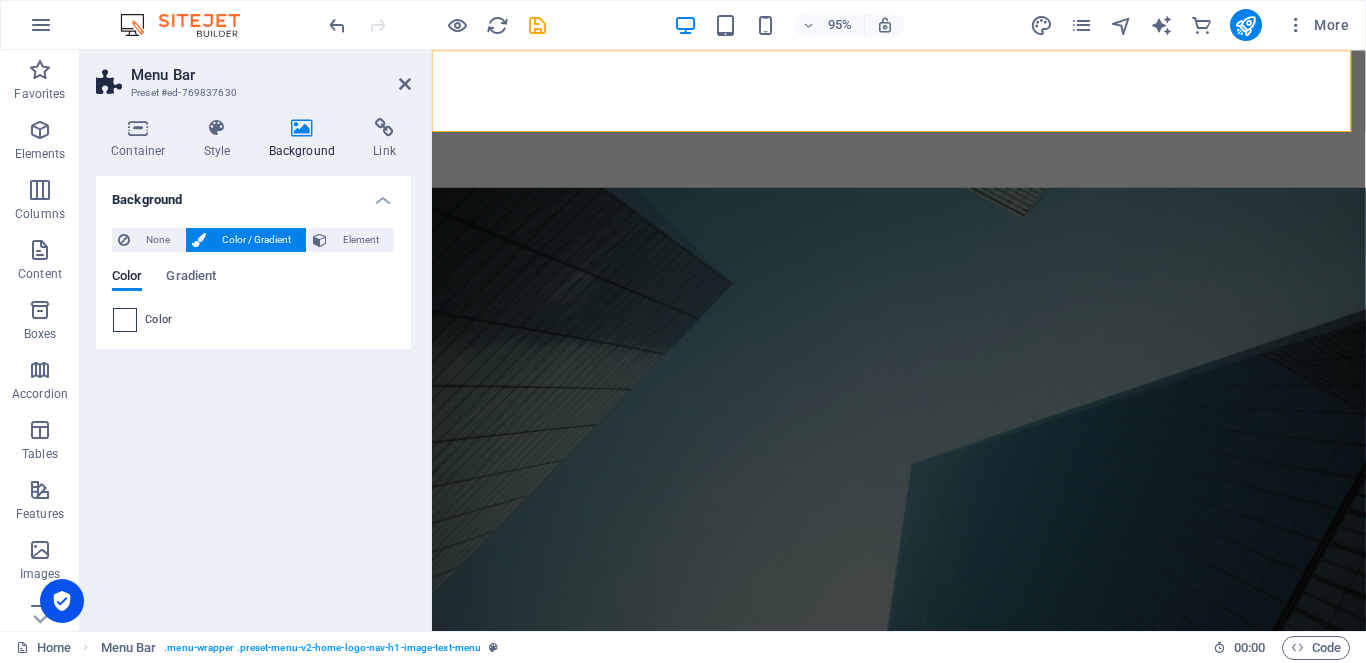 click at bounding box center (125, 320) 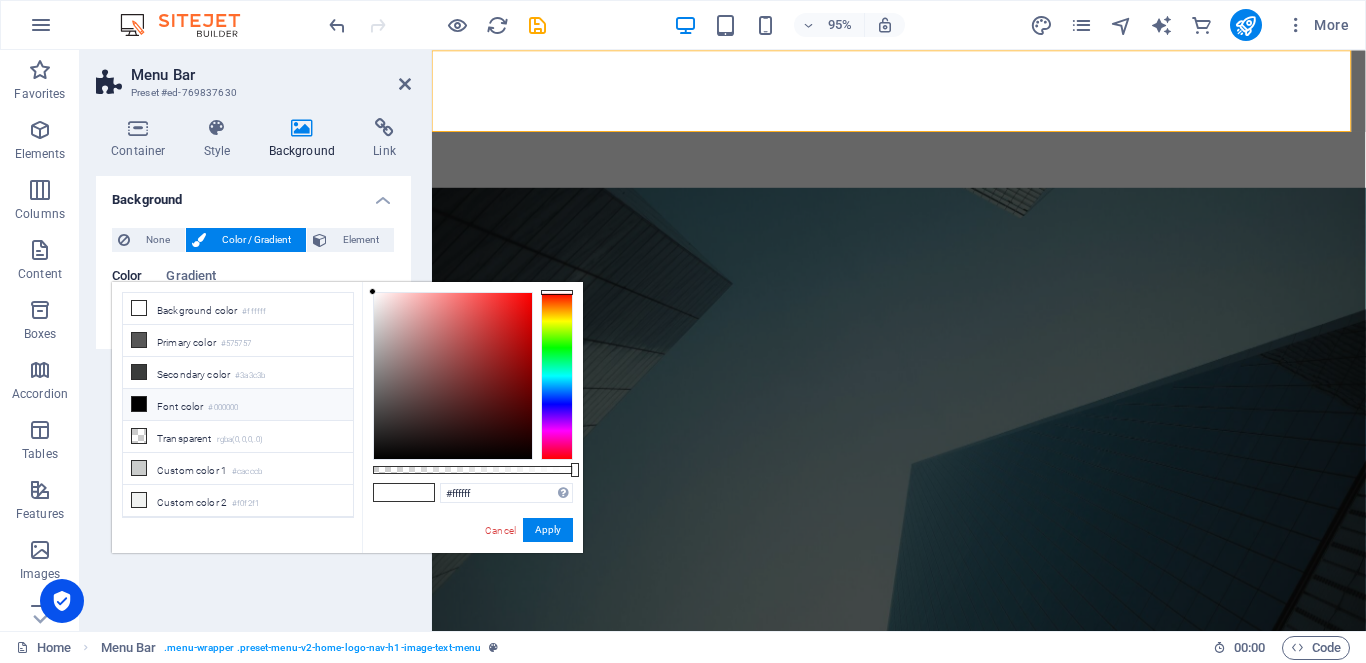 click at bounding box center (139, 404) 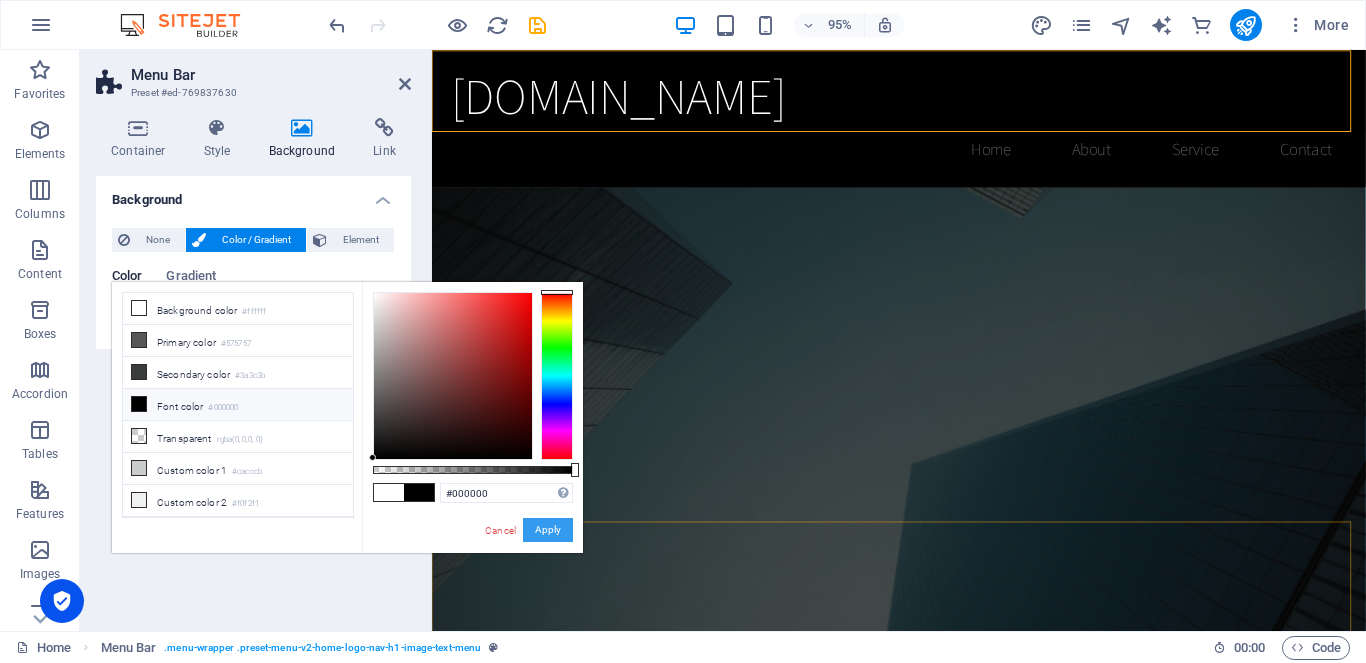 click on "Apply" at bounding box center (548, 530) 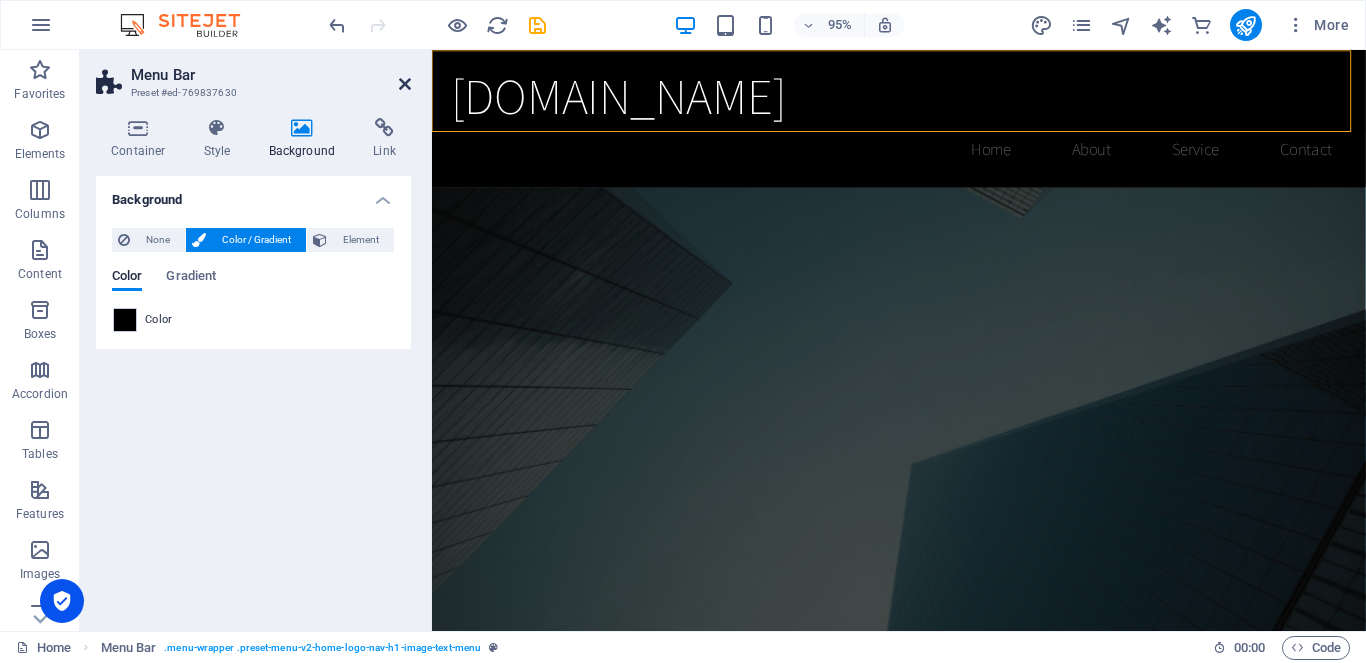 click at bounding box center [405, 84] 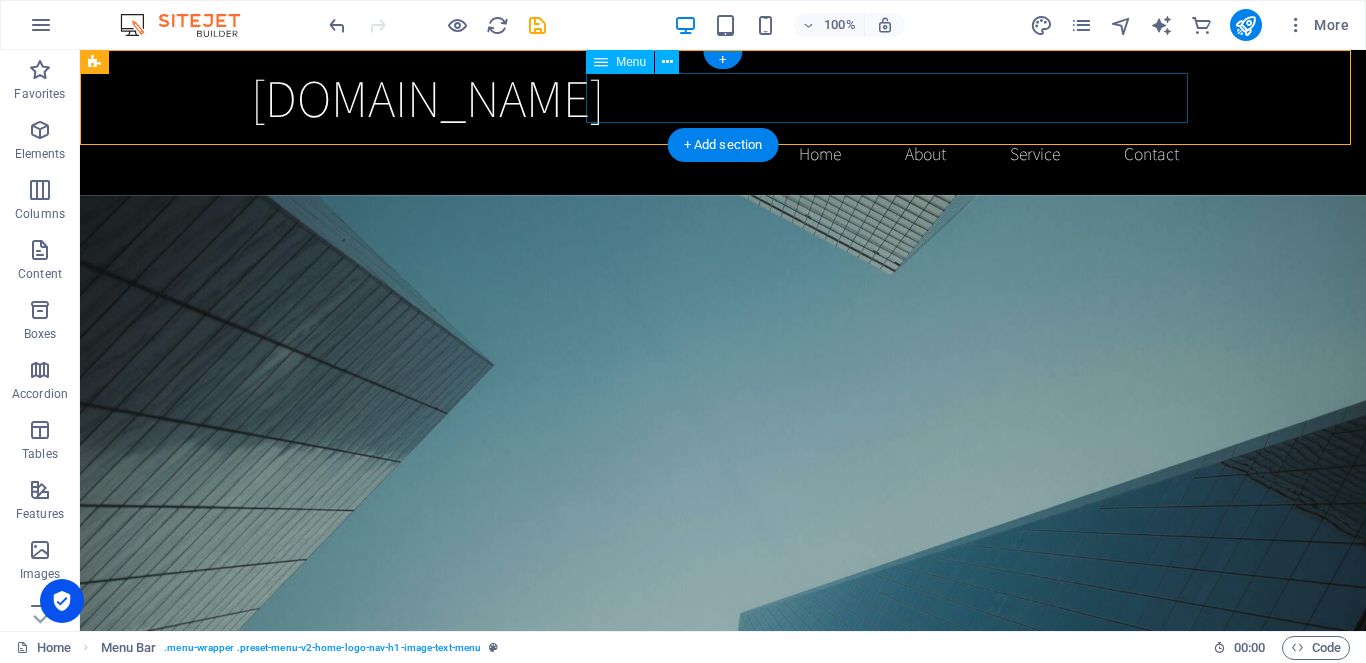 click on "Home About Service Contact" at bounding box center [723, 154] 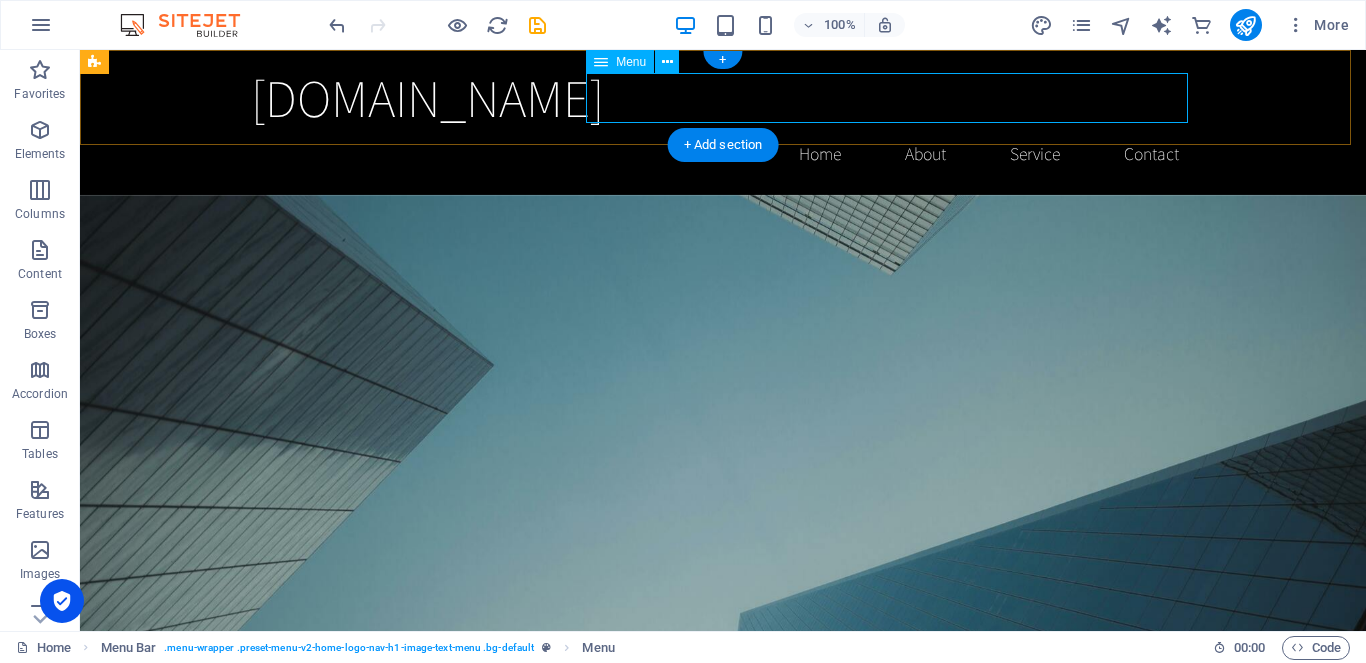 click on "Home About Service Contact" at bounding box center [723, 154] 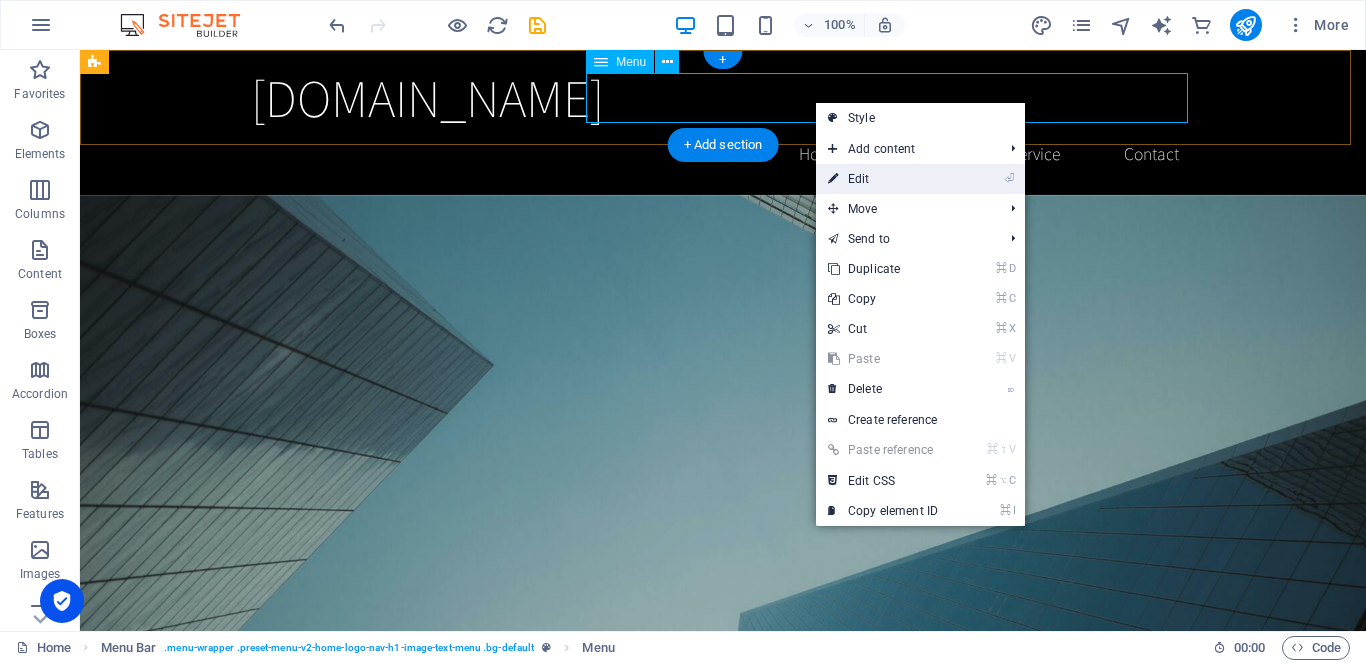 click on "⏎  Edit" at bounding box center [883, 179] 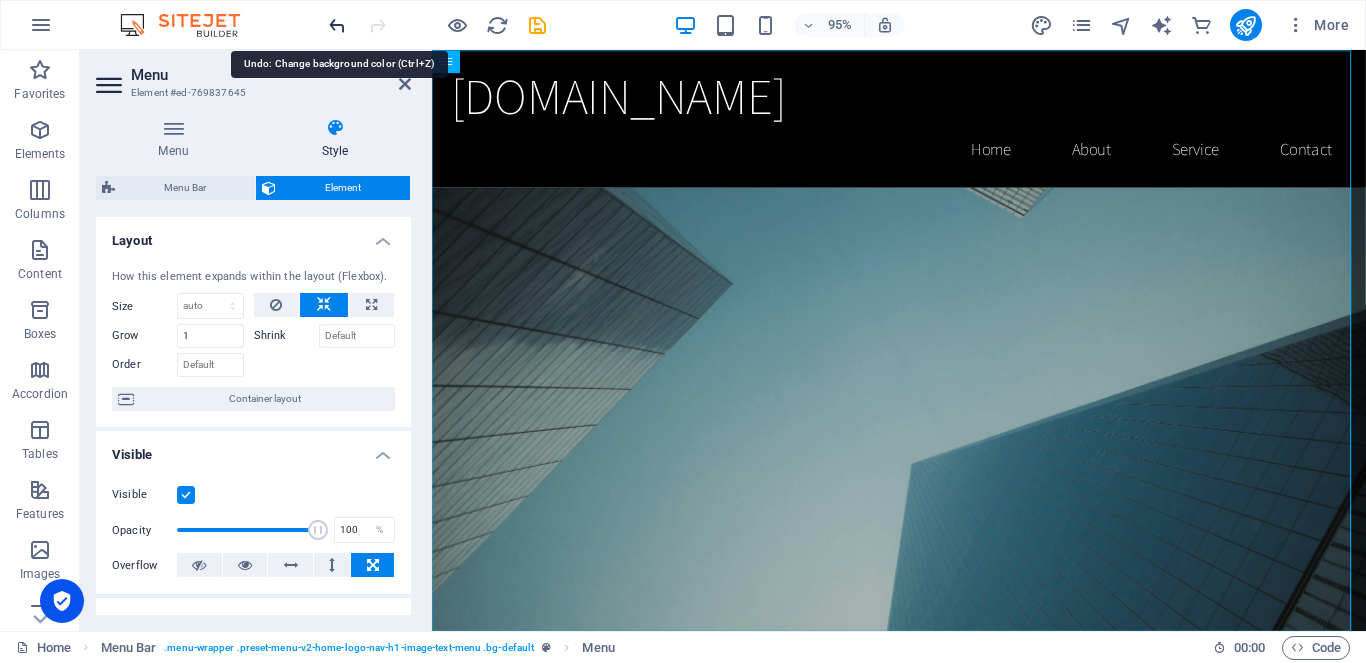 click at bounding box center (337, 25) 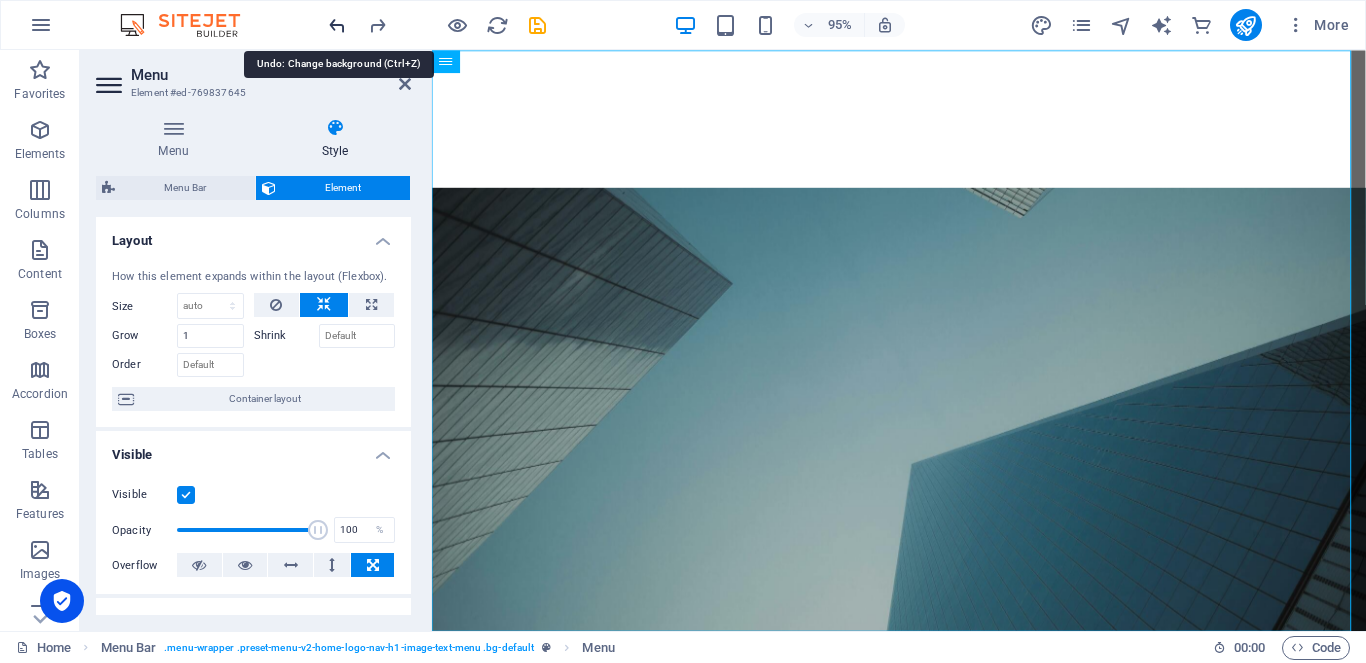 click at bounding box center (337, 25) 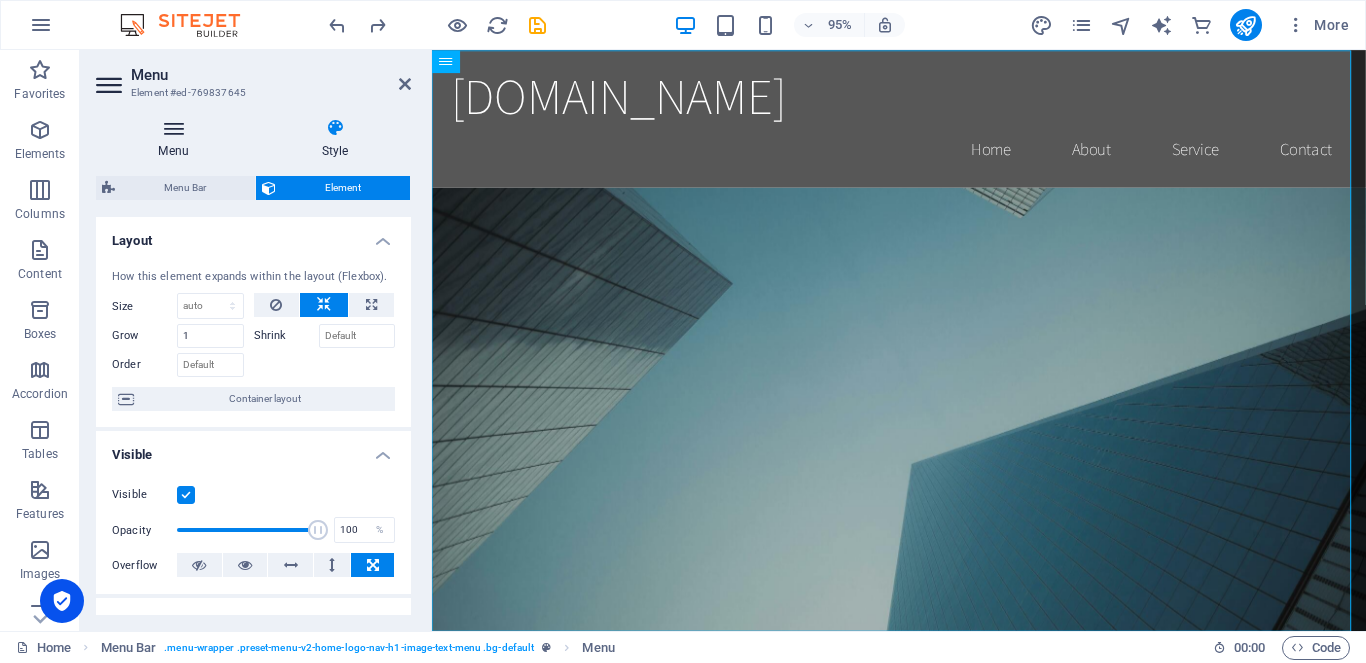 click at bounding box center (173, 128) 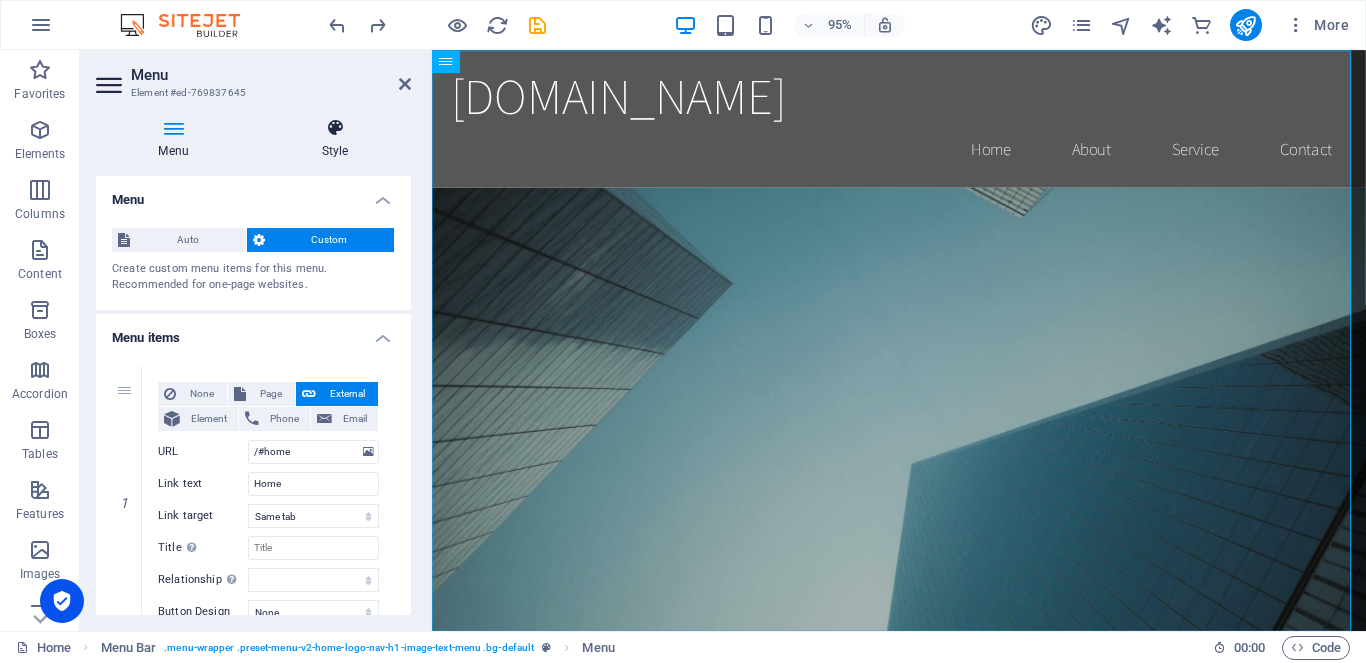 click at bounding box center (335, 128) 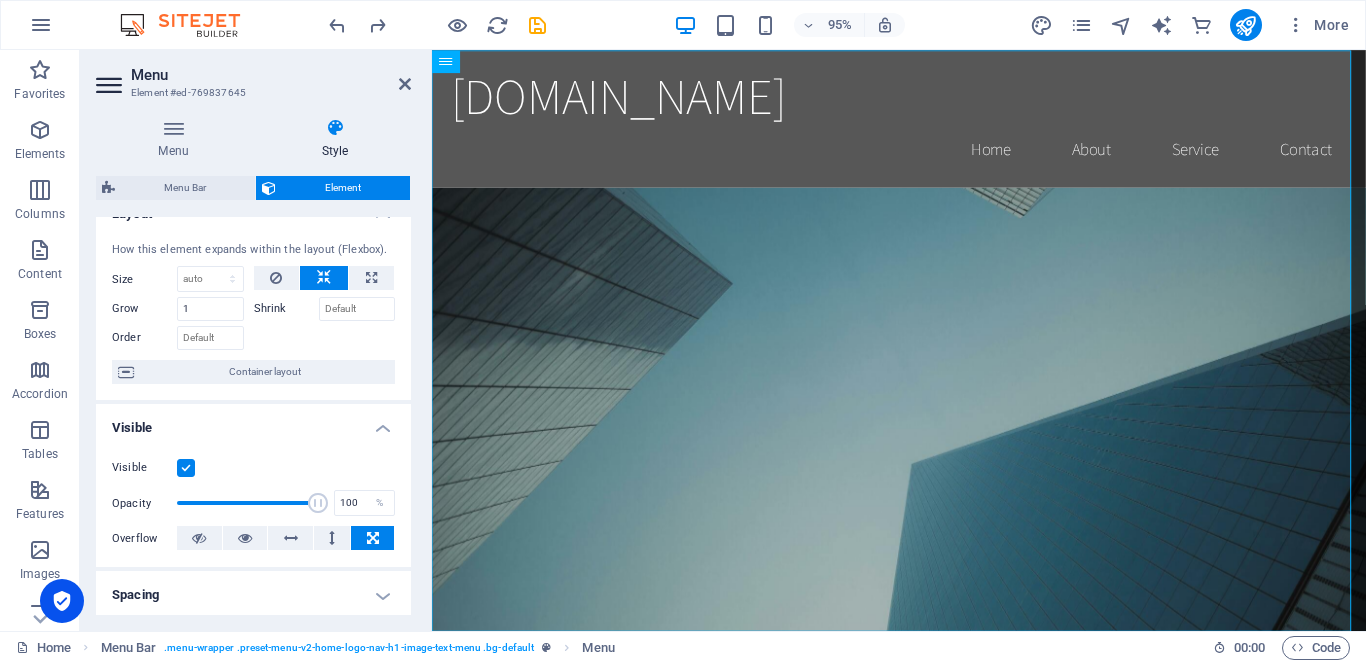 scroll, scrollTop: 0, scrollLeft: 0, axis: both 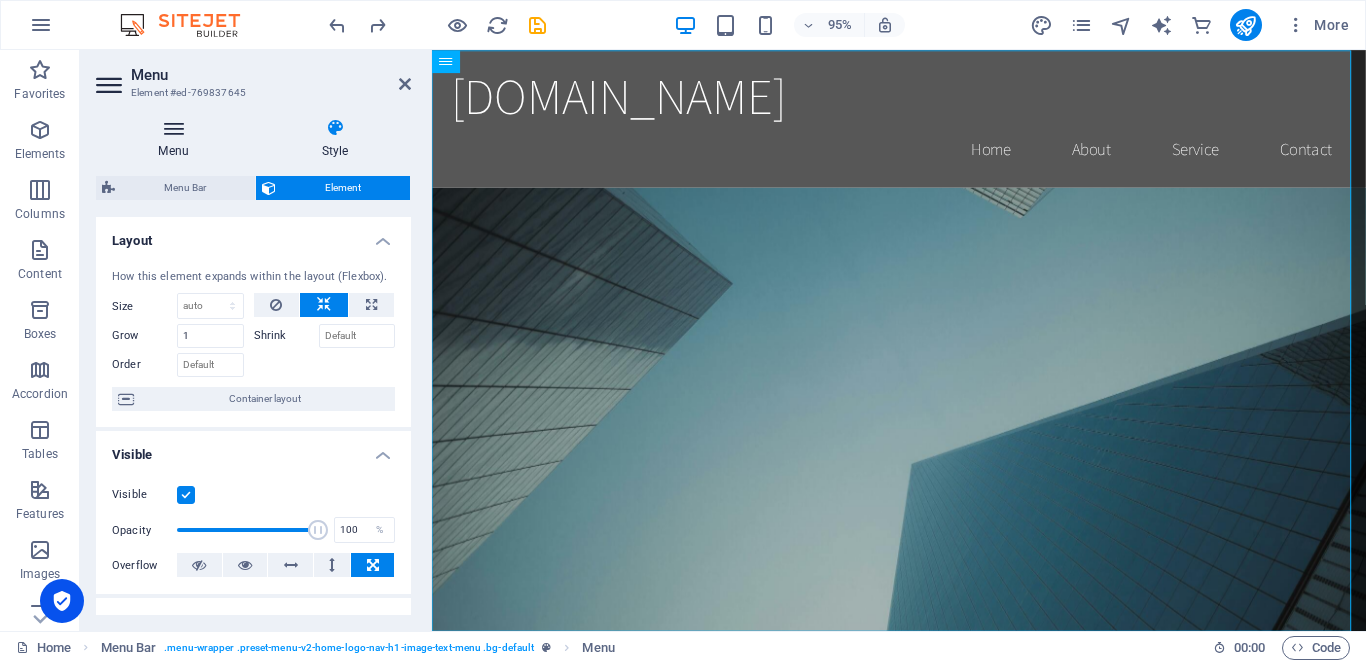click at bounding box center (173, 128) 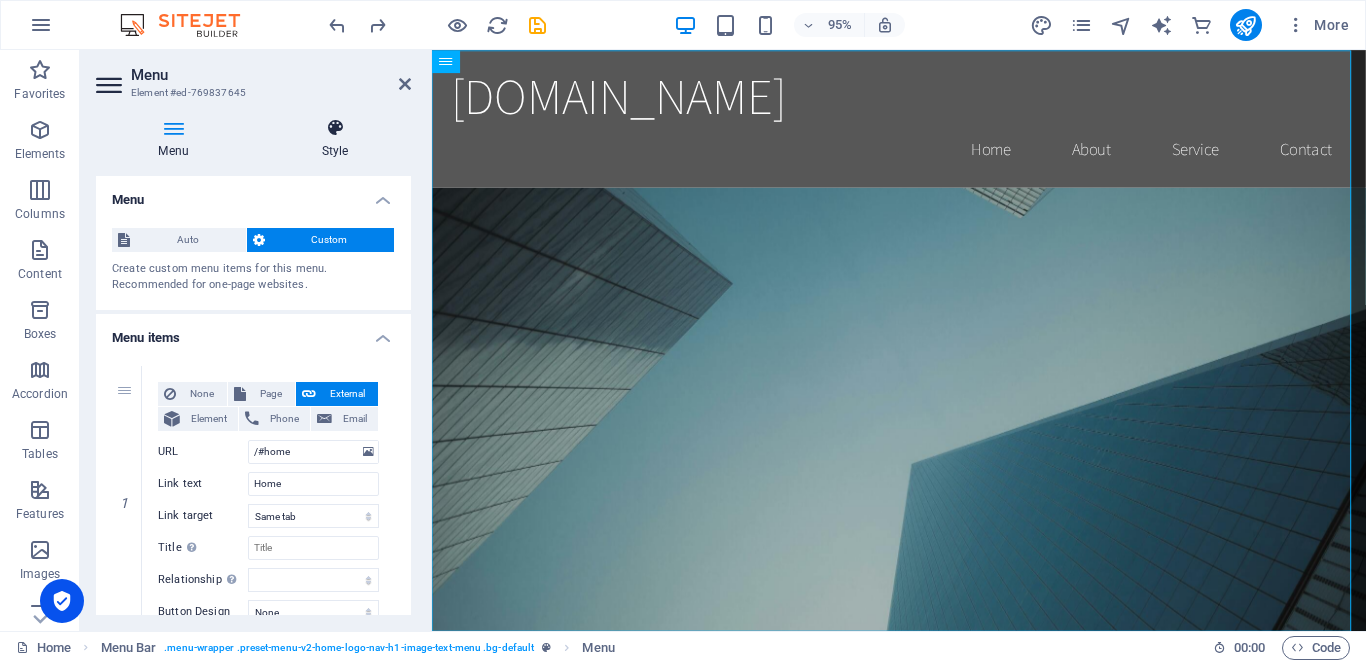 click at bounding box center (335, 128) 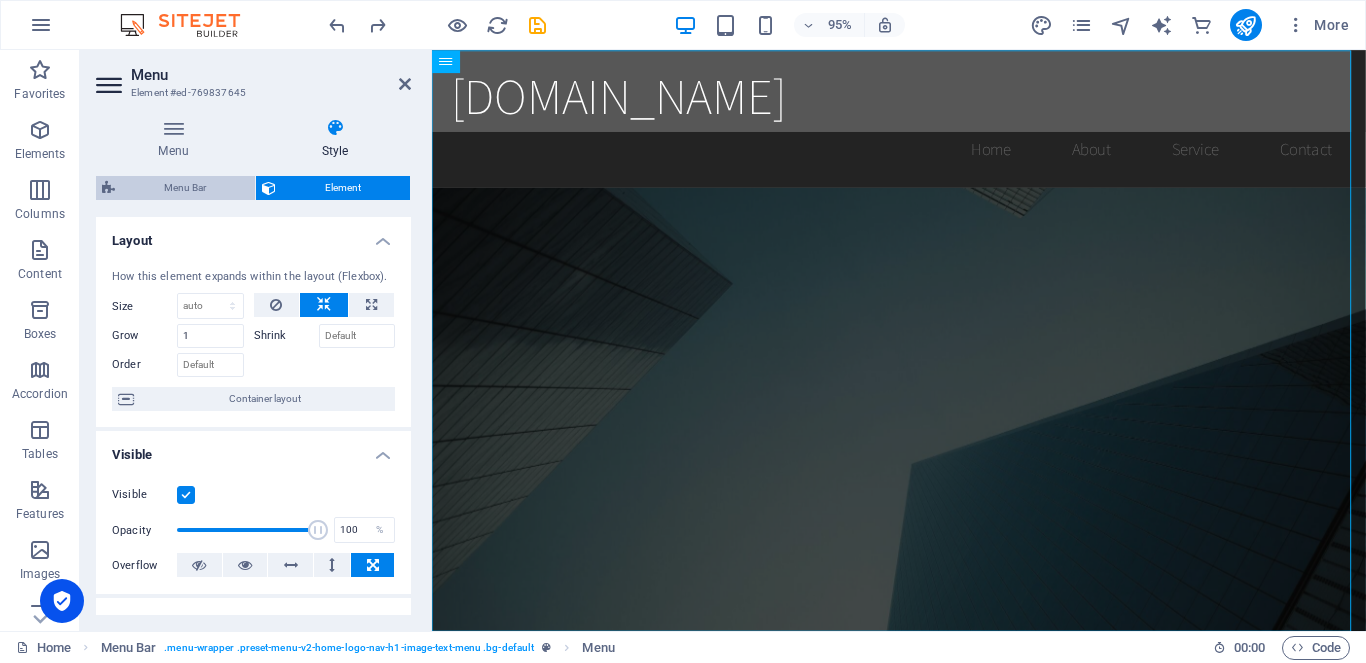 click on "Menu Bar" at bounding box center (185, 188) 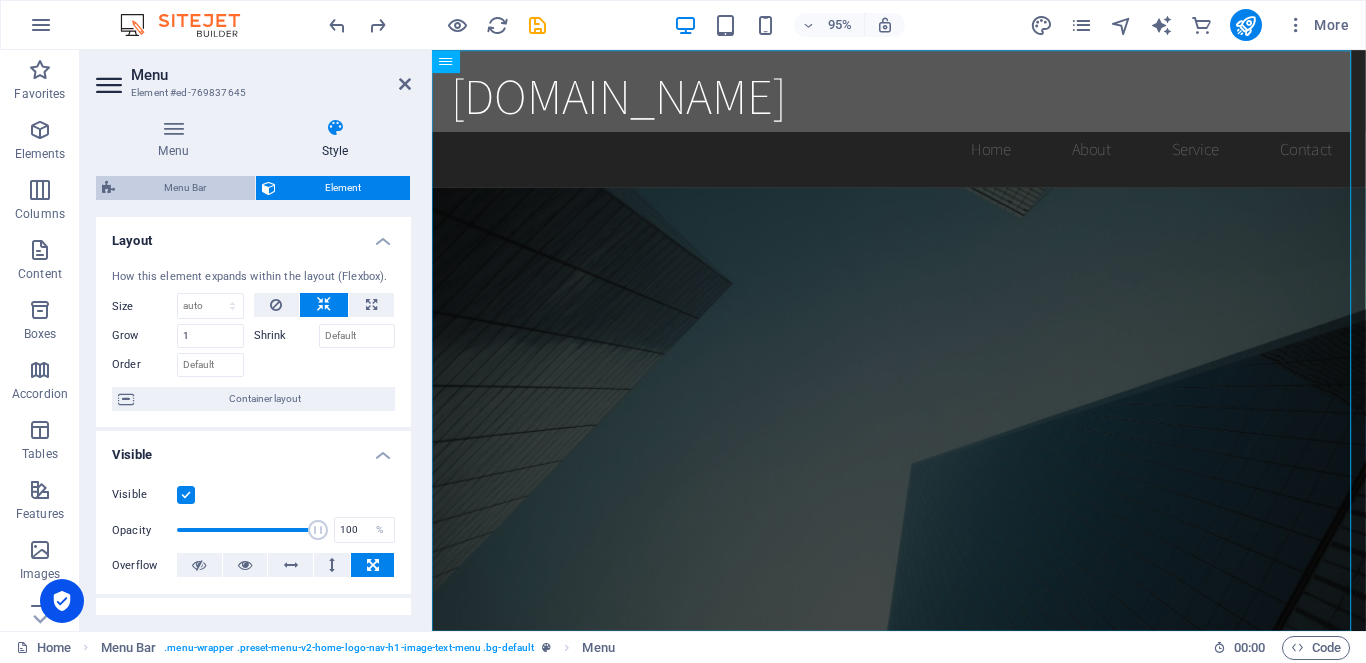 select on "rem" 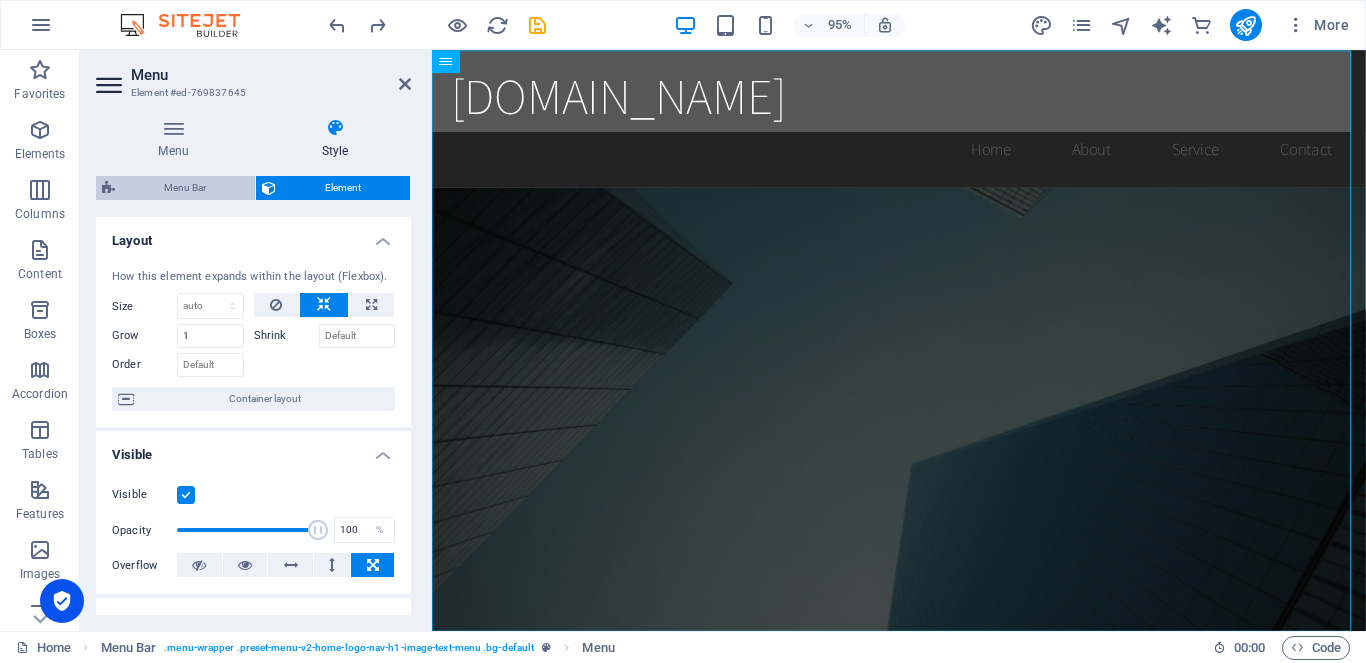select on "preset-menu-v2-home-logo-nav-h1-image-text-menu" 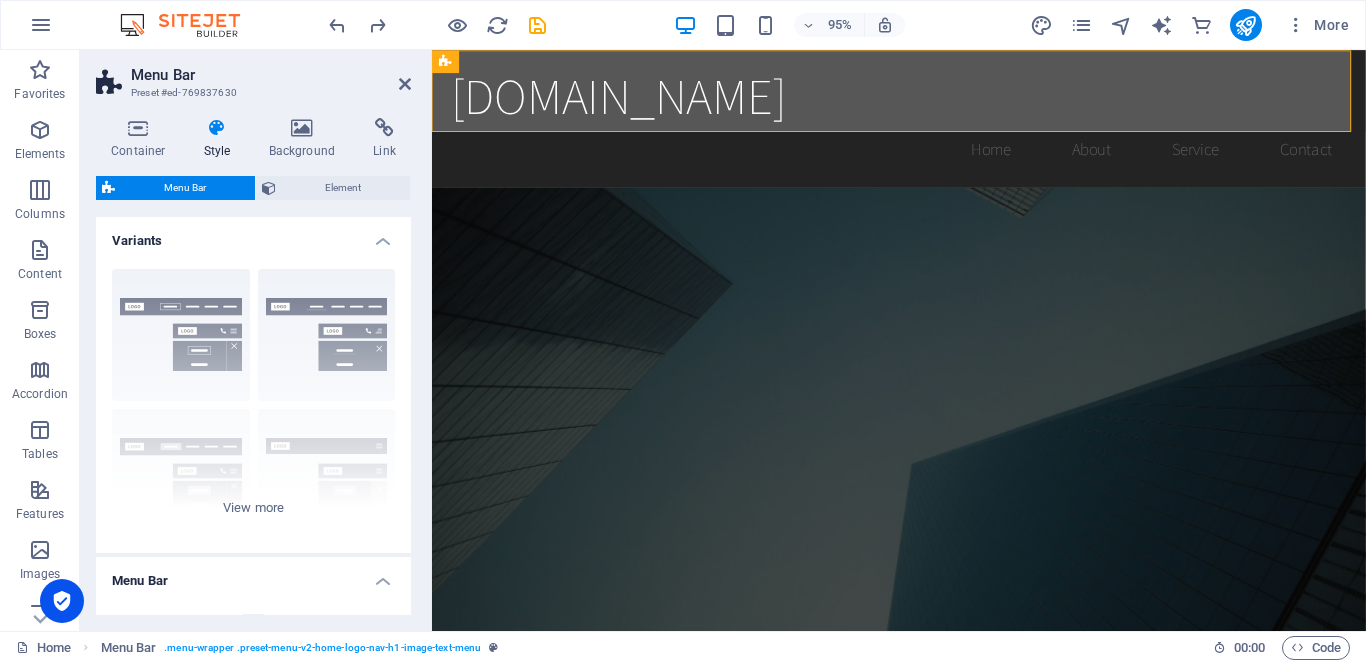 click on "Style" at bounding box center (221, 139) 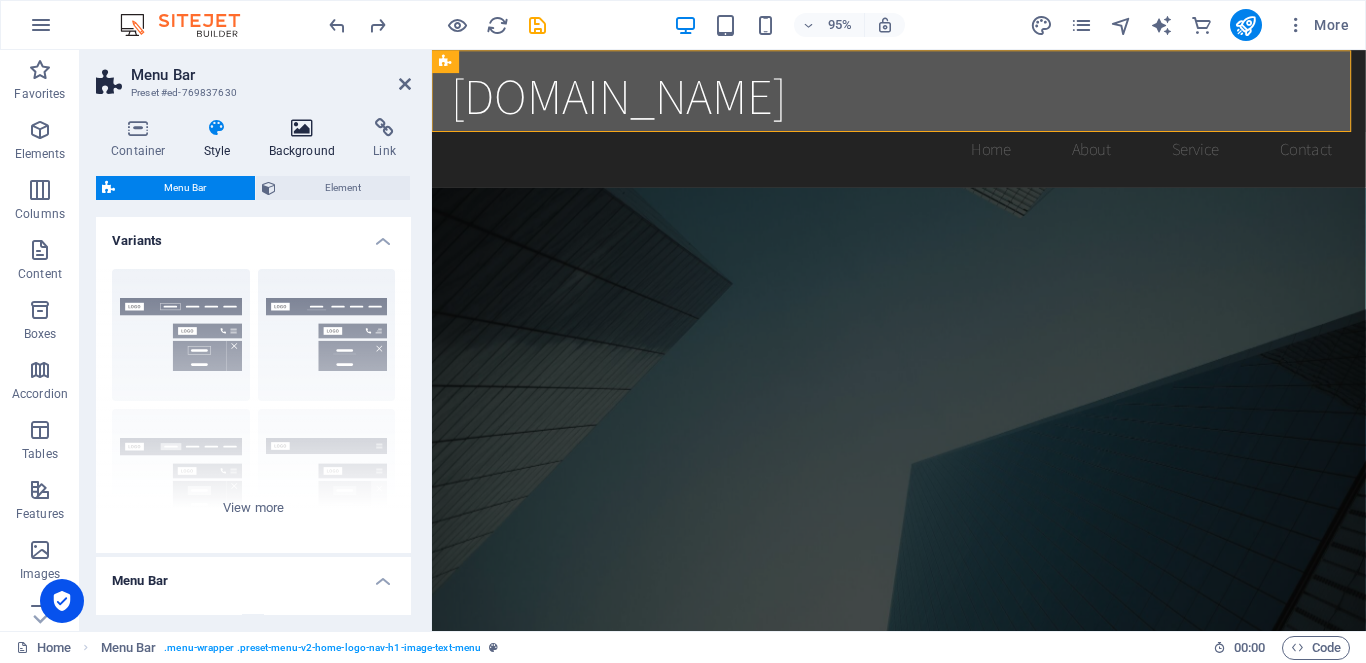 click on "Background" at bounding box center (306, 139) 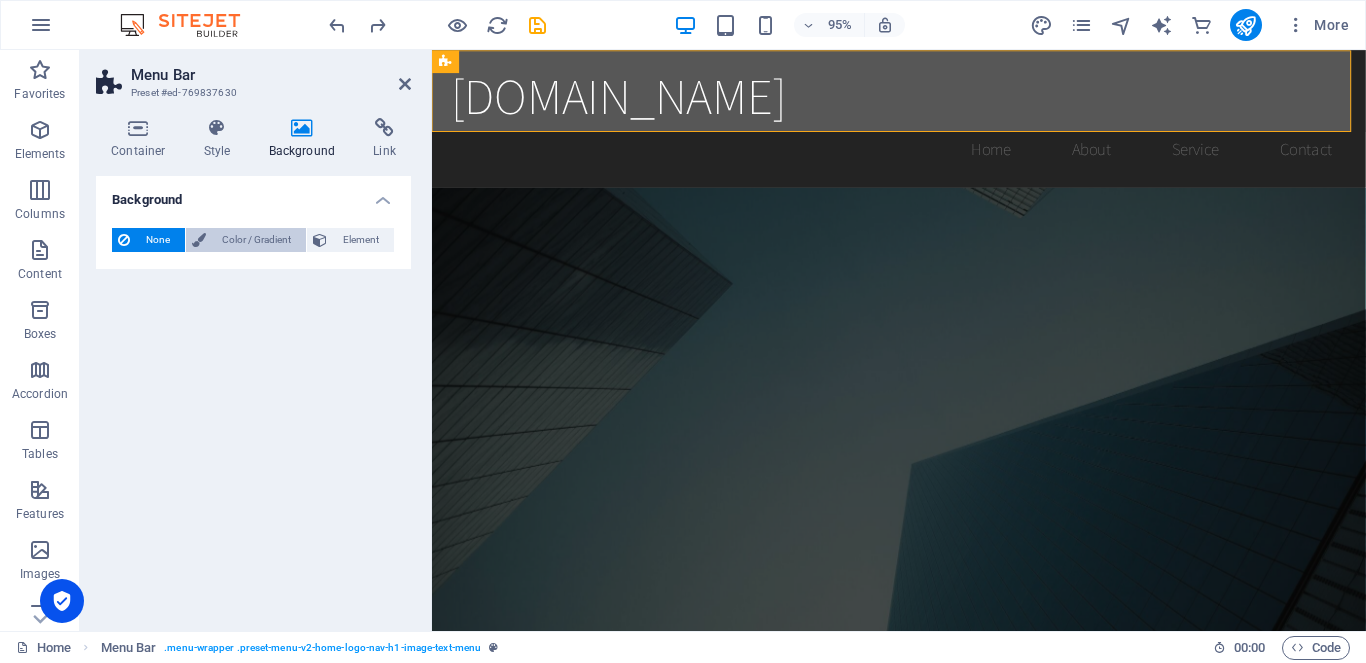 click on "Color / Gradient" at bounding box center (256, 240) 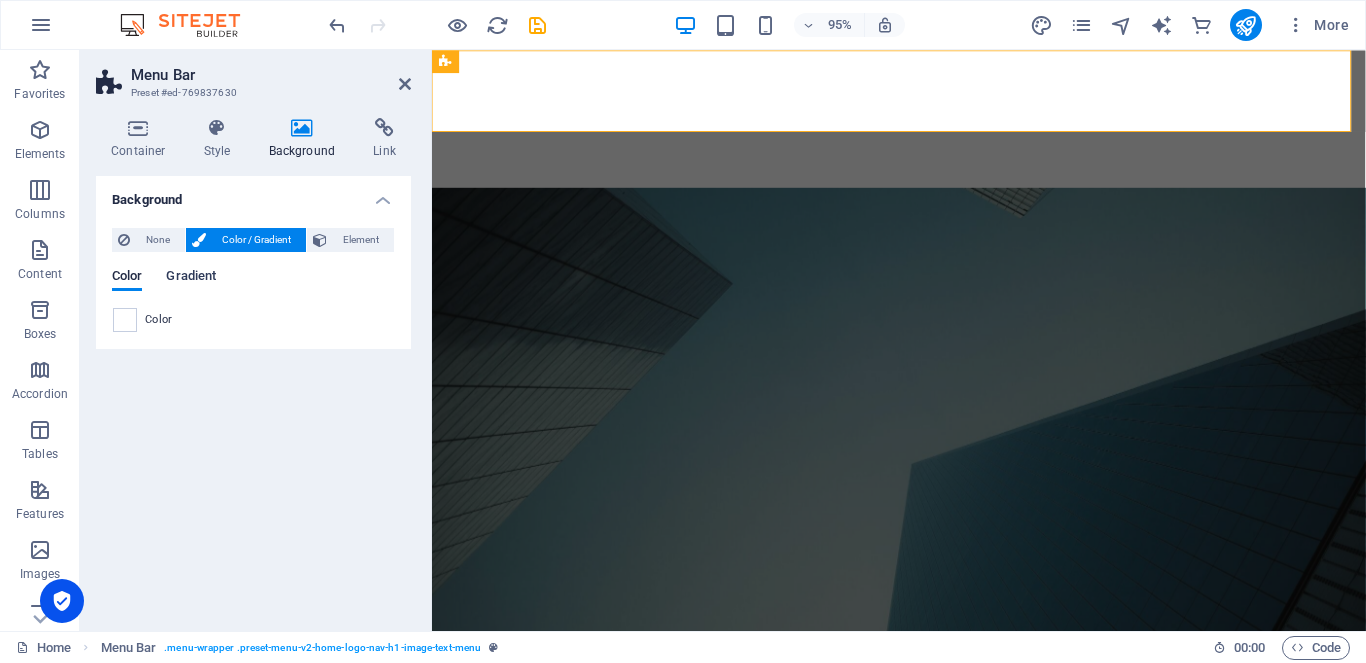 click on "Gradient" at bounding box center [191, 278] 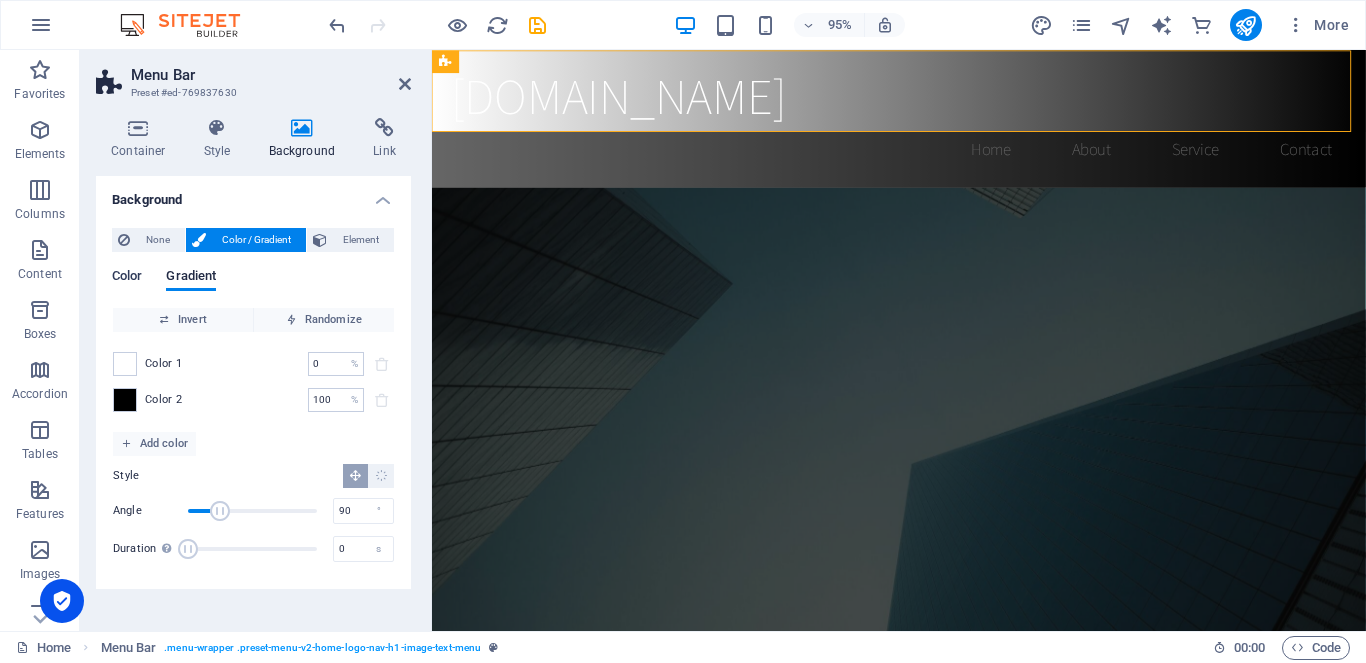 click on "Color" at bounding box center (127, 278) 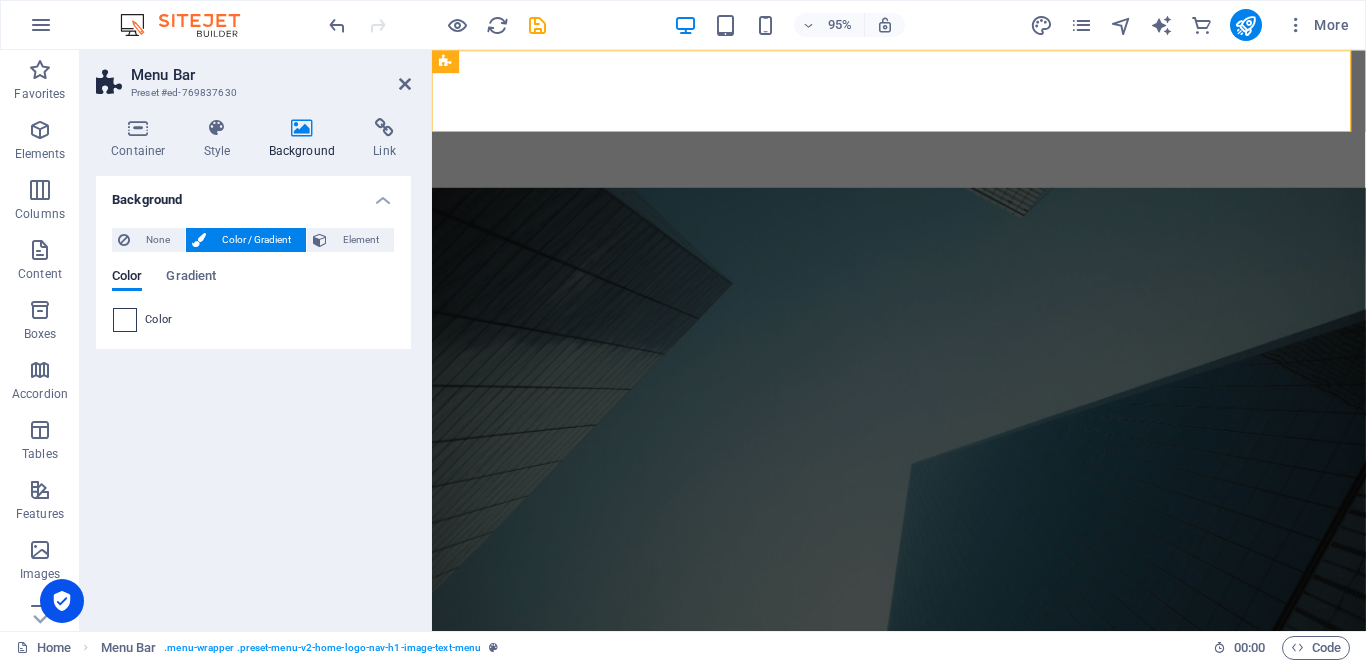 click at bounding box center (125, 320) 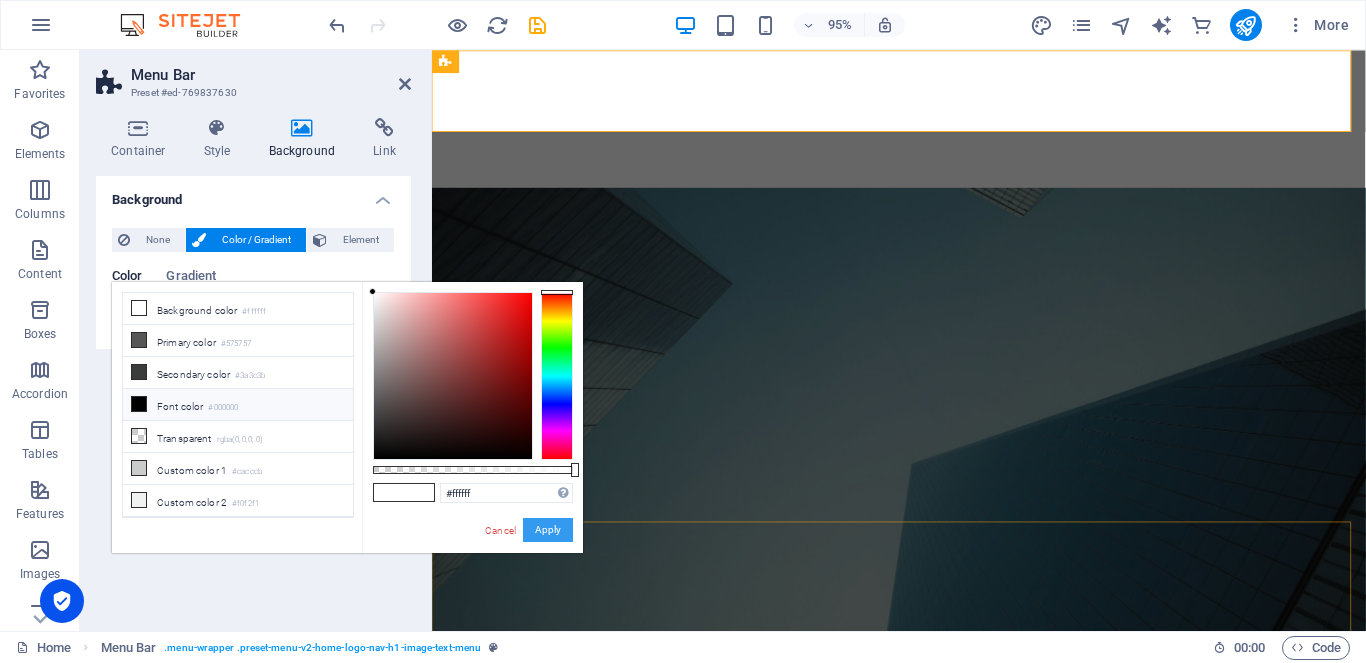 click on "Apply" at bounding box center [548, 530] 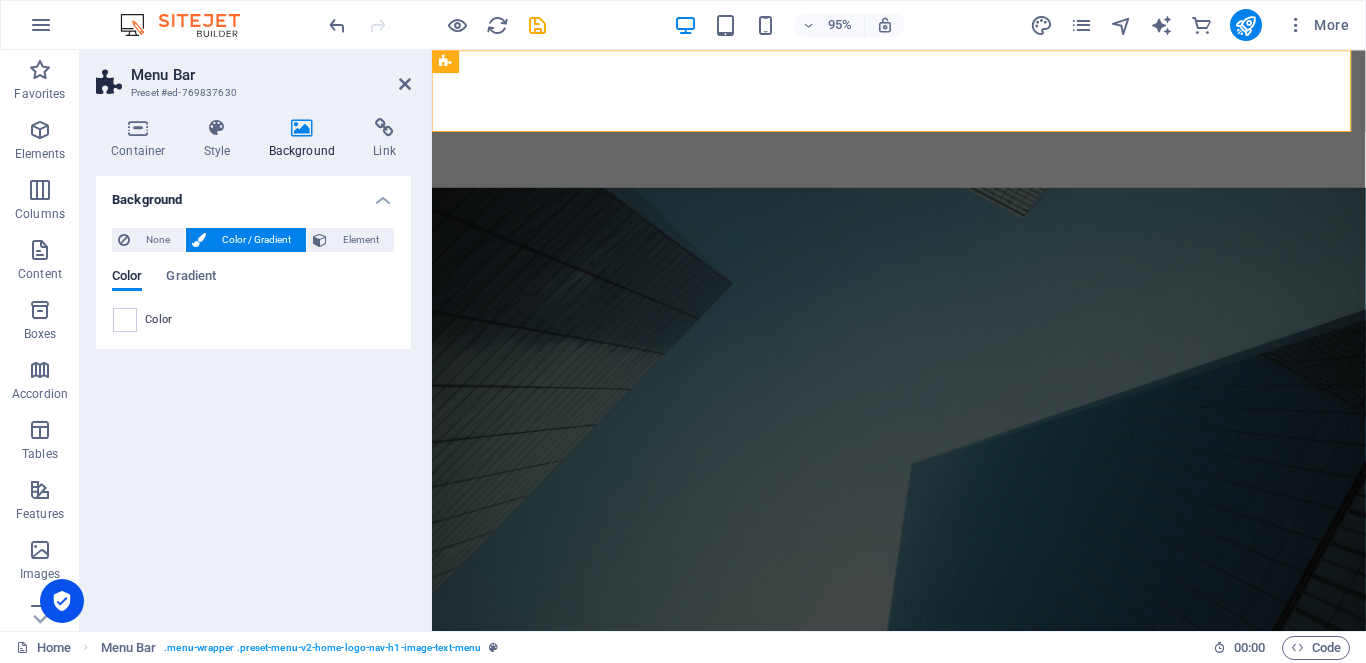 click at bounding box center (923, 501) 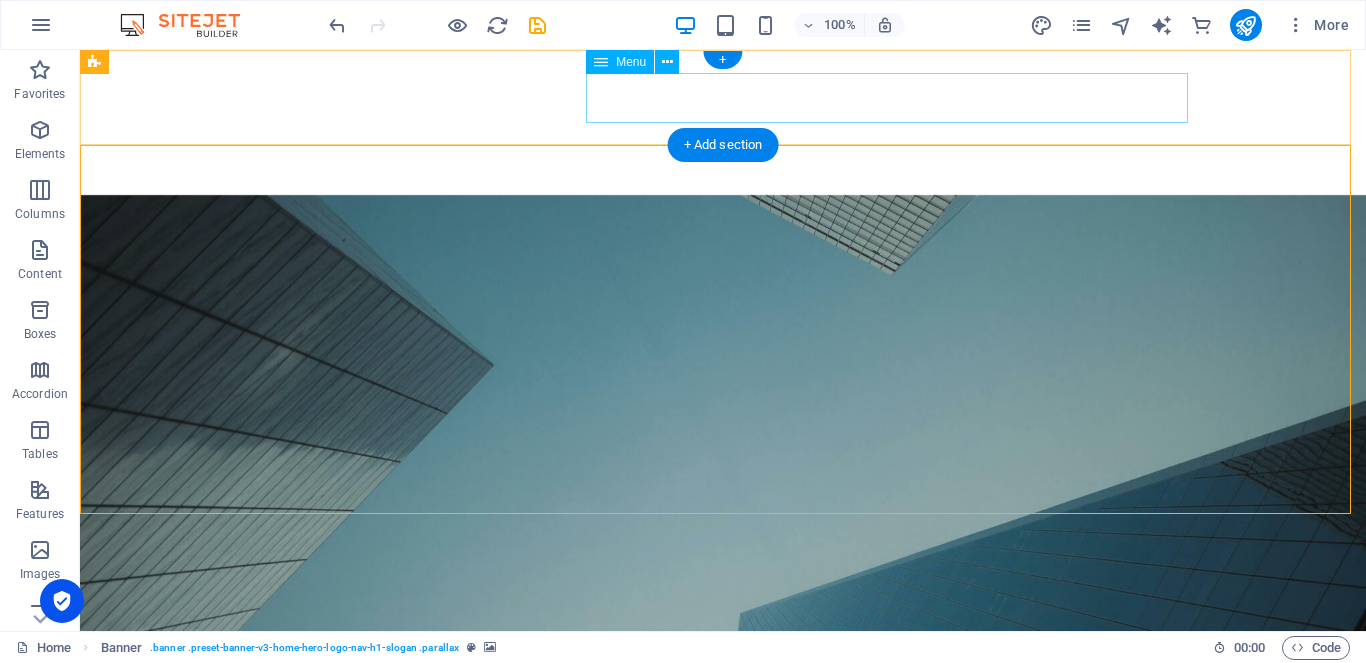click on "Menu" at bounding box center [620, 62] 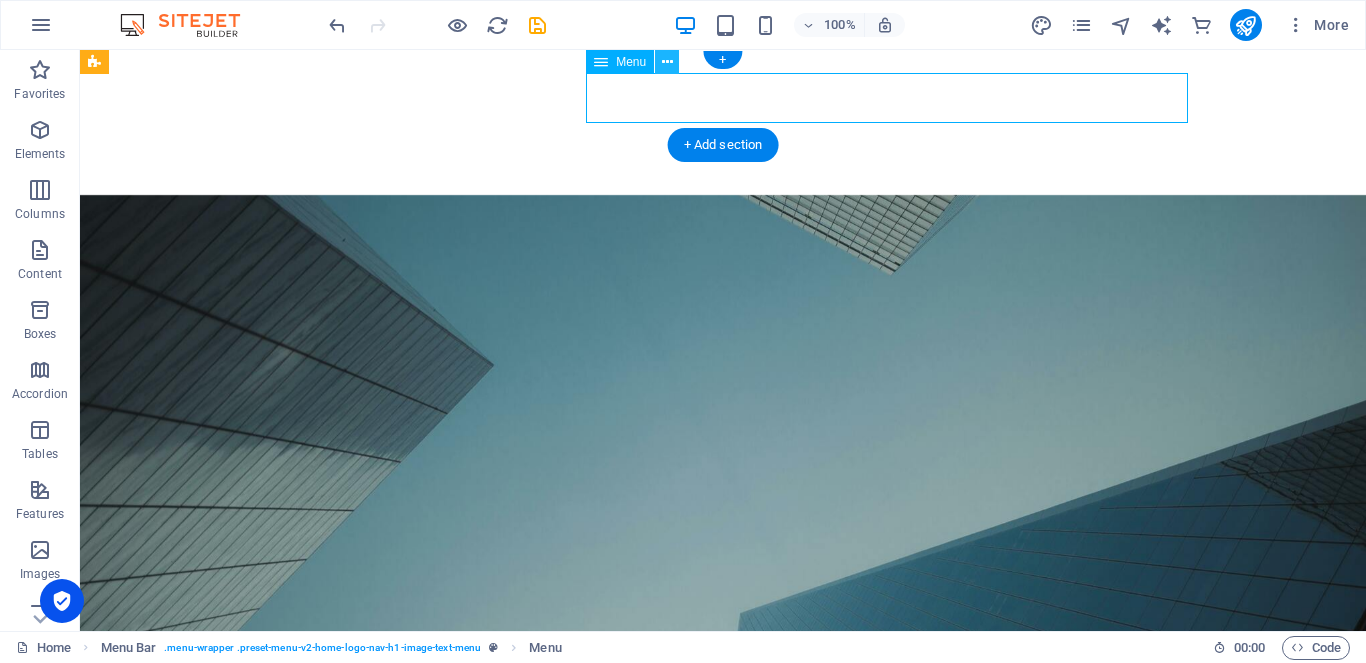 click at bounding box center (667, 62) 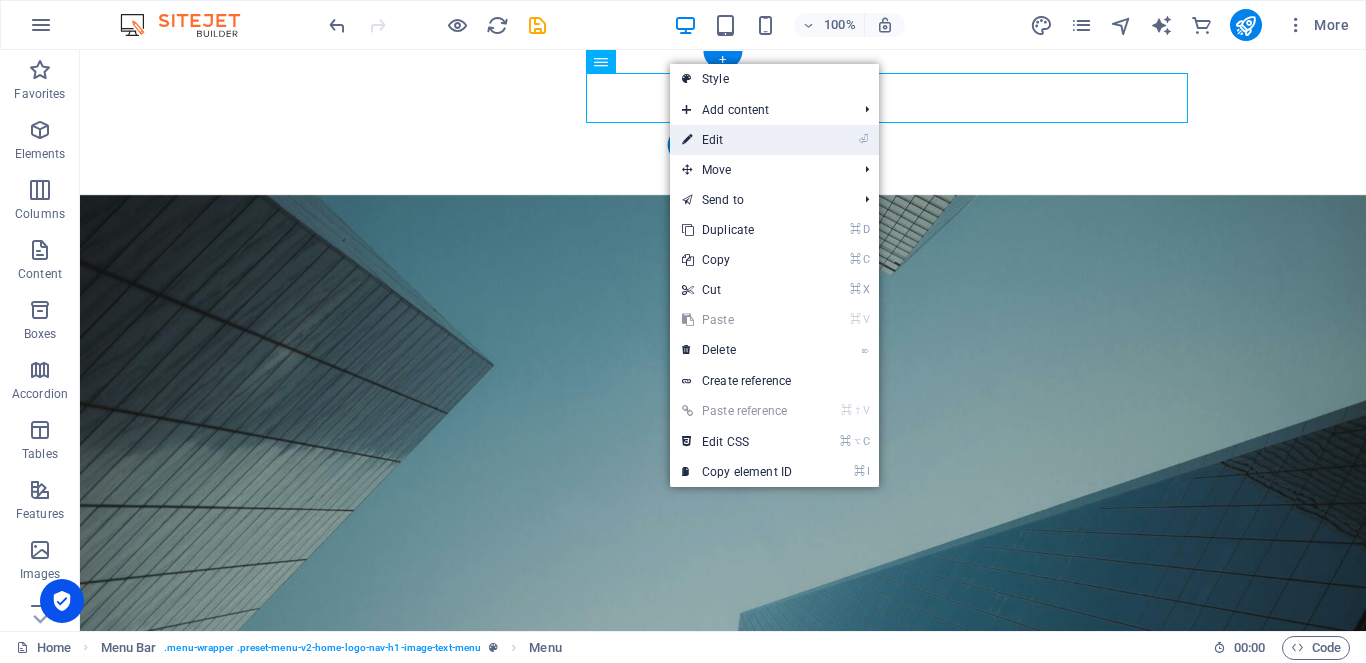 click on "⏎  Edit" at bounding box center [737, 140] 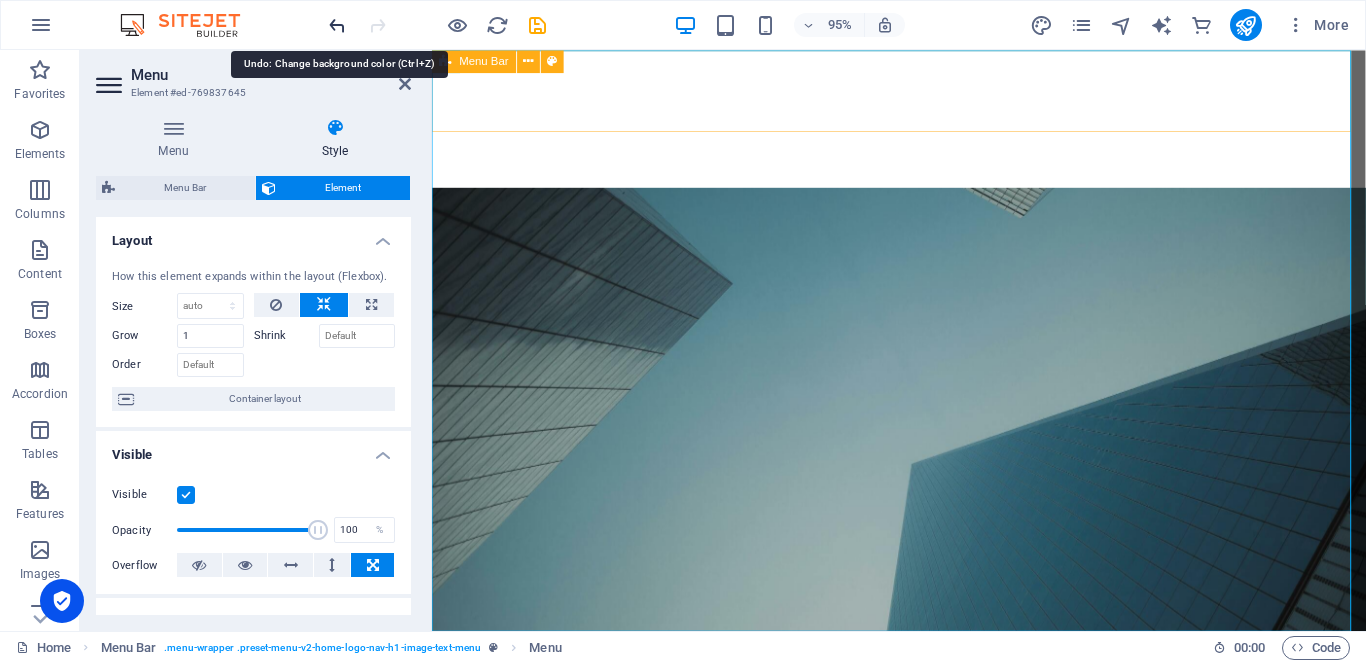 click at bounding box center [337, 25] 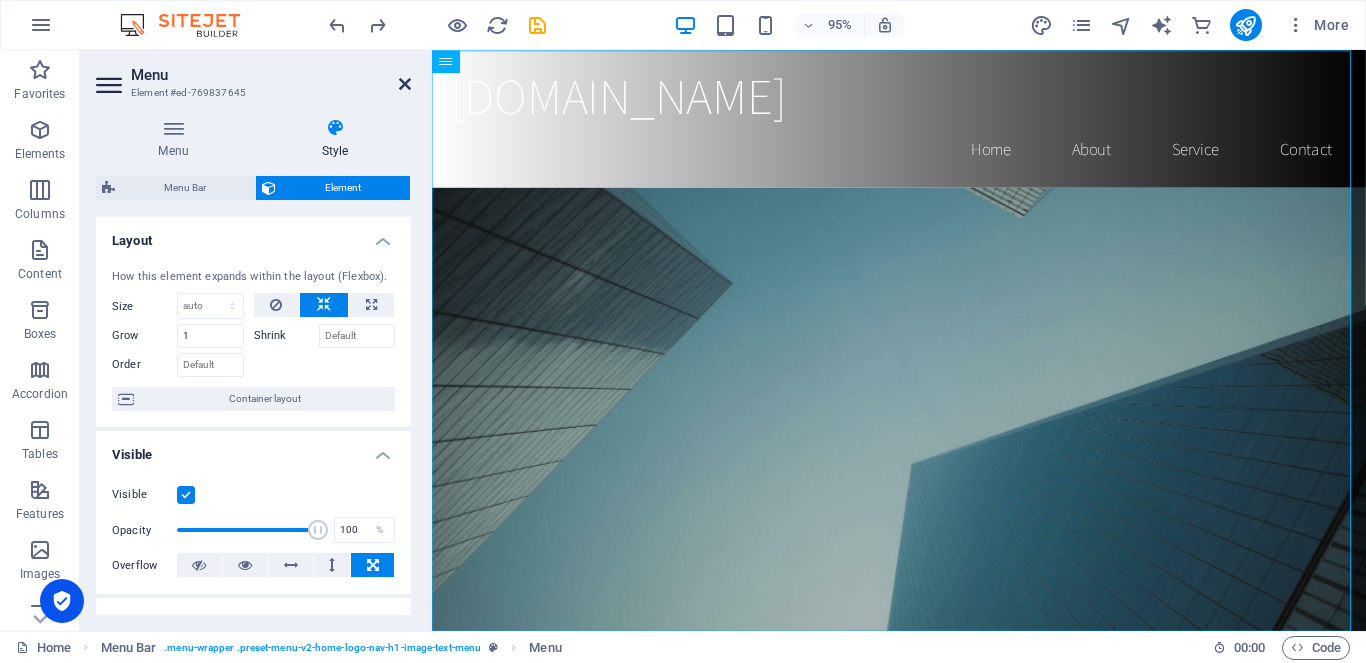 click at bounding box center [405, 84] 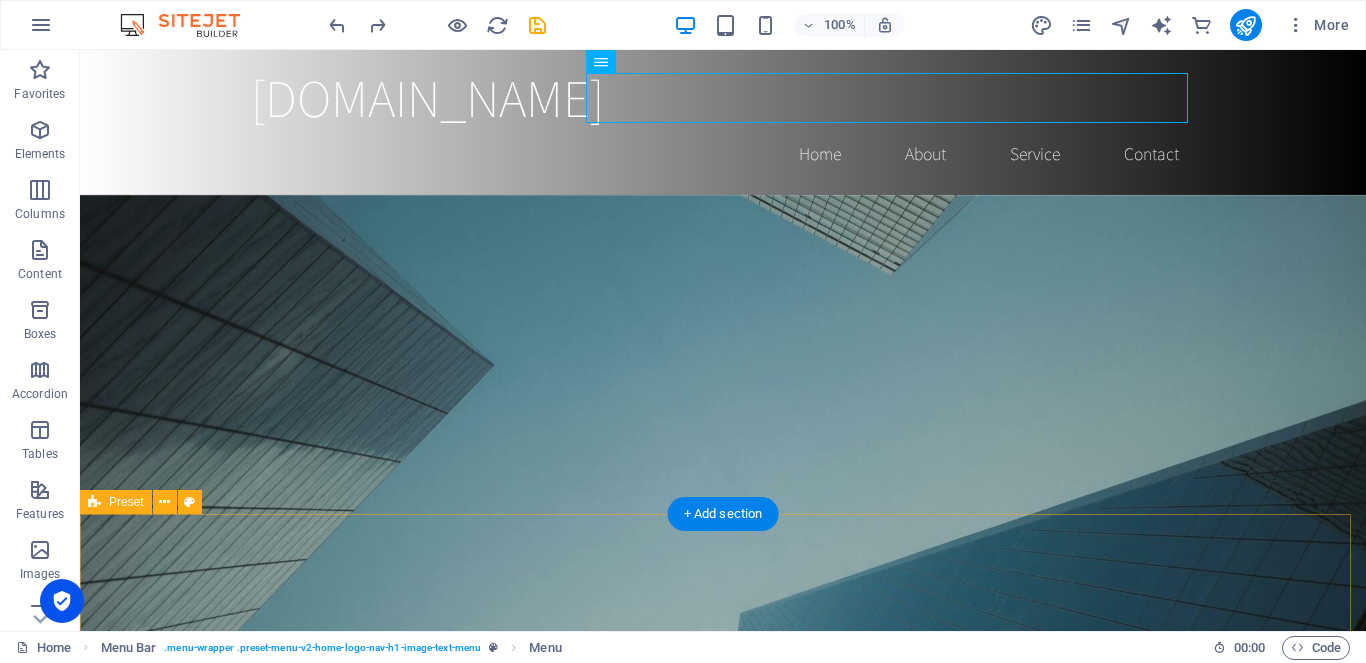 click on "About Us Dosy Group is a dynamic intermediary business specialising in sourcing, supplying, and delivering a wide range of goods. We connect manufacturers and suppliers with clients, ensuring a seamless flow of products from production to delivery. Our expertise in logistics allows us to efficiently negotiate competitive pricing and ensure timely delivery, all while maintaining high standards of quality and client satisfaction. Whether its raw materials or finished products, Dosy Group is dedicated to meeting the diverse needs of our clients and fostering strong business relationships. Learn more" at bounding box center (723, 1380) 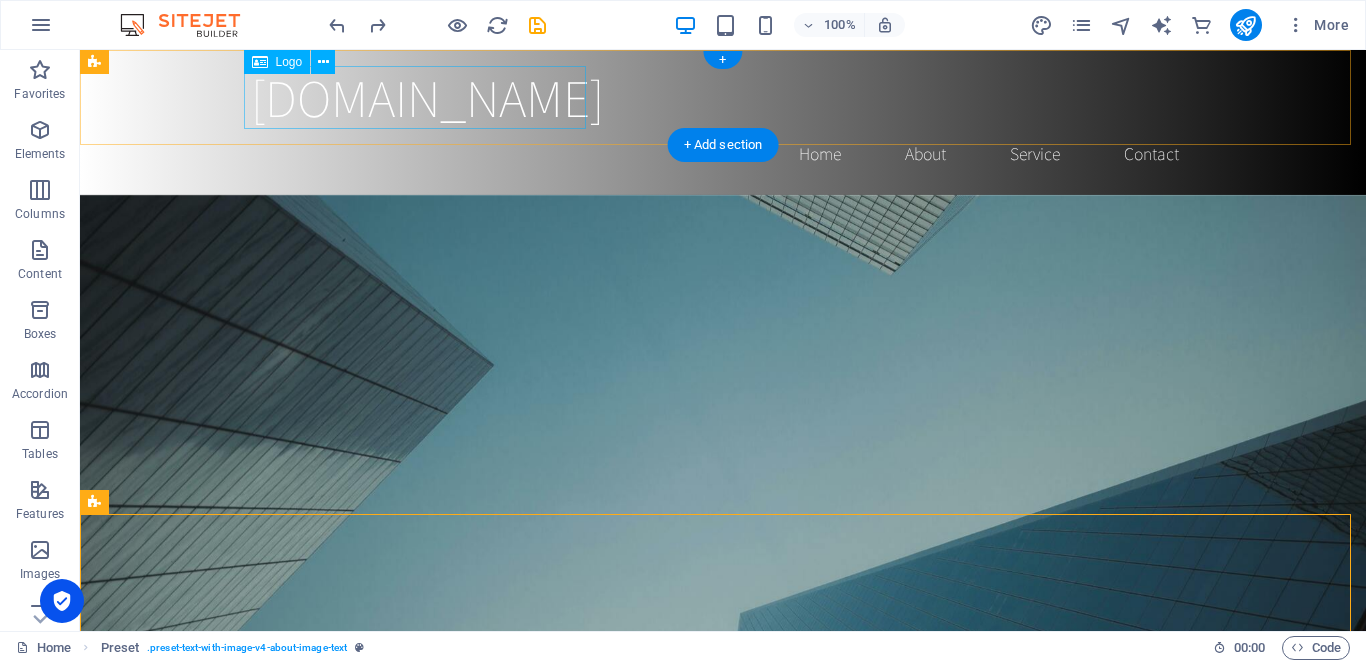 click on "Logo" at bounding box center (289, 62) 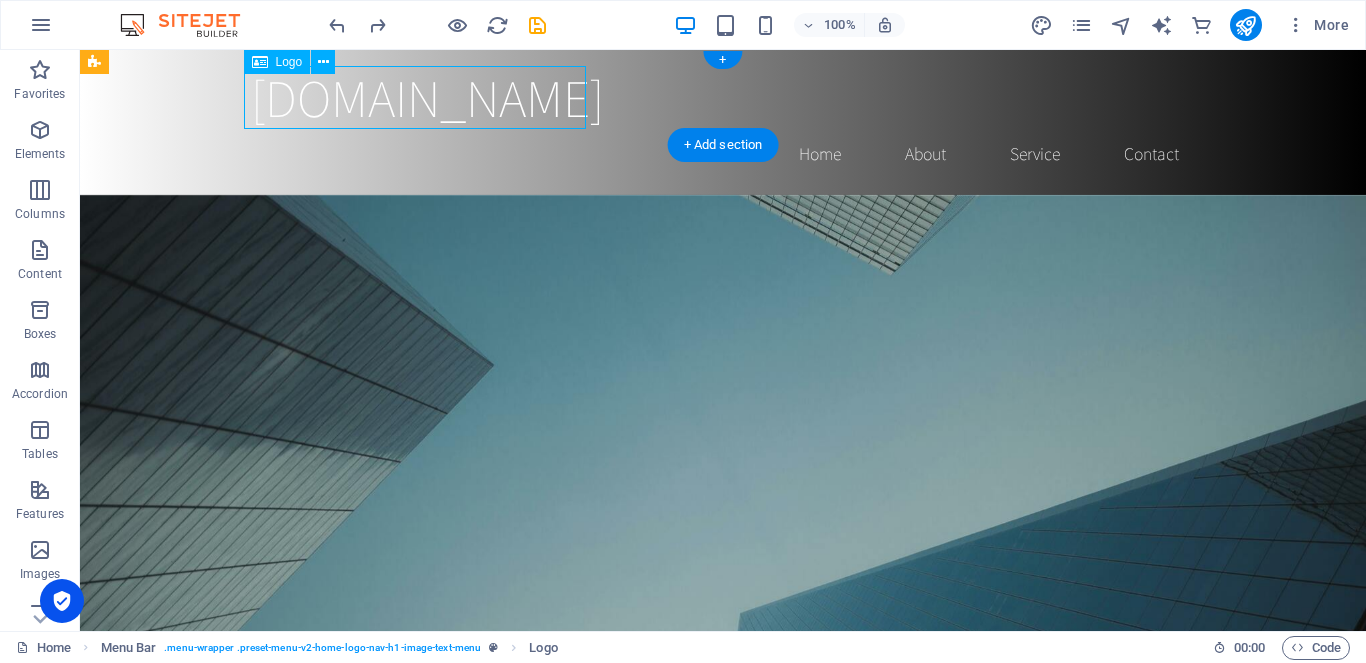 click on "Logo" at bounding box center [289, 62] 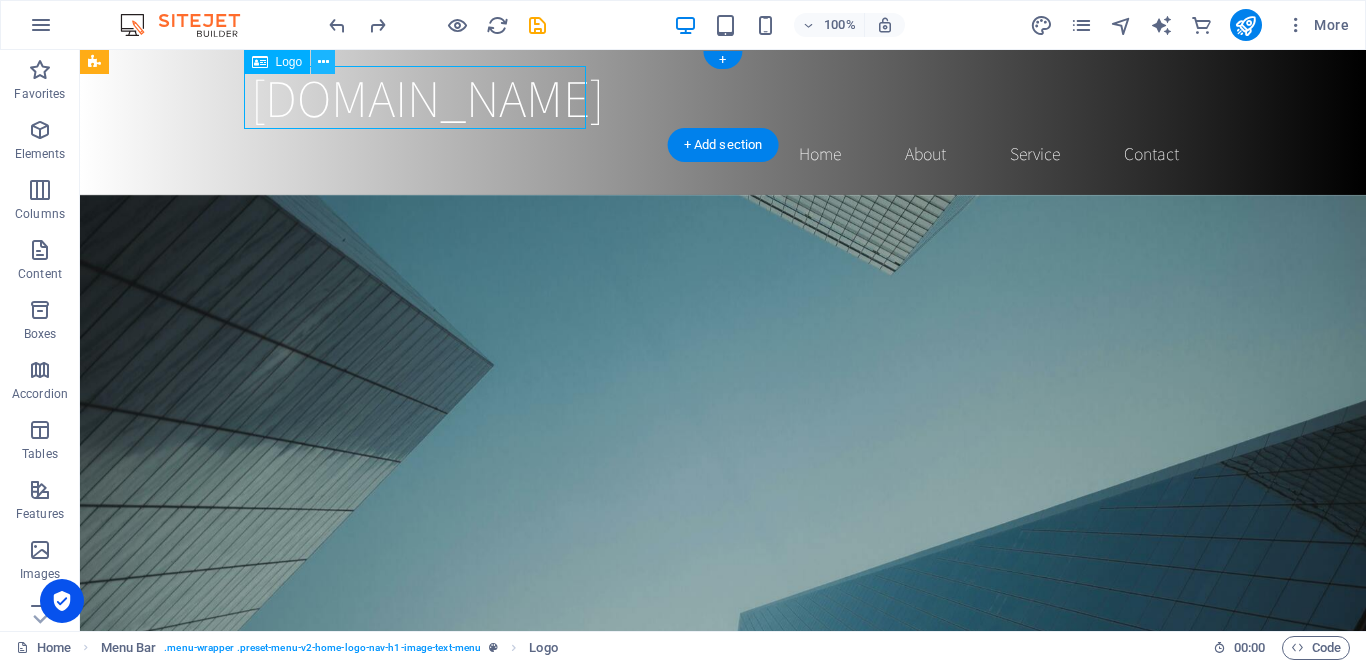 click at bounding box center [323, 62] 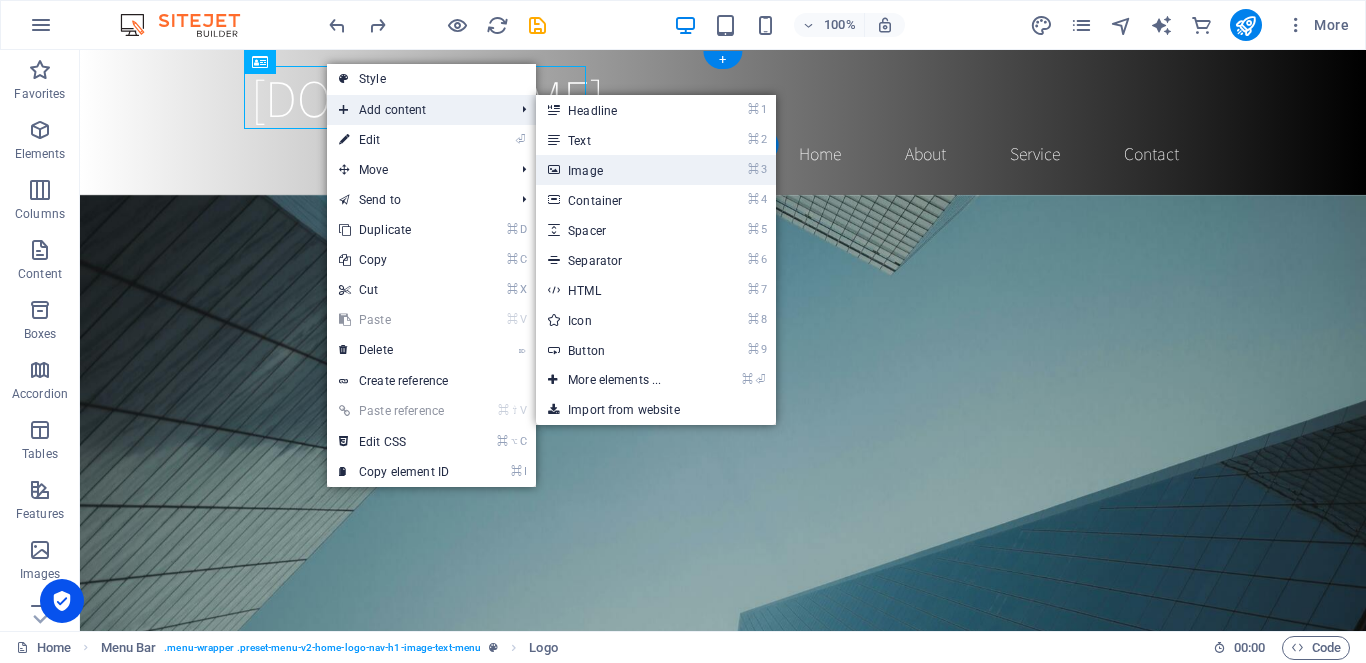 click on "⌘ 3  Image" at bounding box center [618, 170] 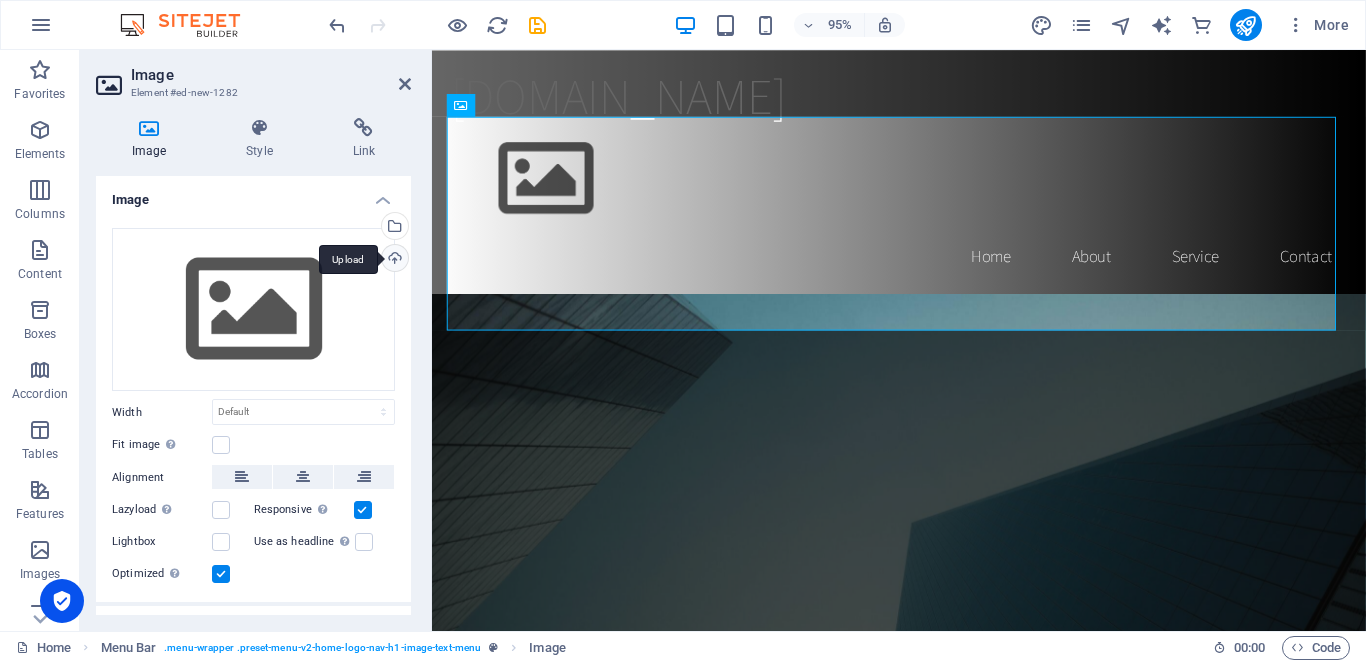 click on "Upload" at bounding box center (393, 260) 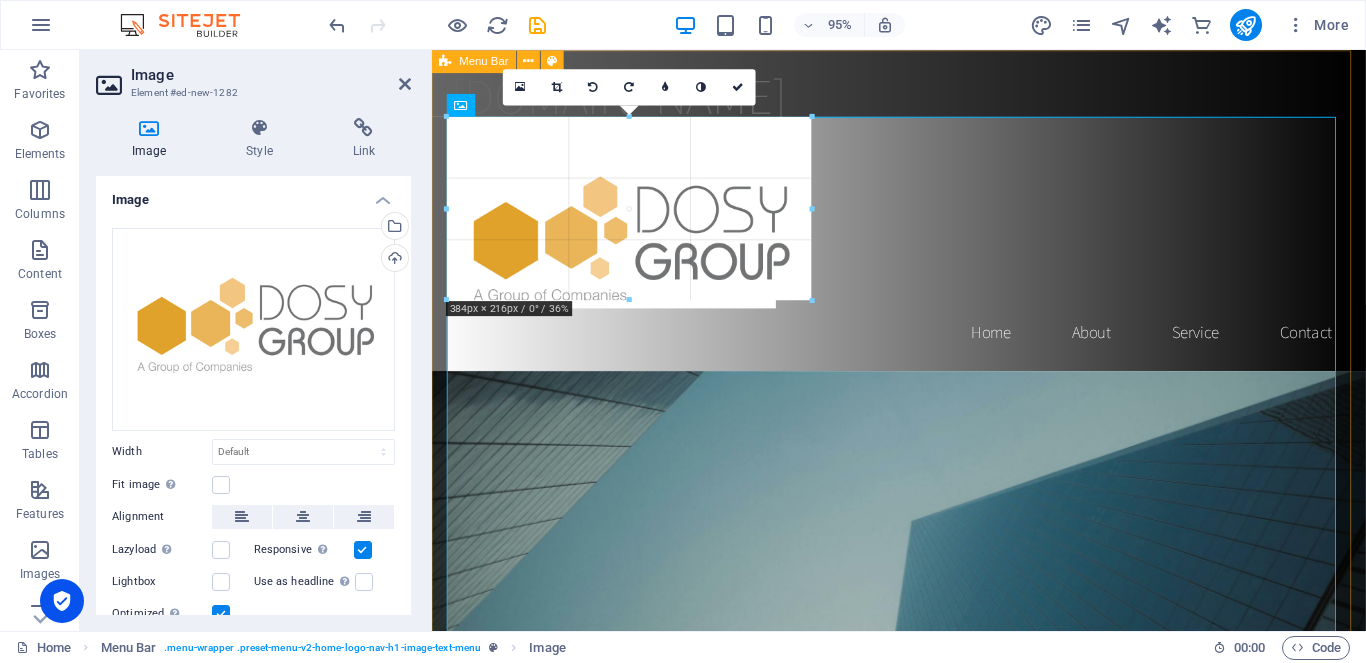 drag, startPoint x: 446, startPoint y: 115, endPoint x: 489, endPoint y: 170, distance: 69.81404 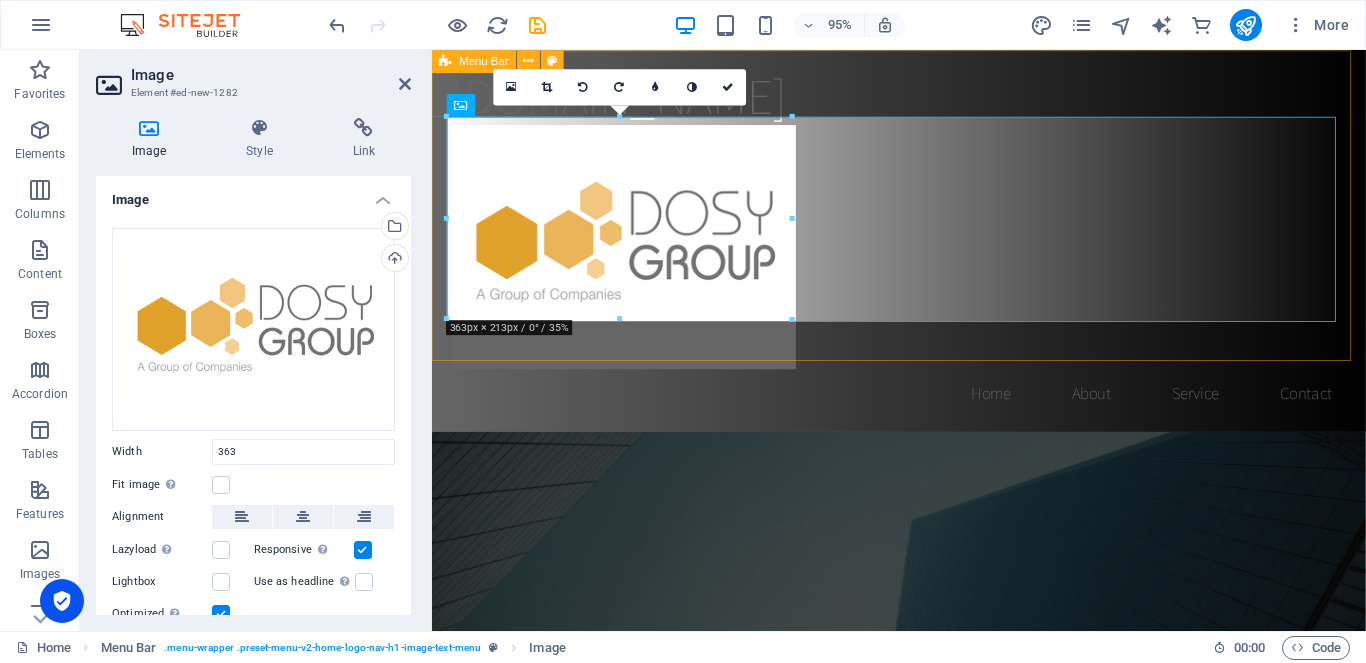 type on "363" 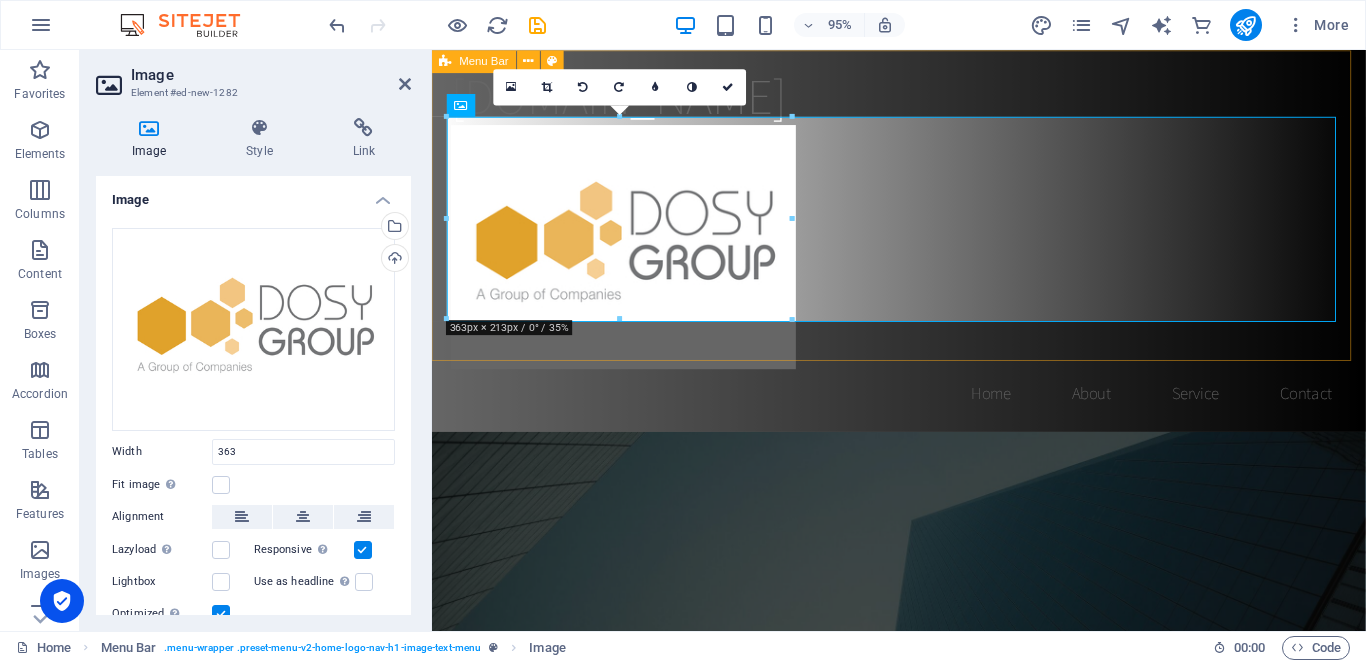 select on "px" 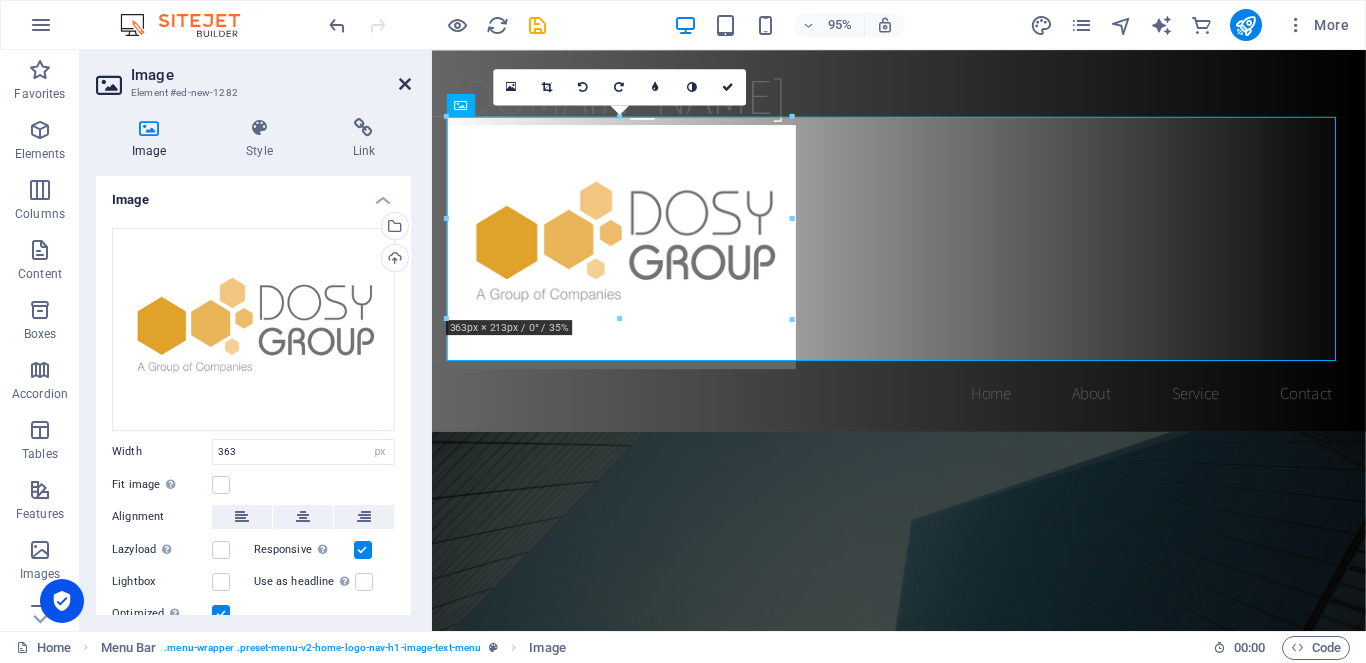 click at bounding box center [405, 84] 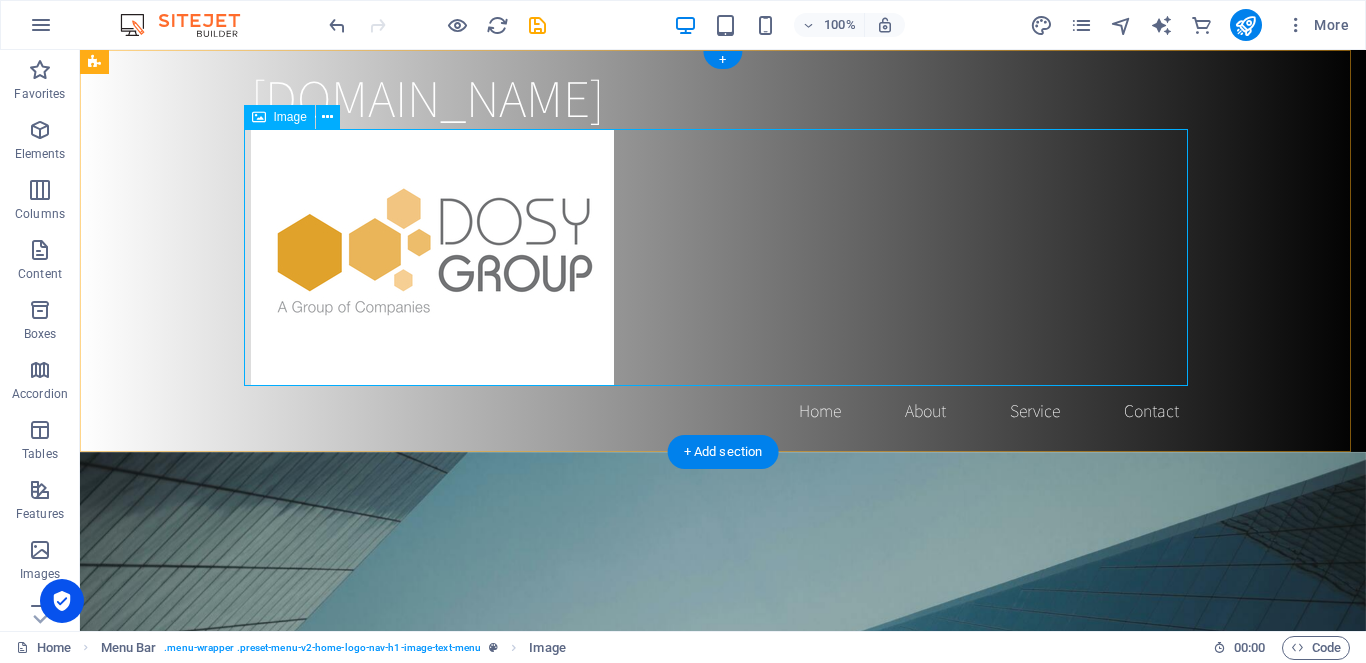 click at bounding box center [723, 257] 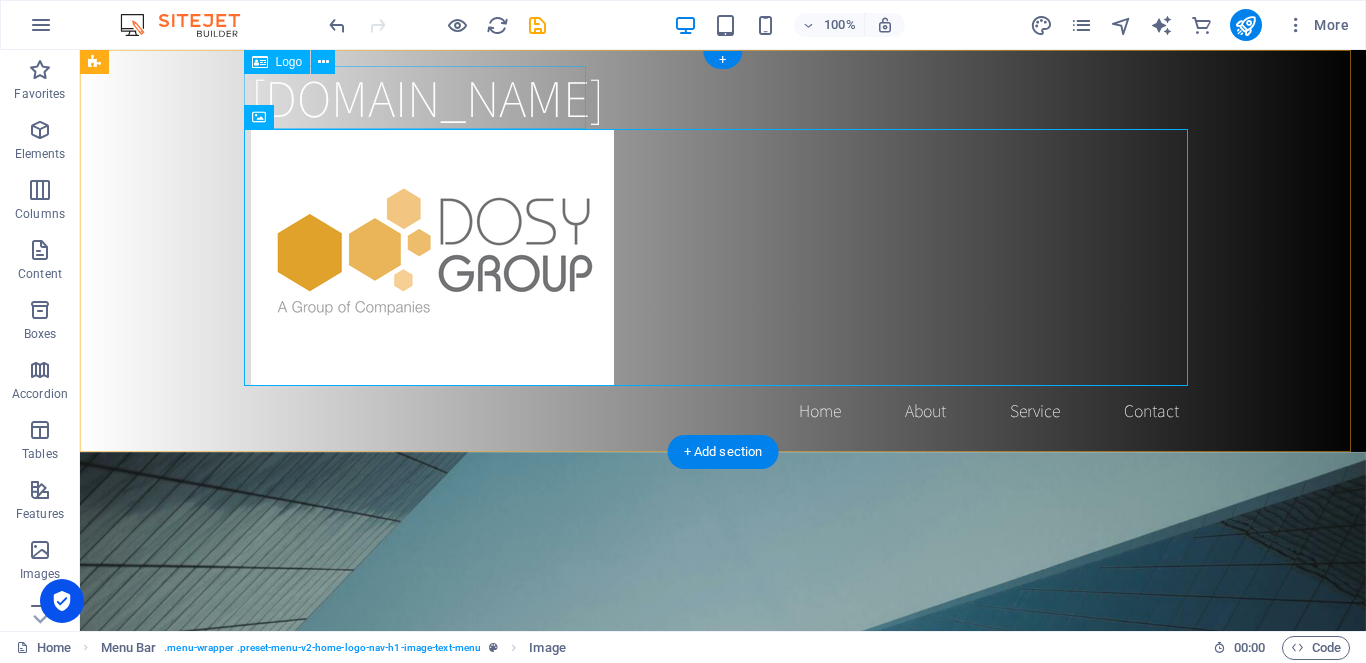 click on "[DOMAIN_NAME]" at bounding box center (723, 97) 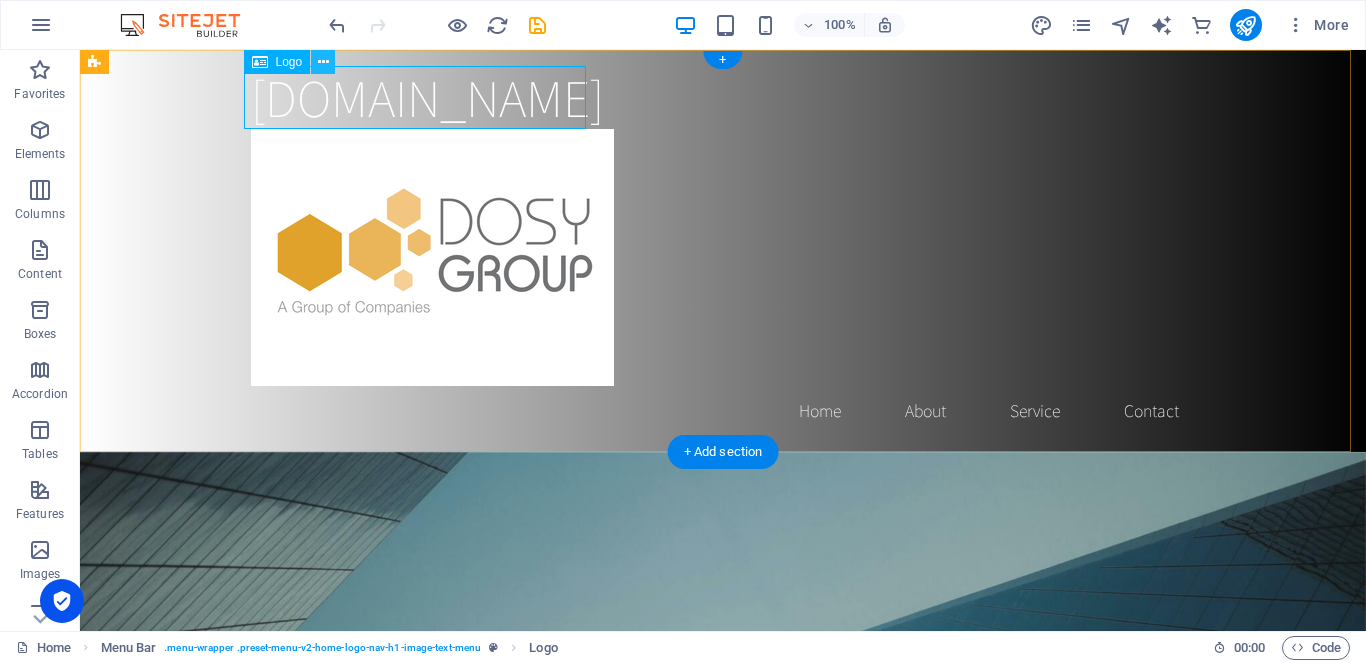 click at bounding box center [323, 62] 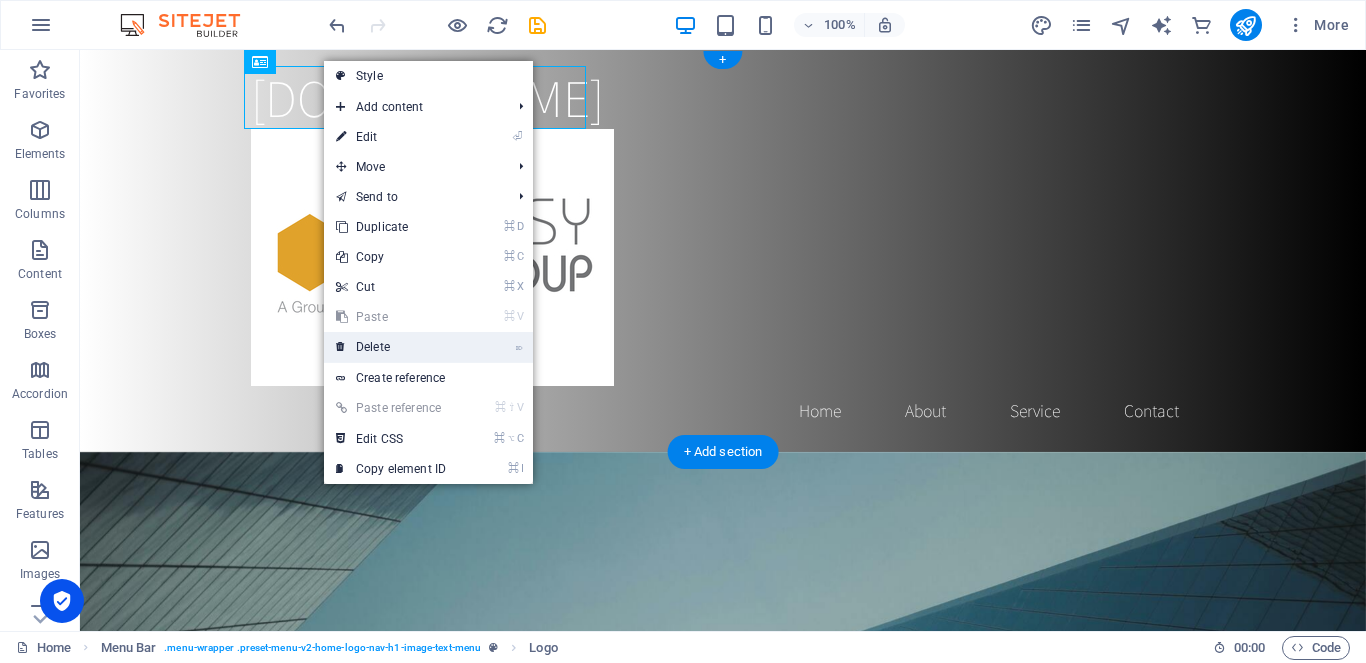 click on "⌦  Delete" at bounding box center [391, 347] 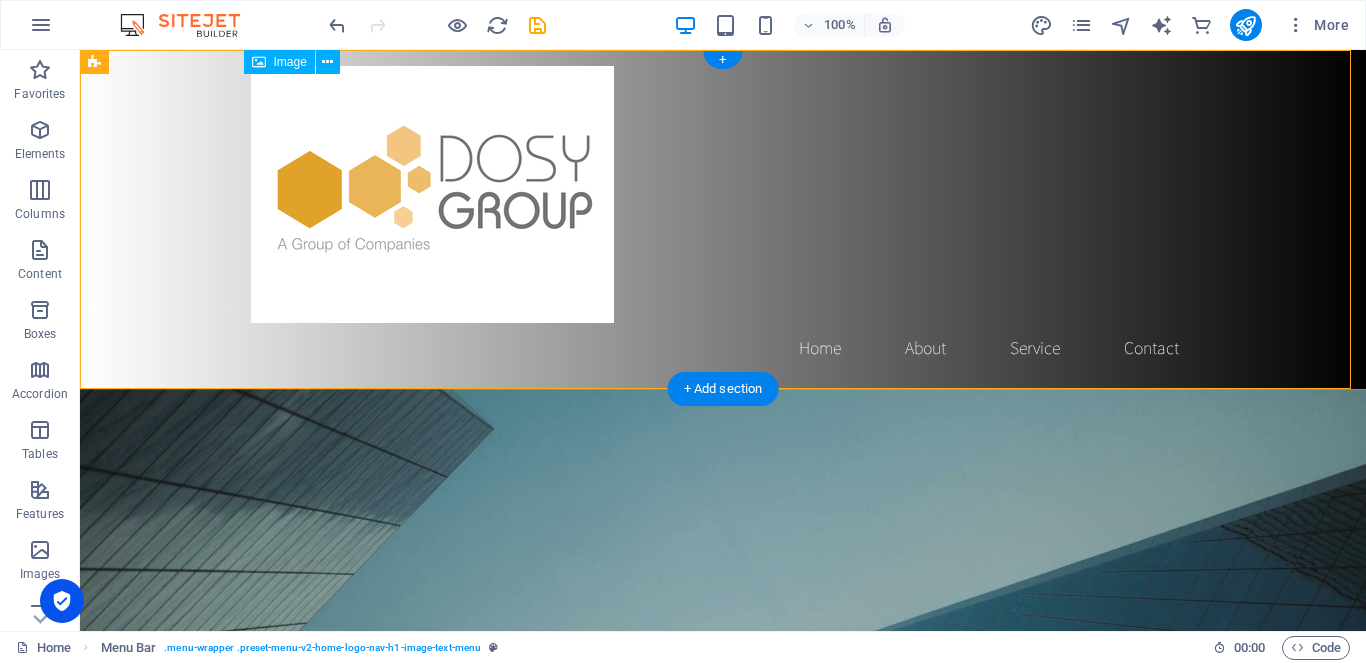 drag, startPoint x: 461, startPoint y: 190, endPoint x: 403, endPoint y: 189, distance: 58.00862 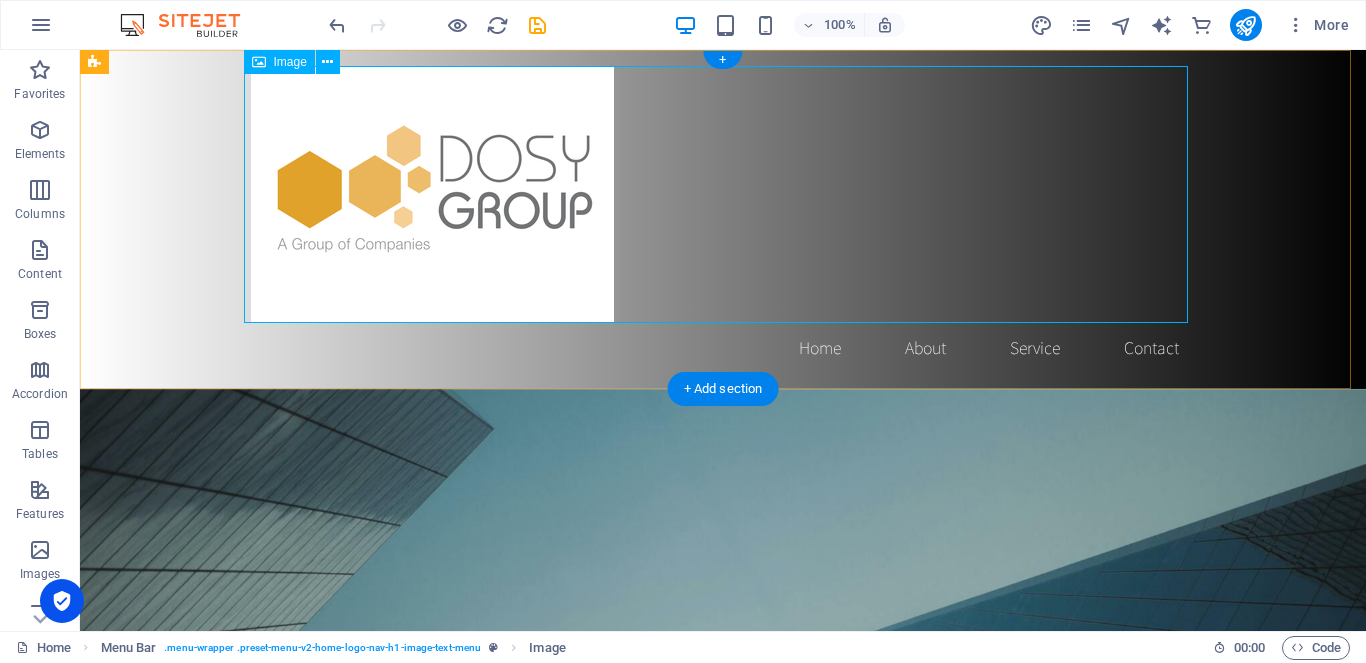 click on "Image" at bounding box center (279, 62) 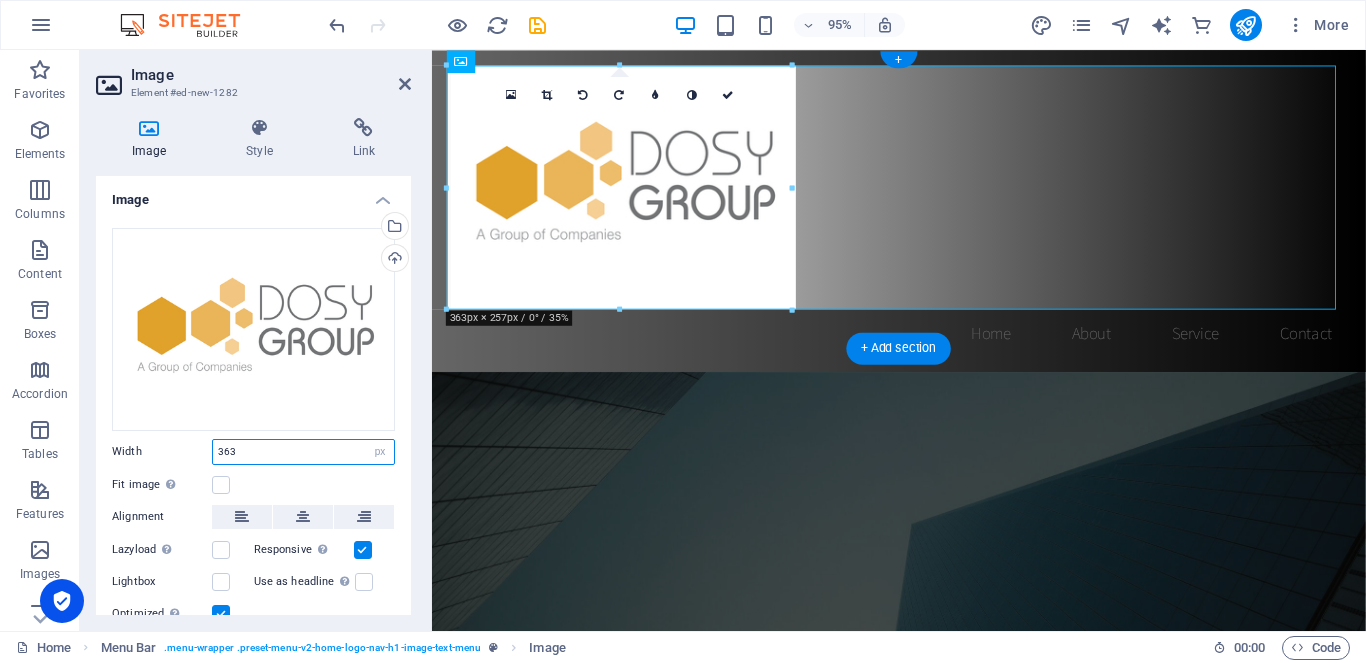 click on "363" at bounding box center (303, 452) 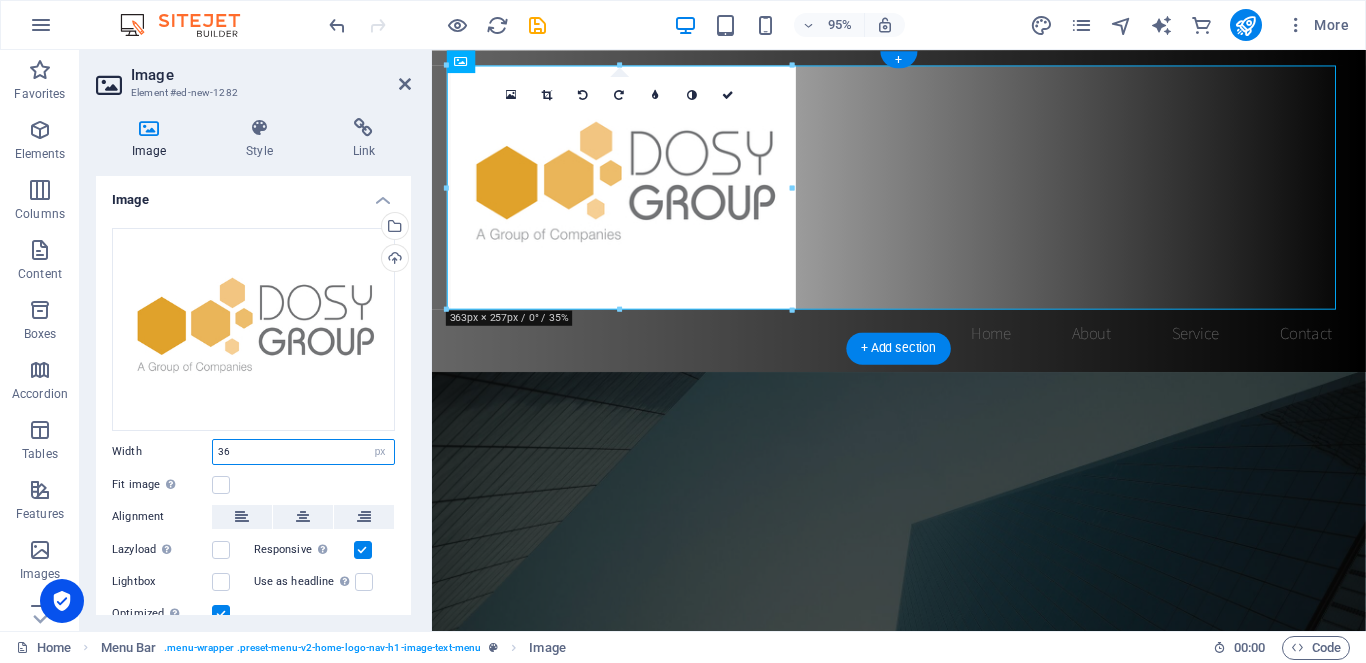 type on "3" 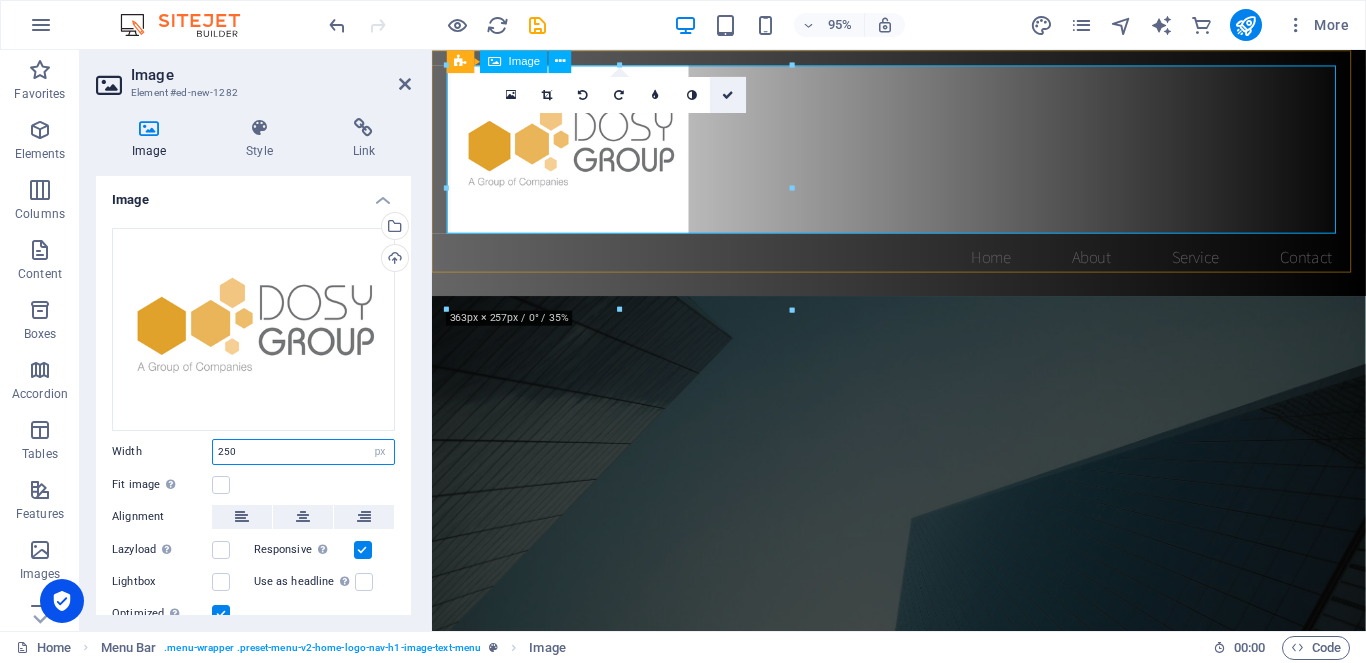 type on "250" 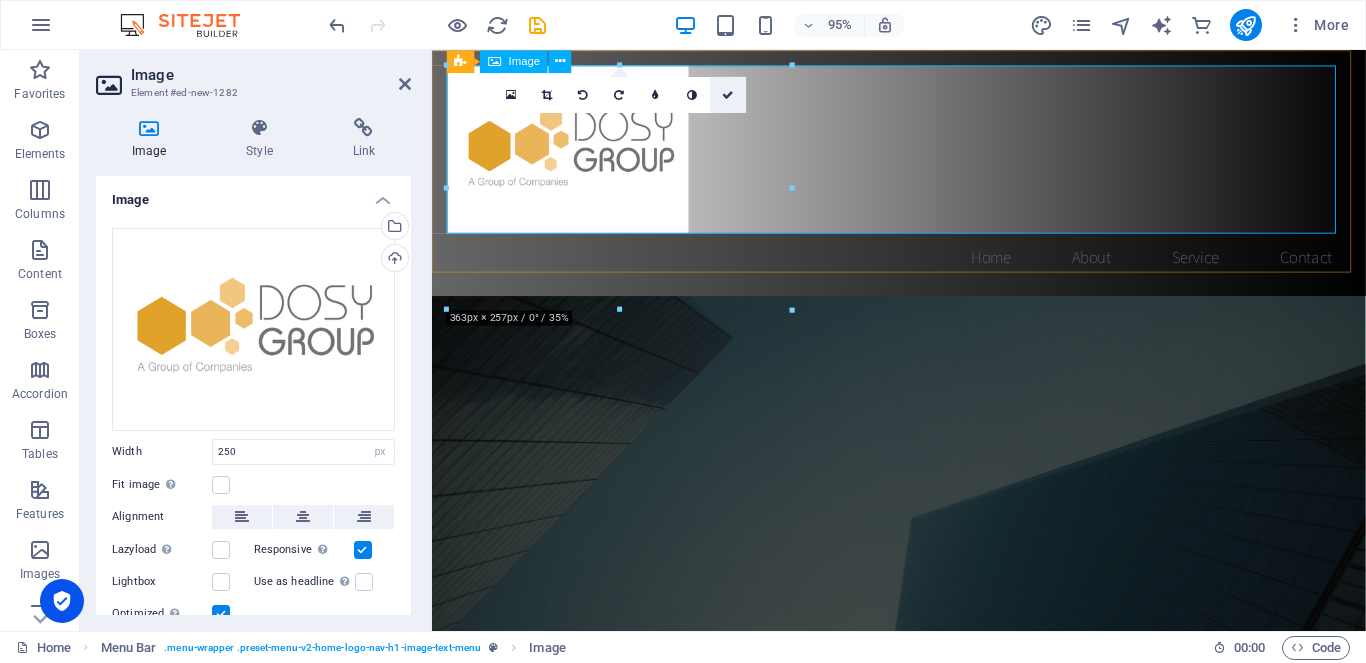 click at bounding box center (728, 94) 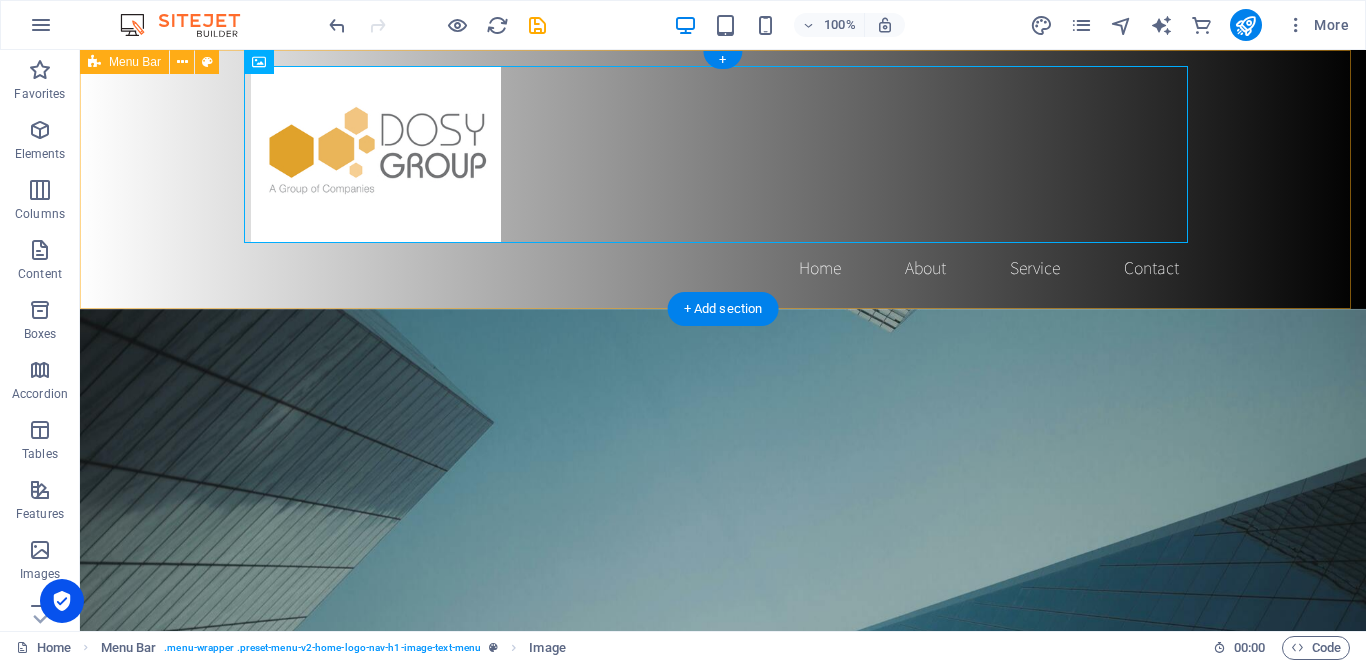 click on "Home About Service Contact" at bounding box center (723, 179) 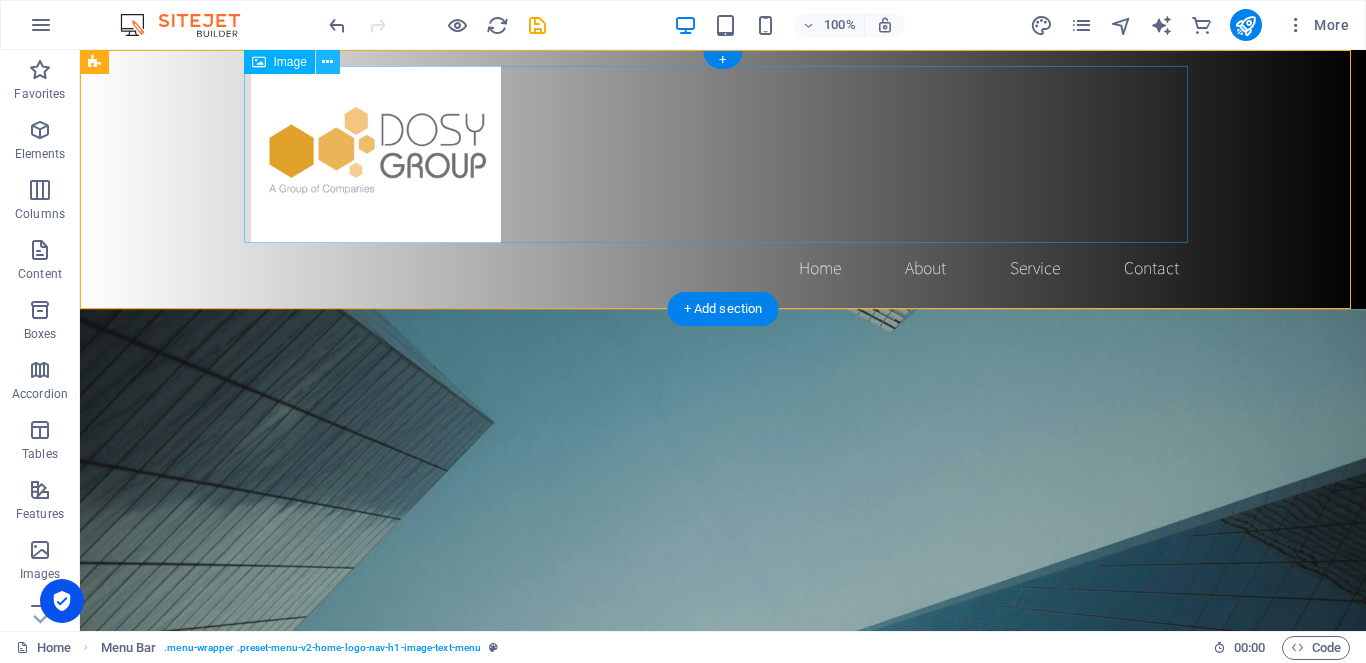 click at bounding box center [327, 62] 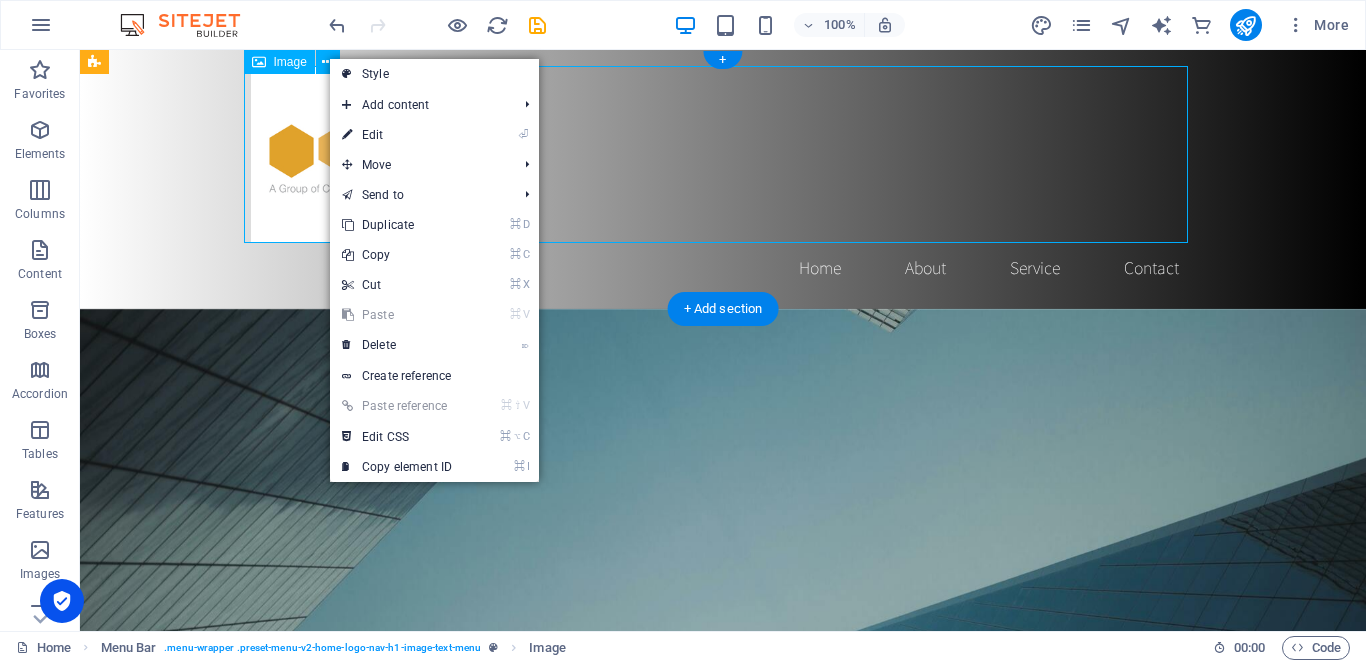 click on "Image" at bounding box center [290, 62] 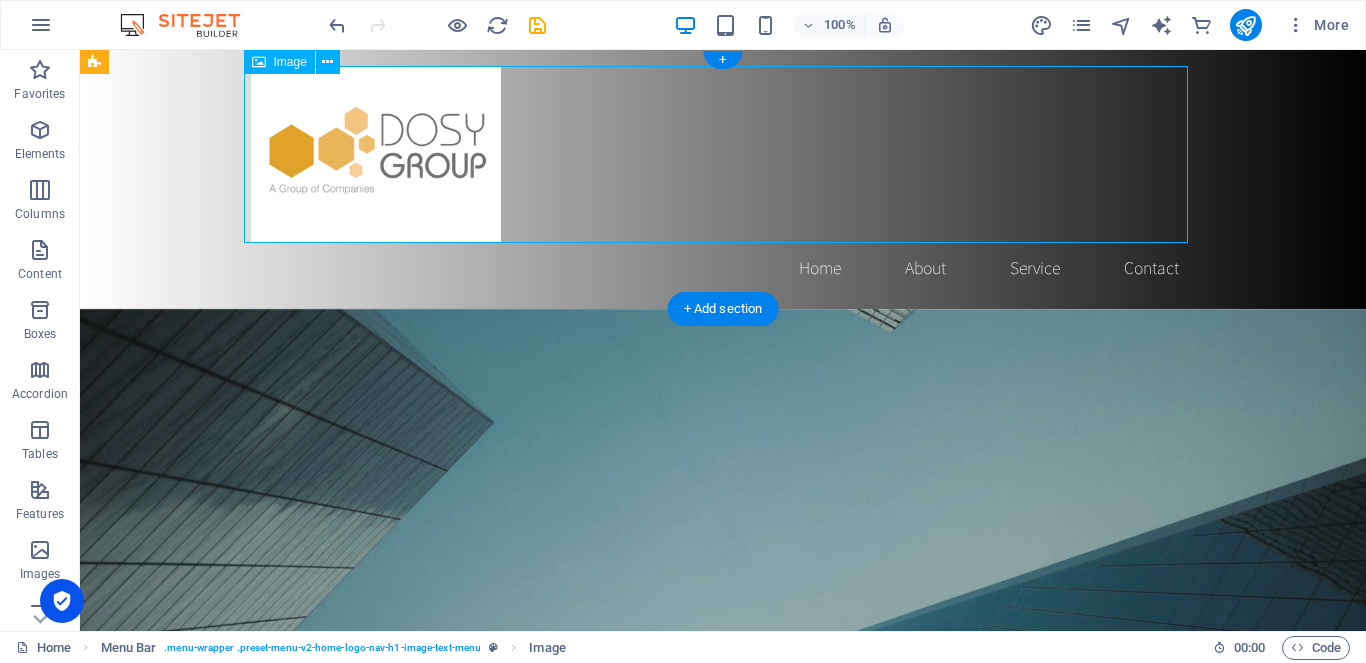 click on "Image" at bounding box center (290, 62) 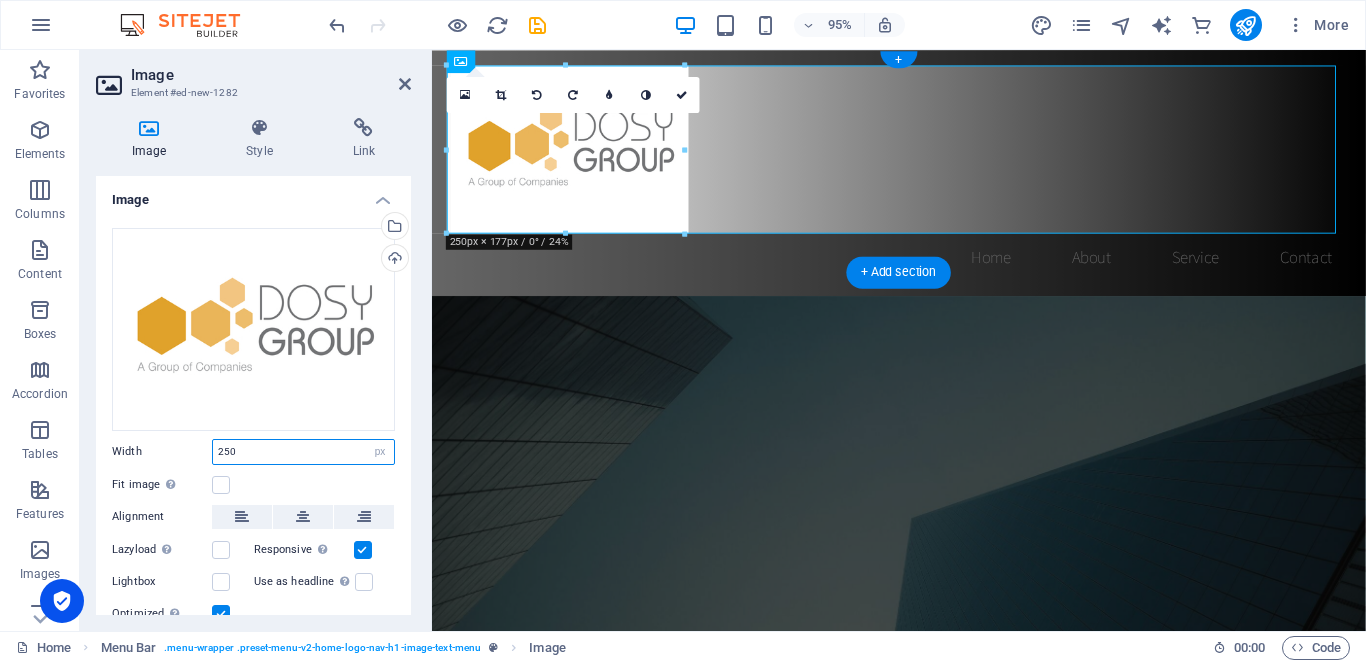 click on "250" at bounding box center (303, 452) 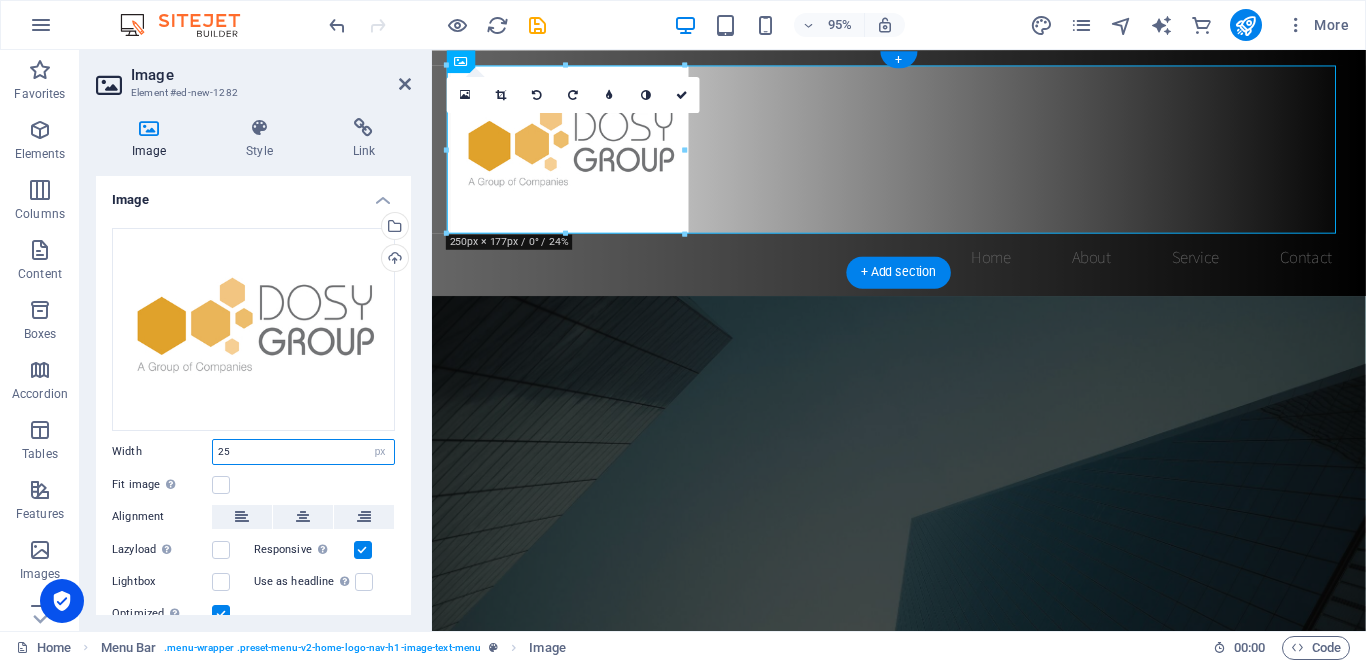 type on "2" 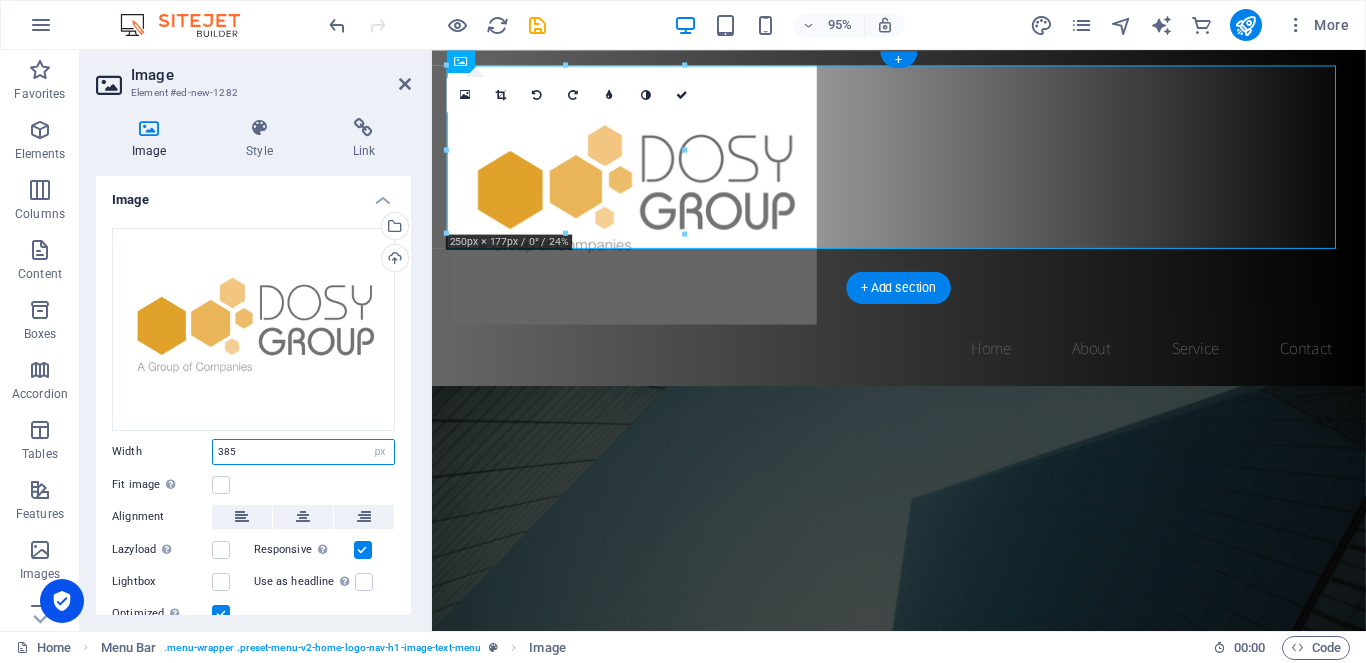 type on "385" 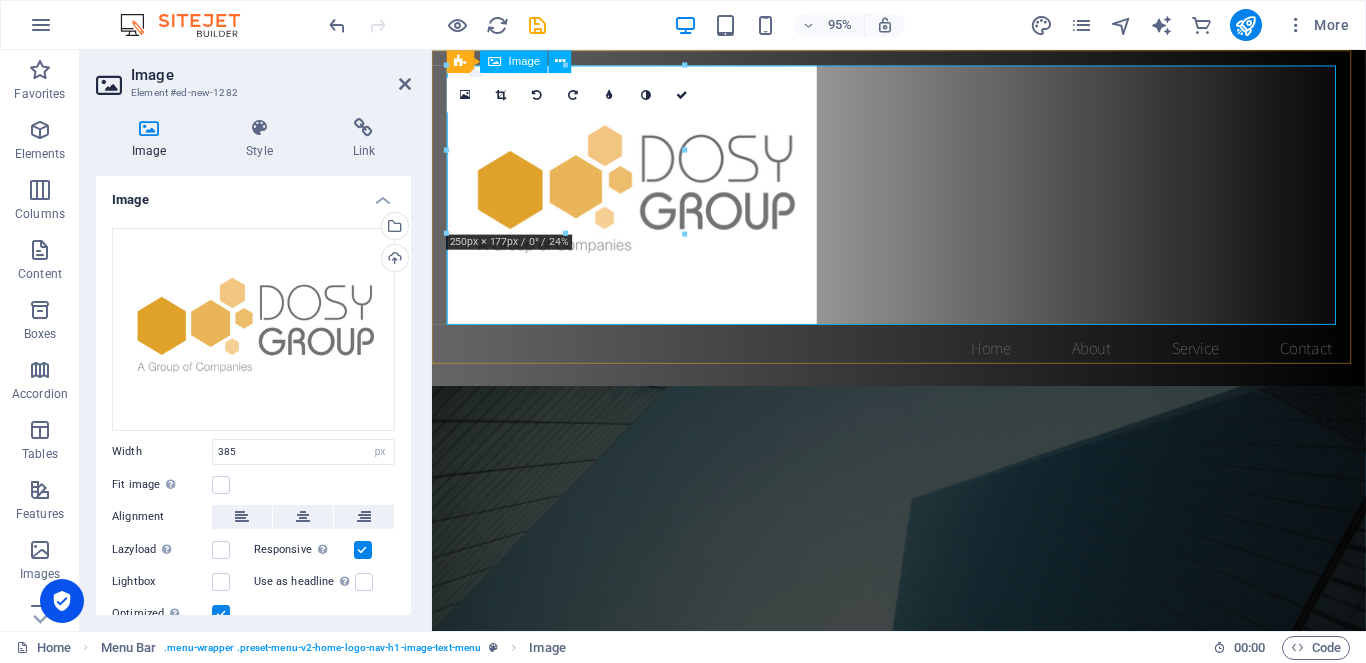 click at bounding box center (924, 202) 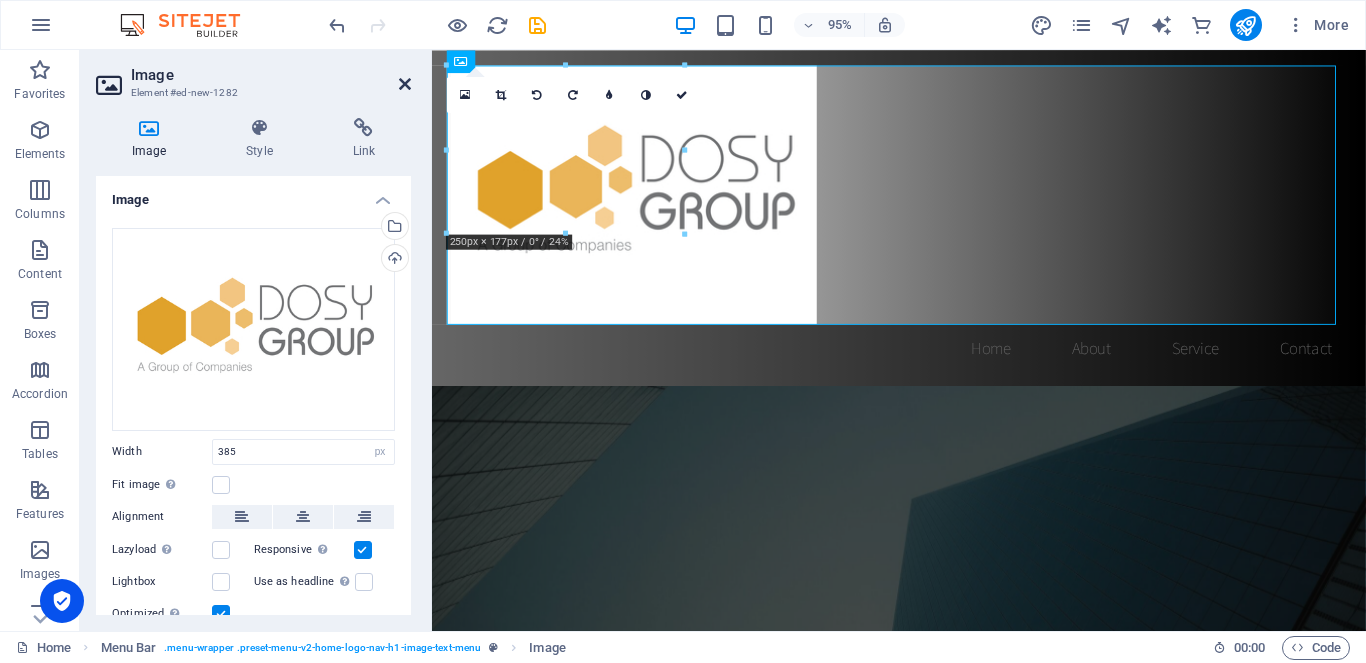click at bounding box center [405, 84] 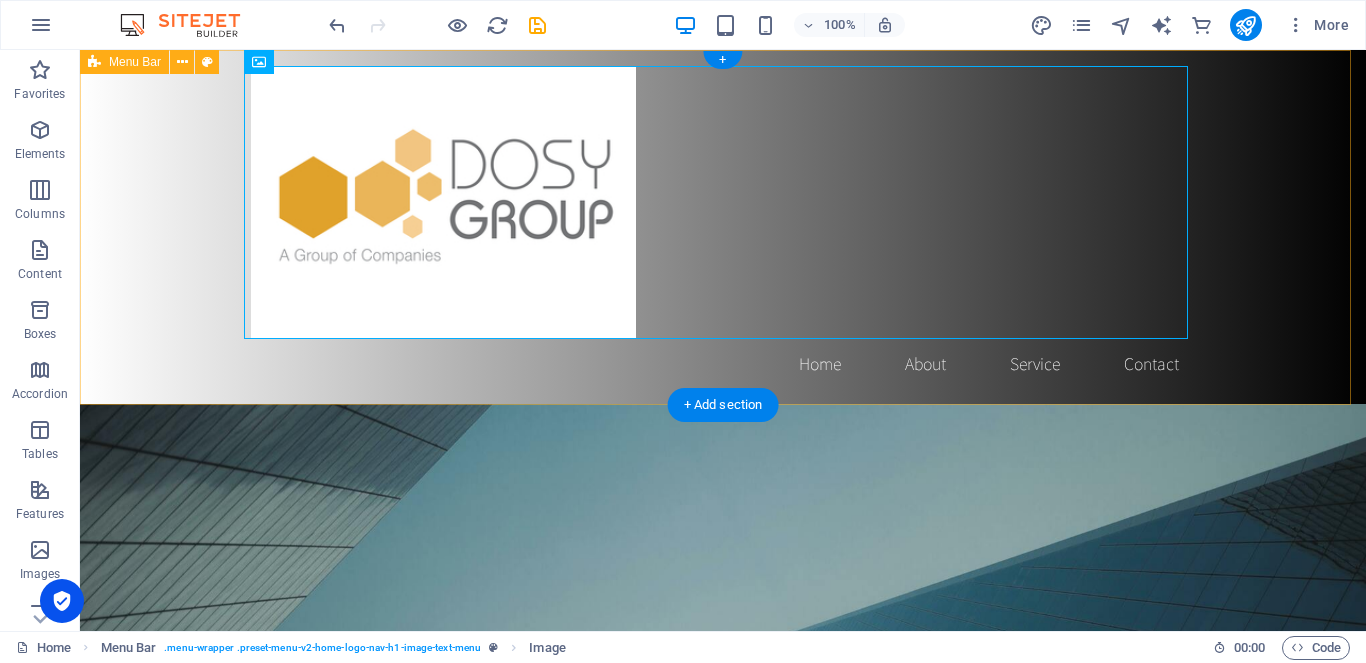 click on "Home About Service Contact" at bounding box center [723, 227] 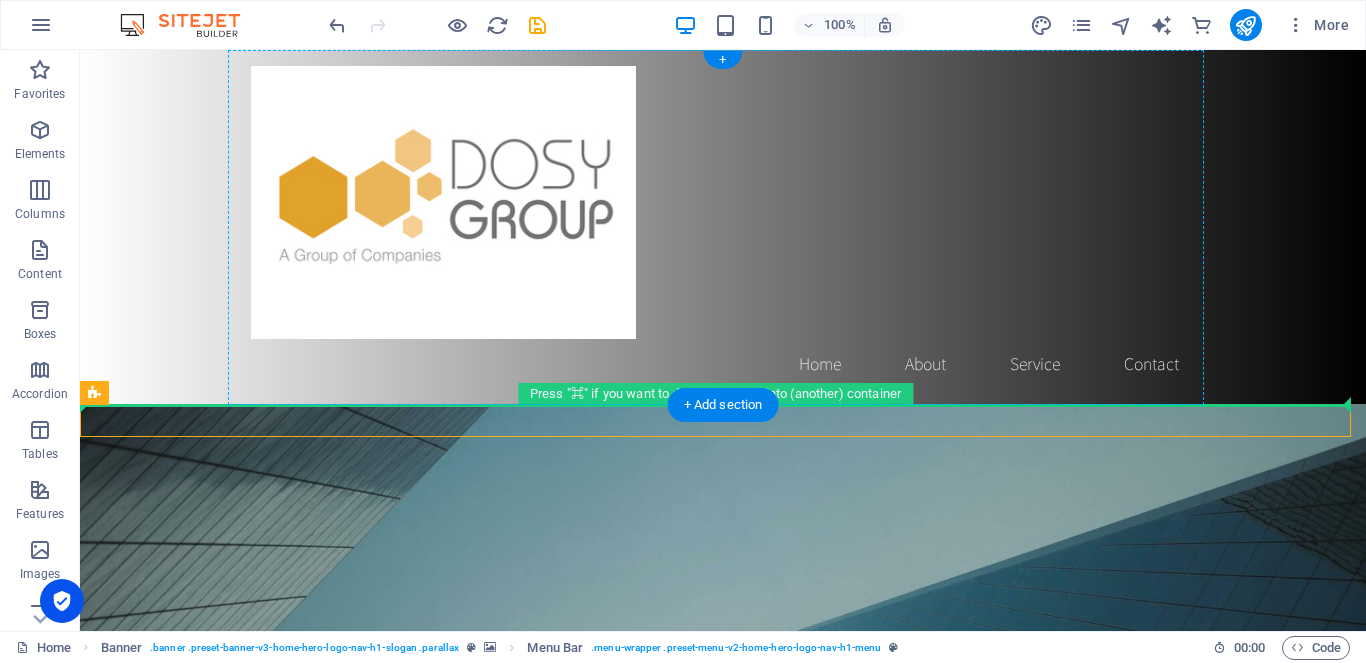 drag, startPoint x: 414, startPoint y: 407, endPoint x: 416, endPoint y: 370, distance: 37.054016 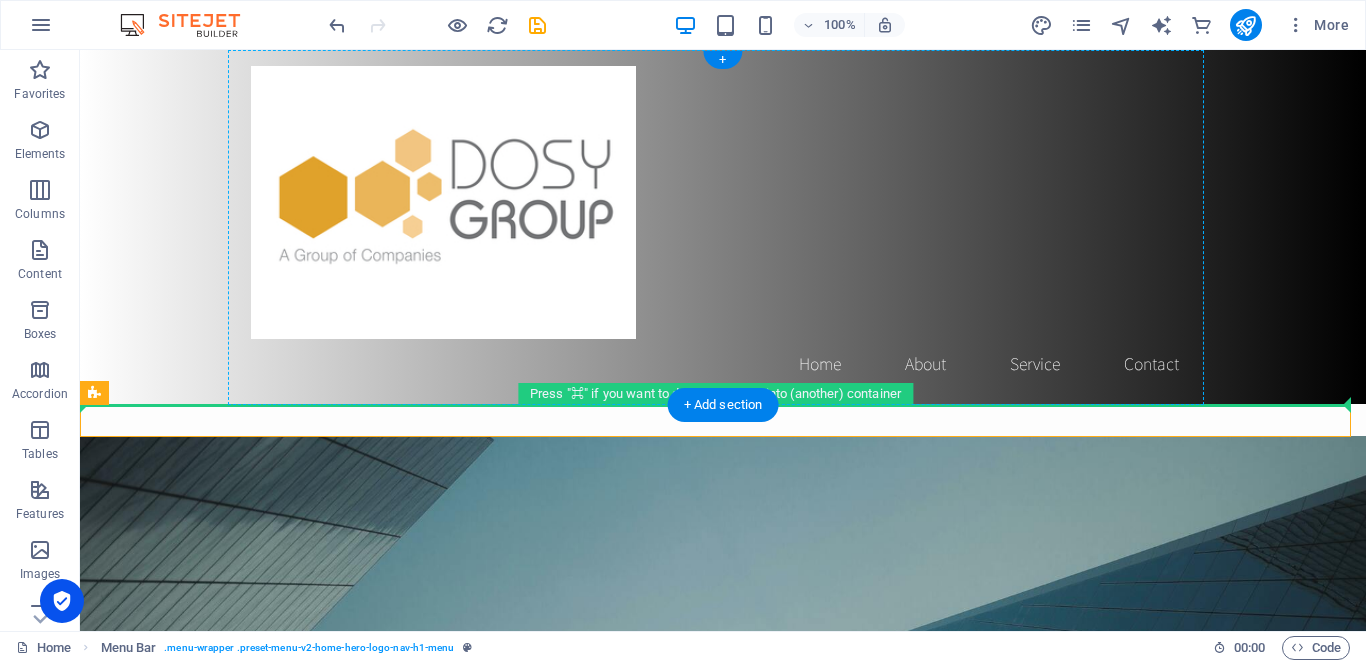 drag, startPoint x: 409, startPoint y: 407, endPoint x: 413, endPoint y: 353, distance: 54.147945 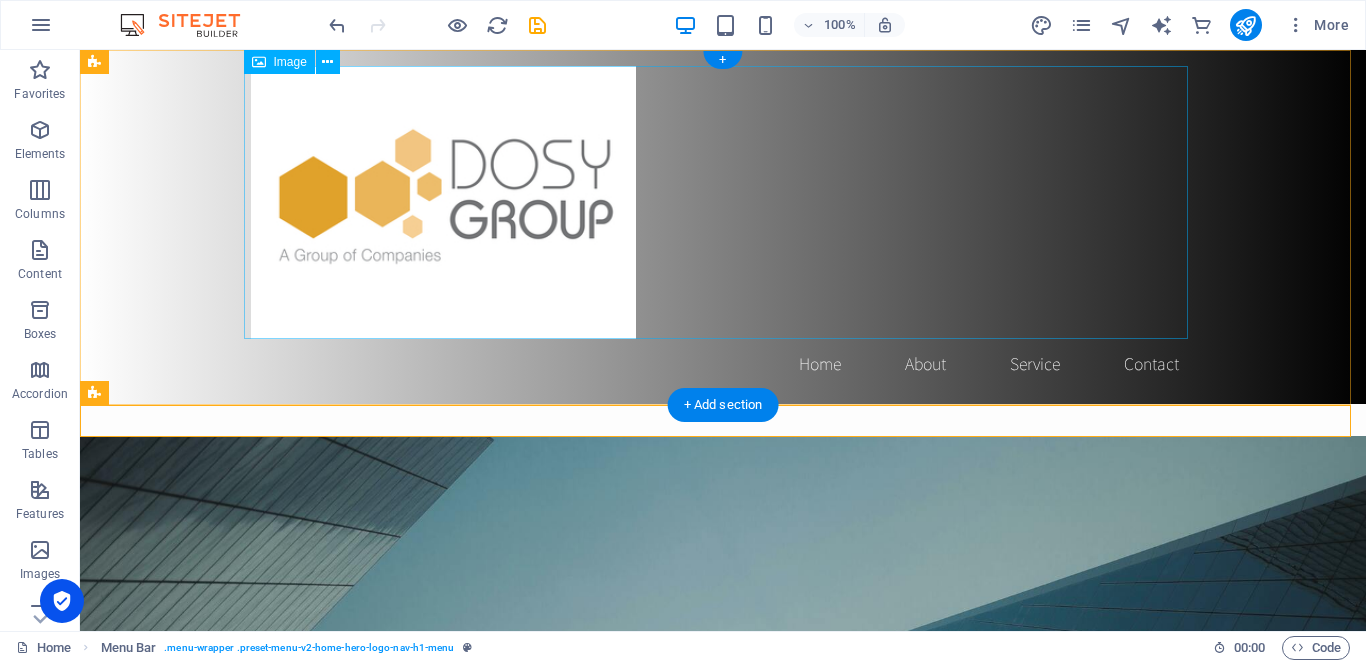 drag, startPoint x: 407, startPoint y: 406, endPoint x: 423, endPoint y: 334, distance: 73.756355 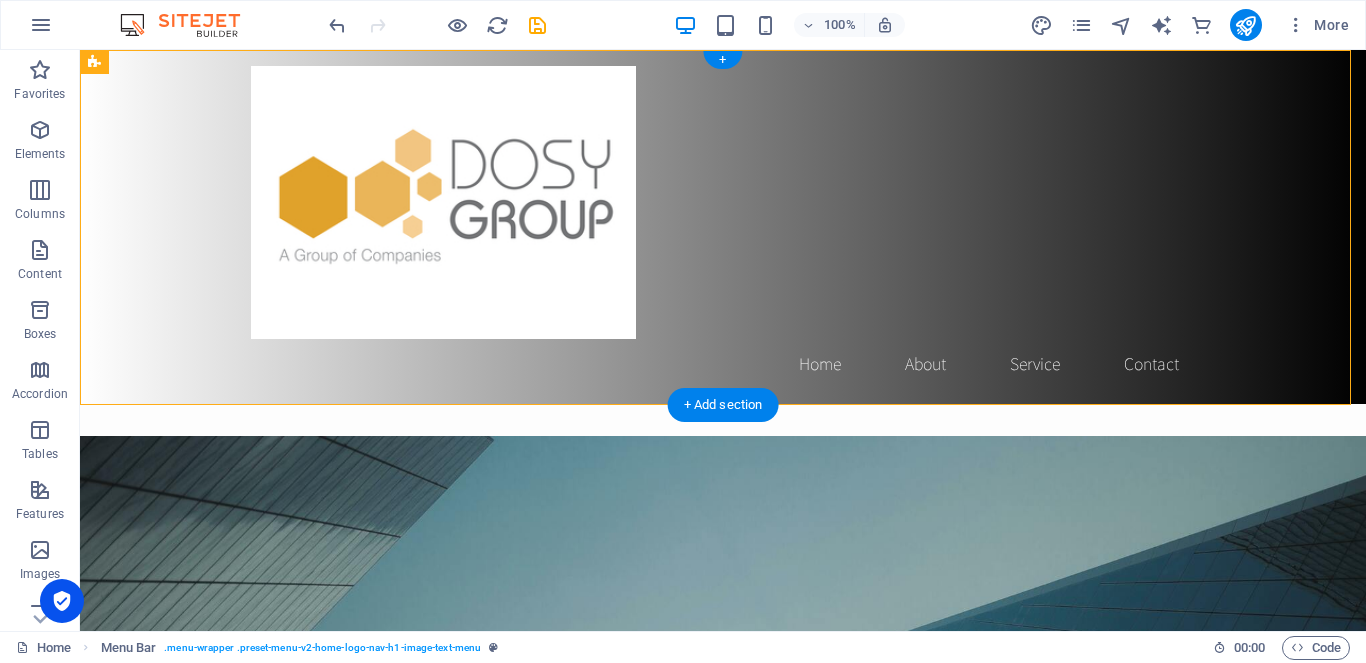 drag, startPoint x: 833, startPoint y: 359, endPoint x: 847, endPoint y: 233, distance: 126.77539 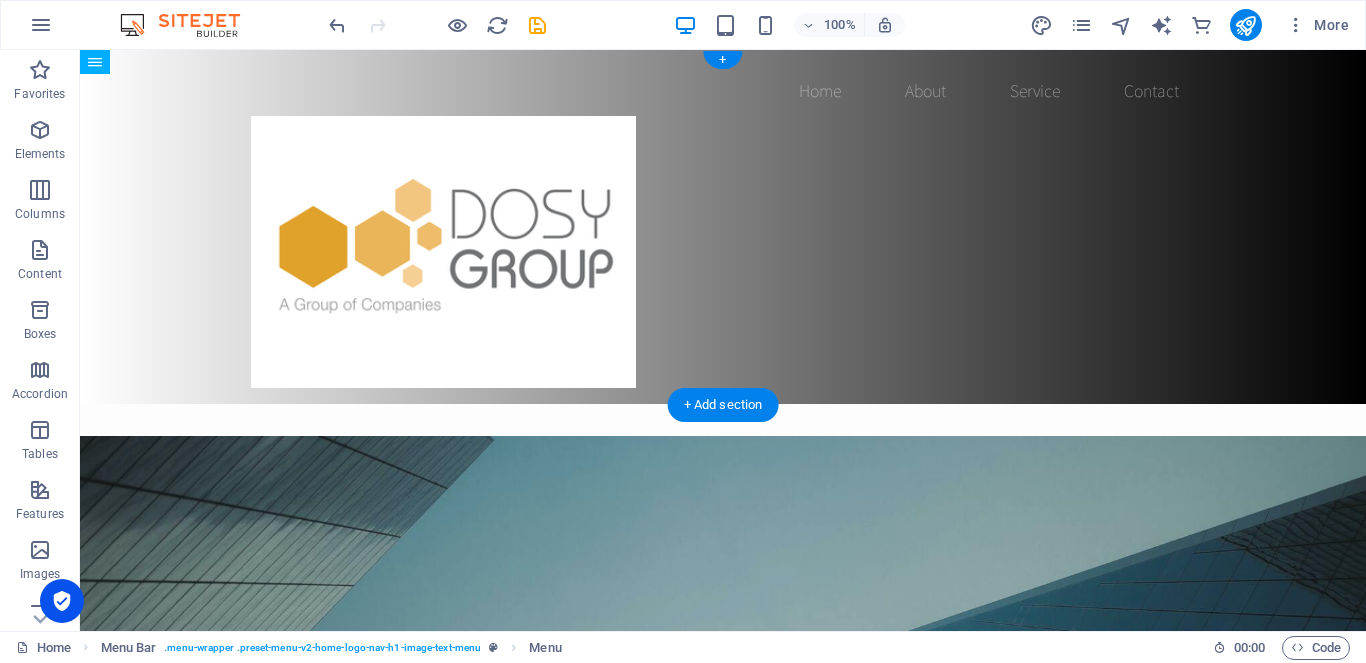 drag, startPoint x: 876, startPoint y: 363, endPoint x: 897, endPoint y: 234, distance: 130.69812 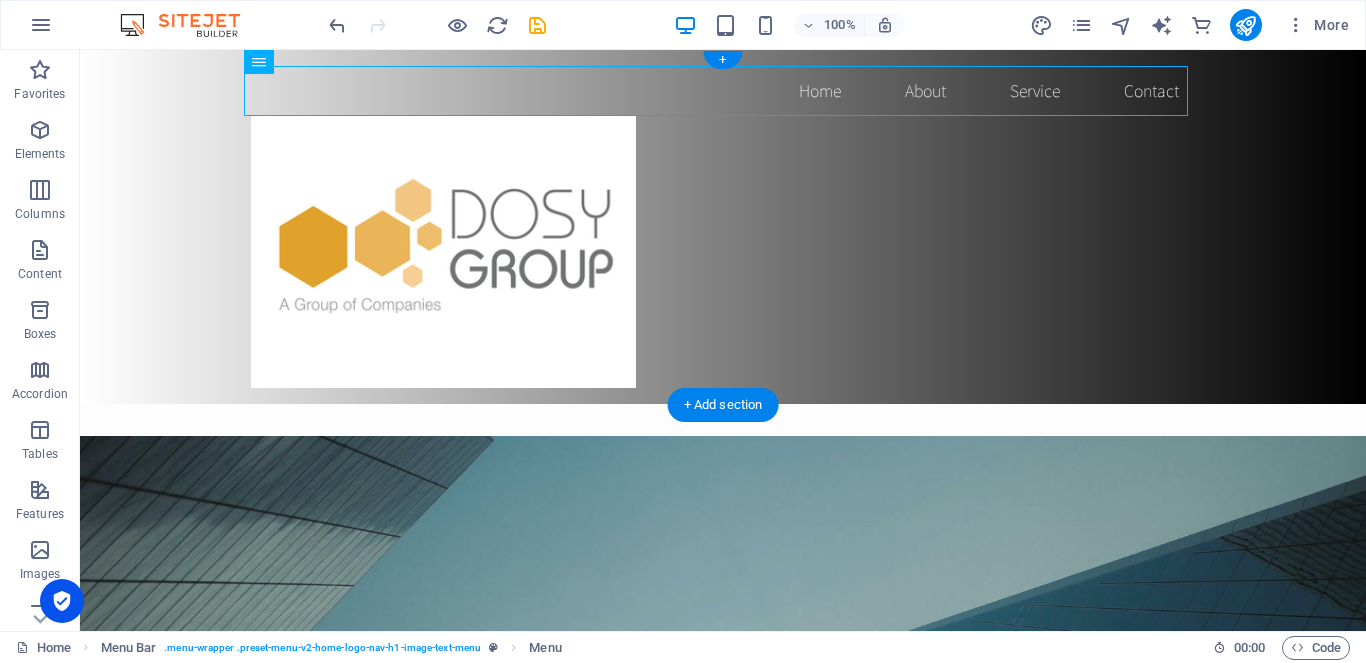 click at bounding box center [723, 252] 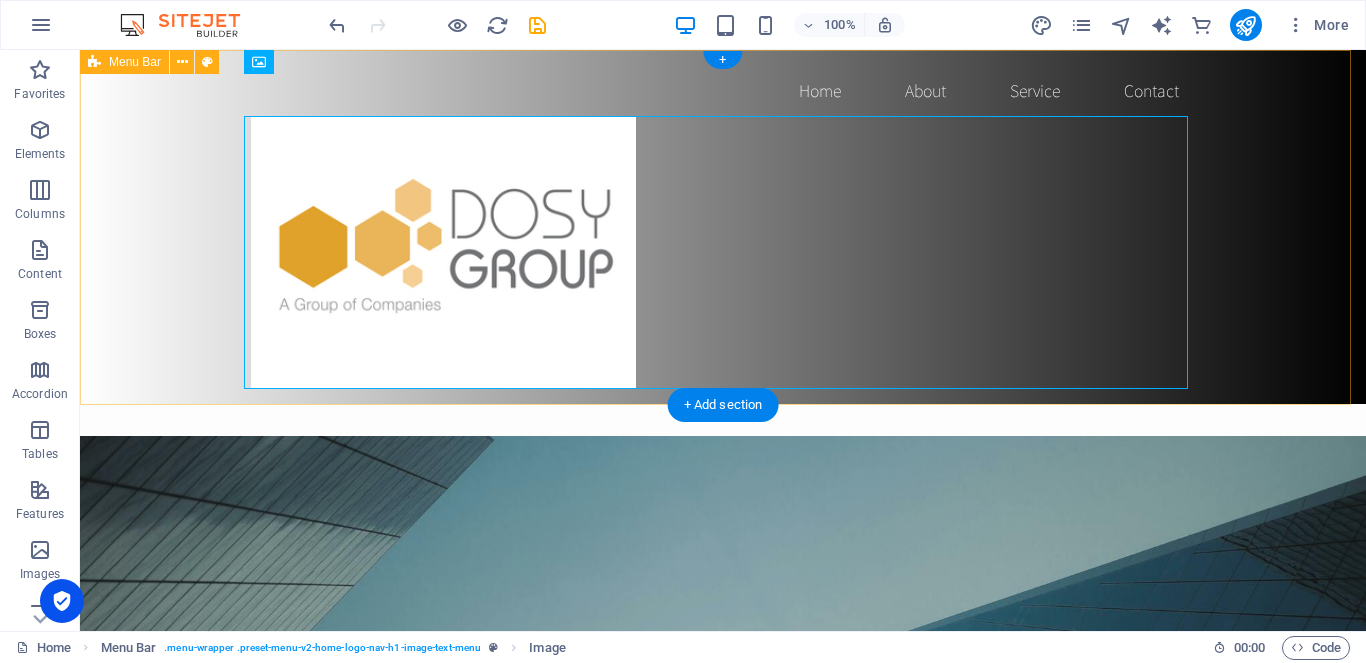 click on "Home About Service Contact" at bounding box center [723, 227] 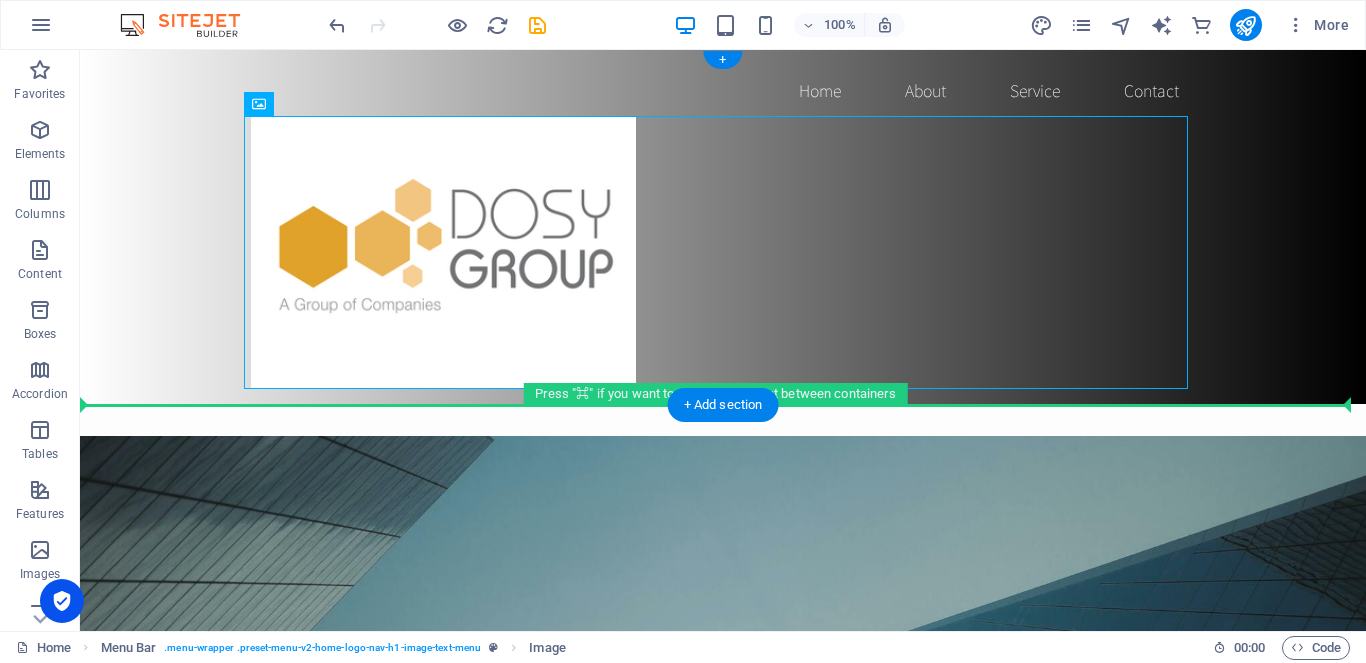 drag, startPoint x: 396, startPoint y: 274, endPoint x: 194, endPoint y: 270, distance: 202.0396 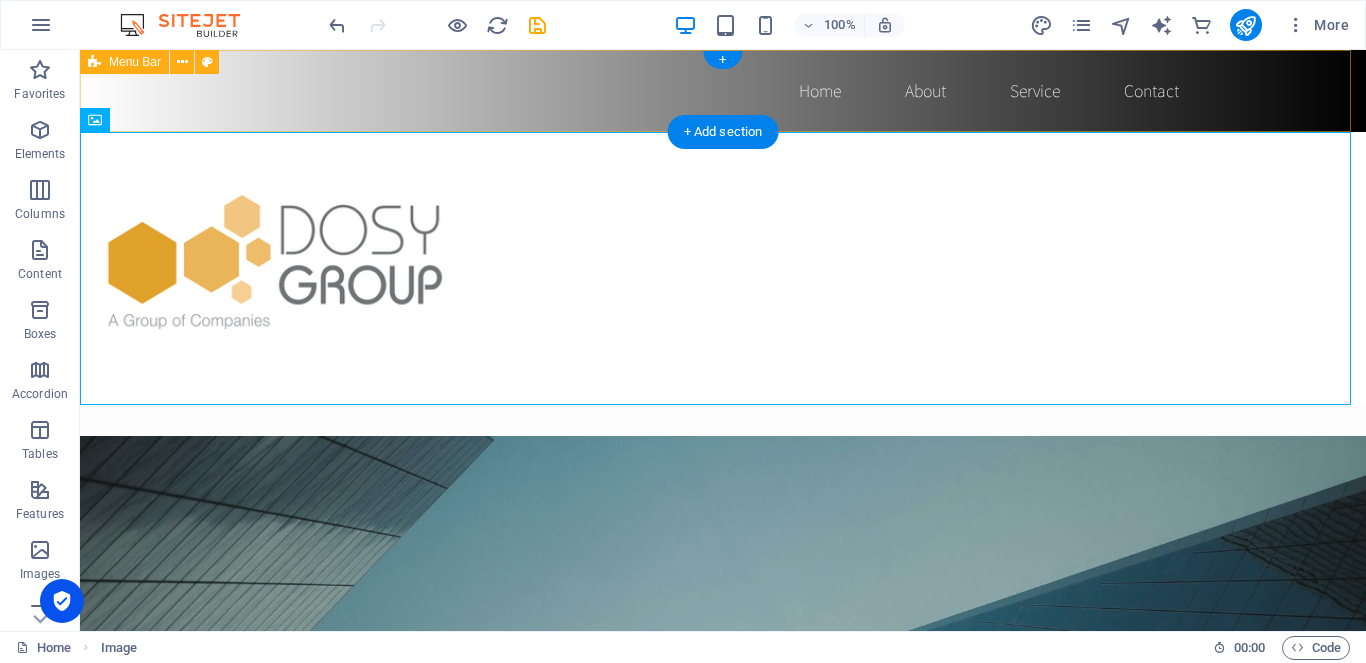 click on "Home About Service Contact" at bounding box center (723, 91) 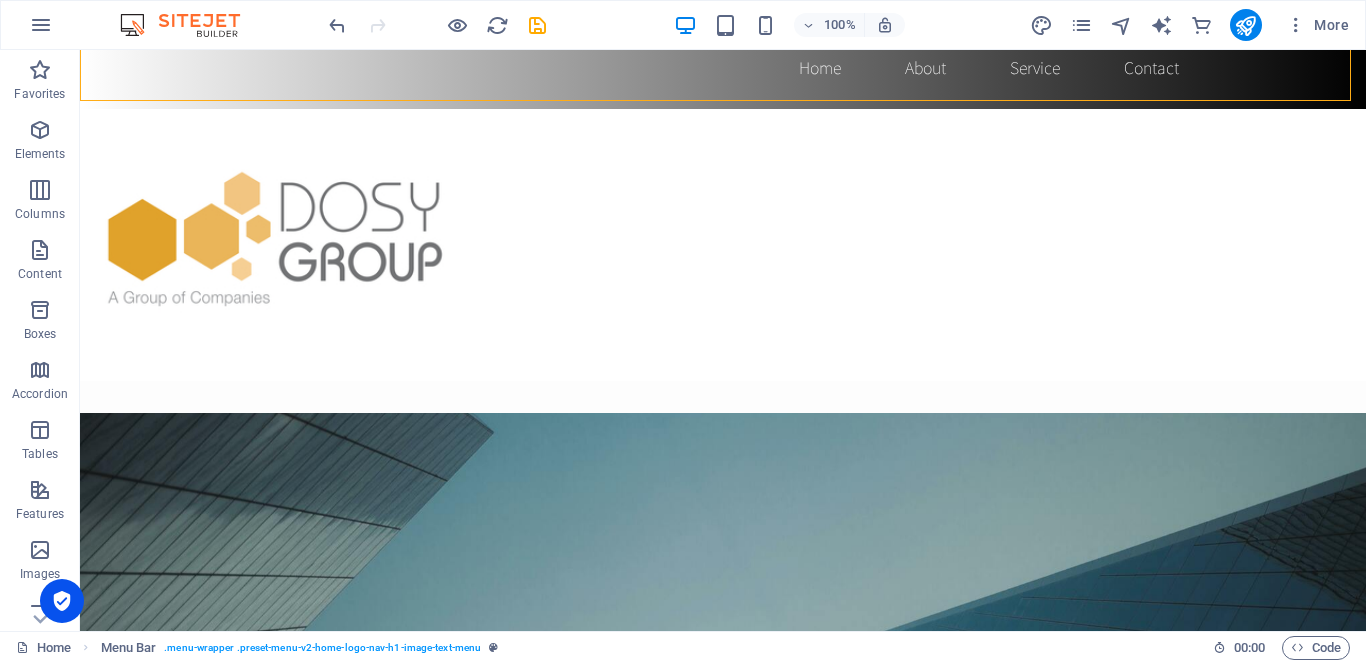 scroll, scrollTop: 0, scrollLeft: 0, axis: both 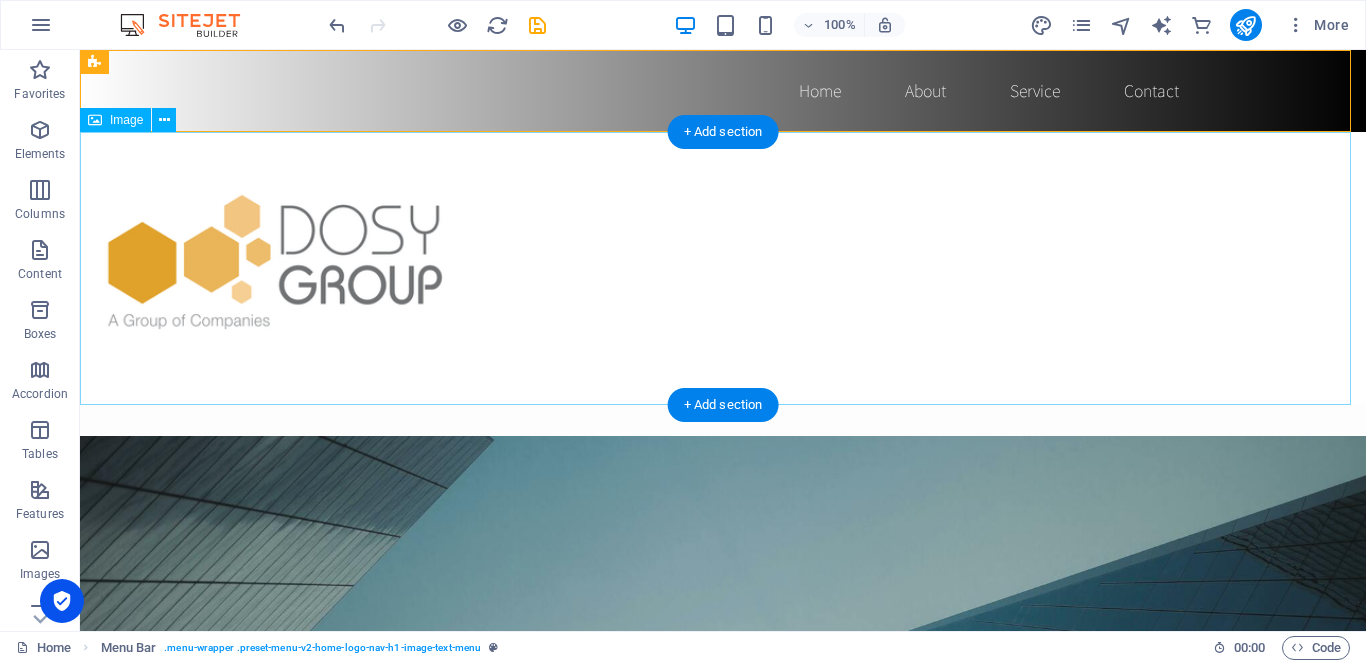 click at bounding box center (723, 268) 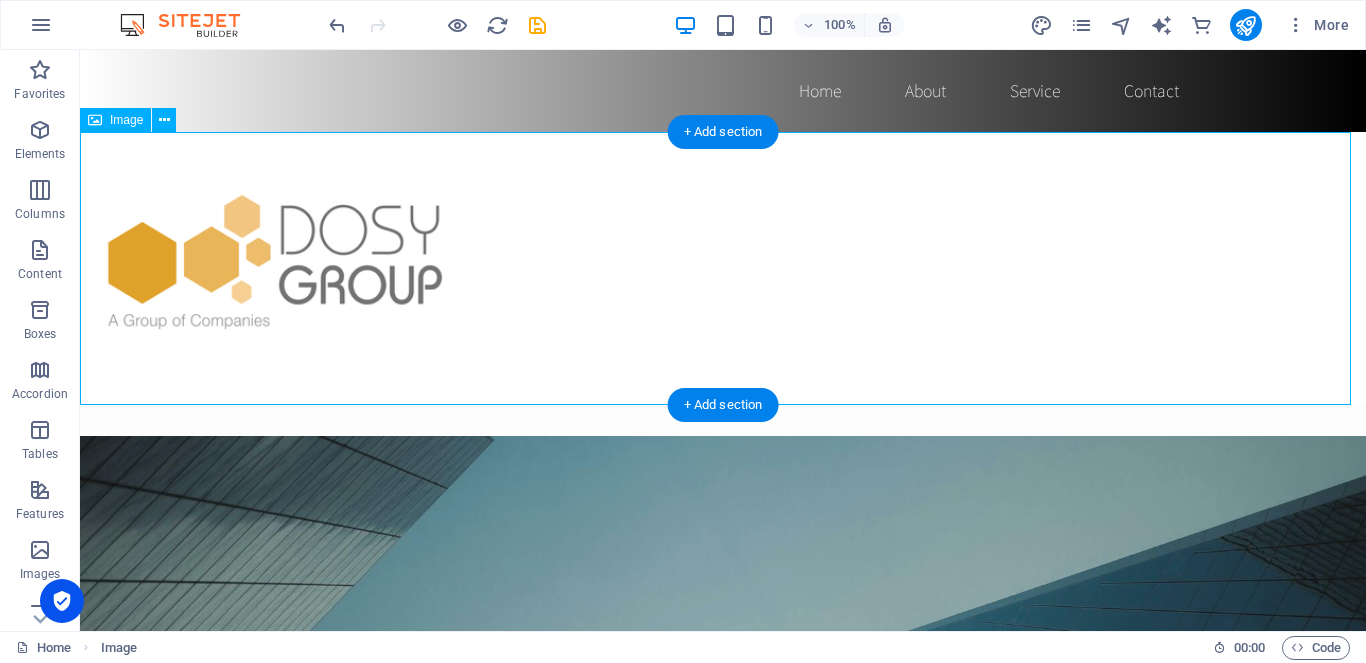 click at bounding box center (723, 268) 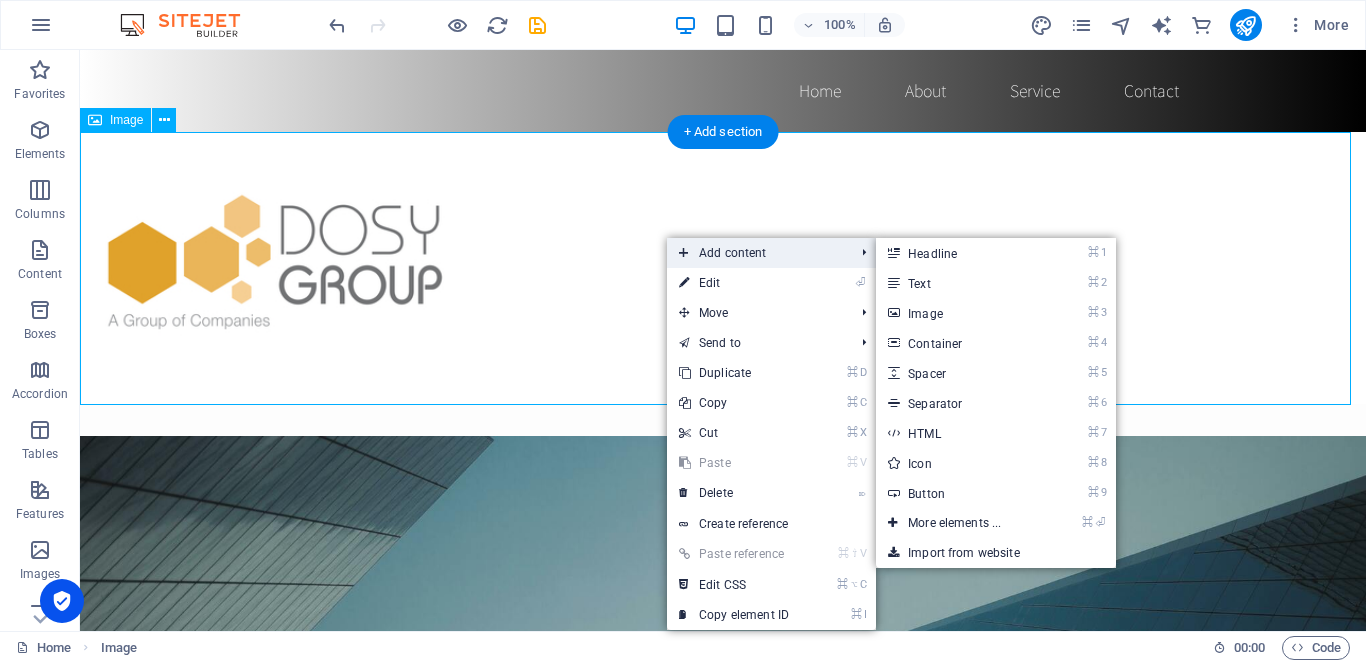 click at bounding box center [684, 253] 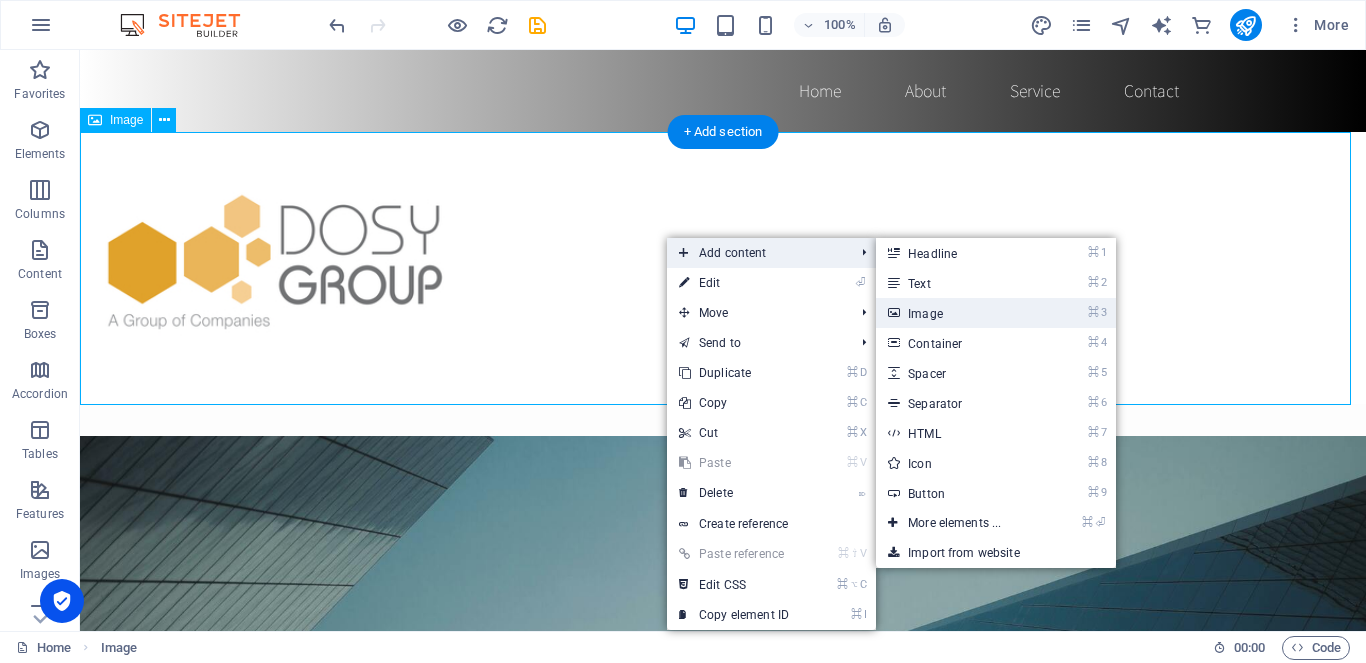click on "⌘ 3  Image" at bounding box center [958, 313] 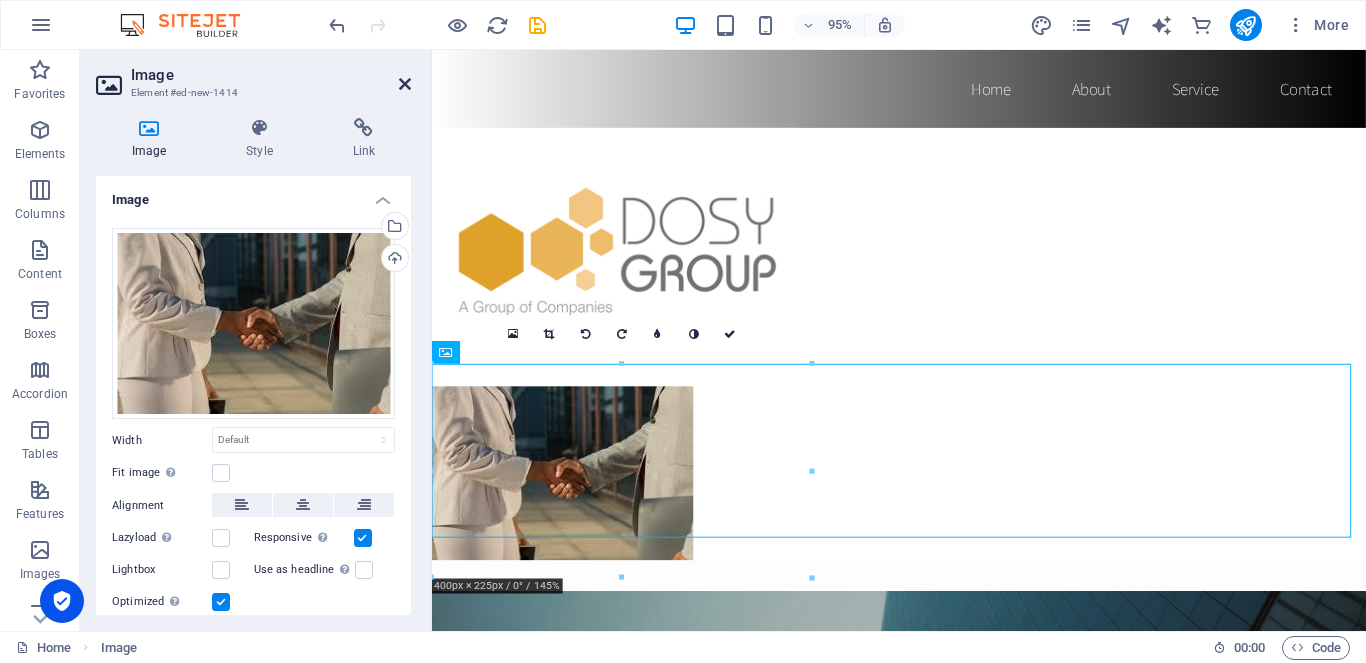 click at bounding box center (405, 84) 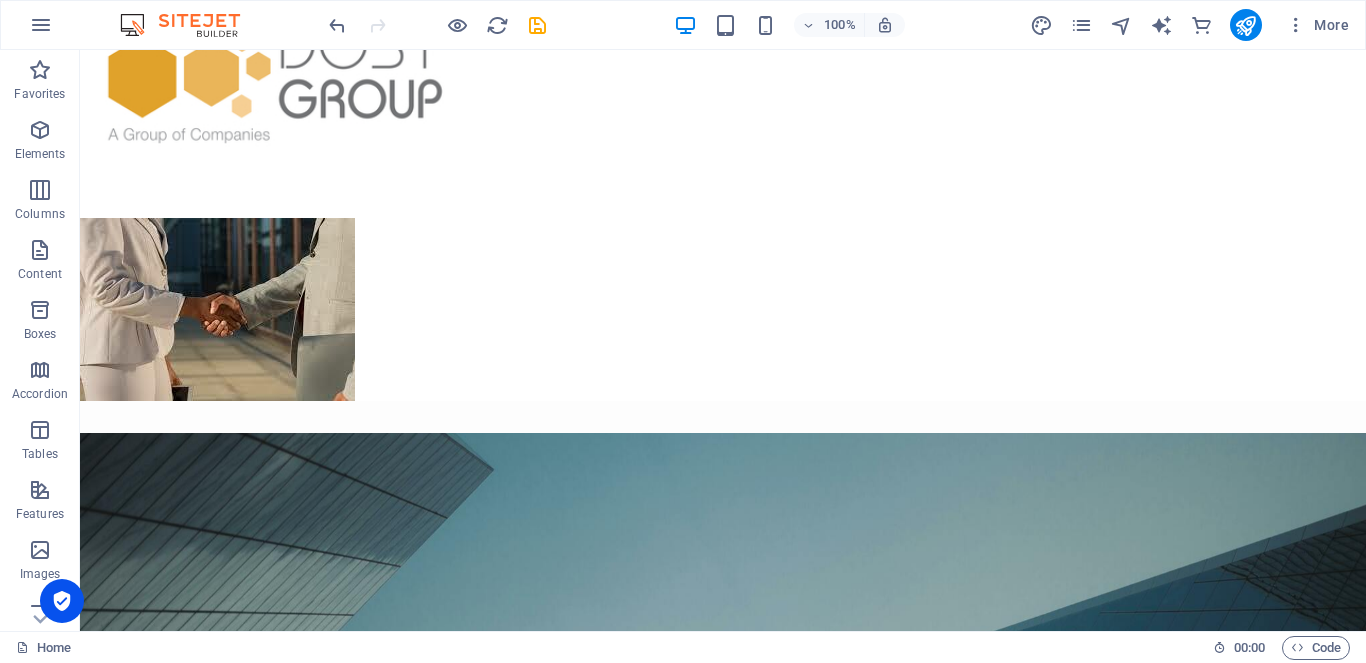 scroll, scrollTop: 24, scrollLeft: 0, axis: vertical 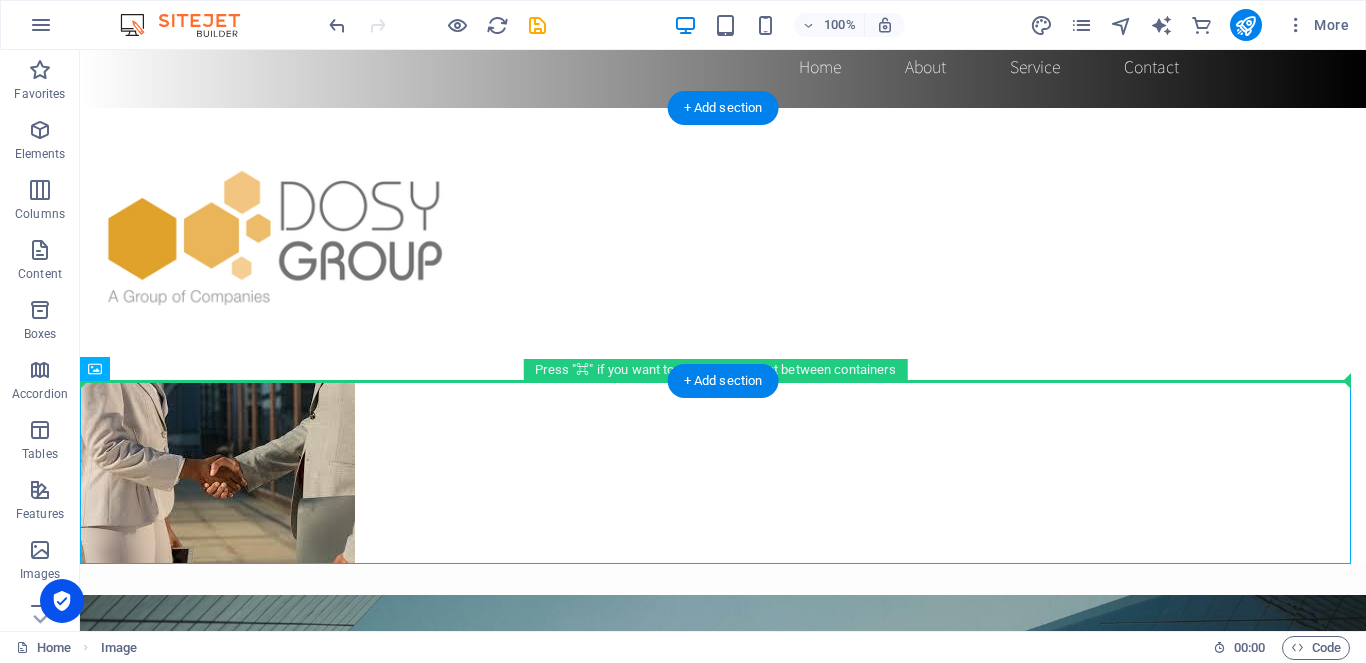 drag, startPoint x: 278, startPoint y: 466, endPoint x: 556, endPoint y: 270, distance: 340.14703 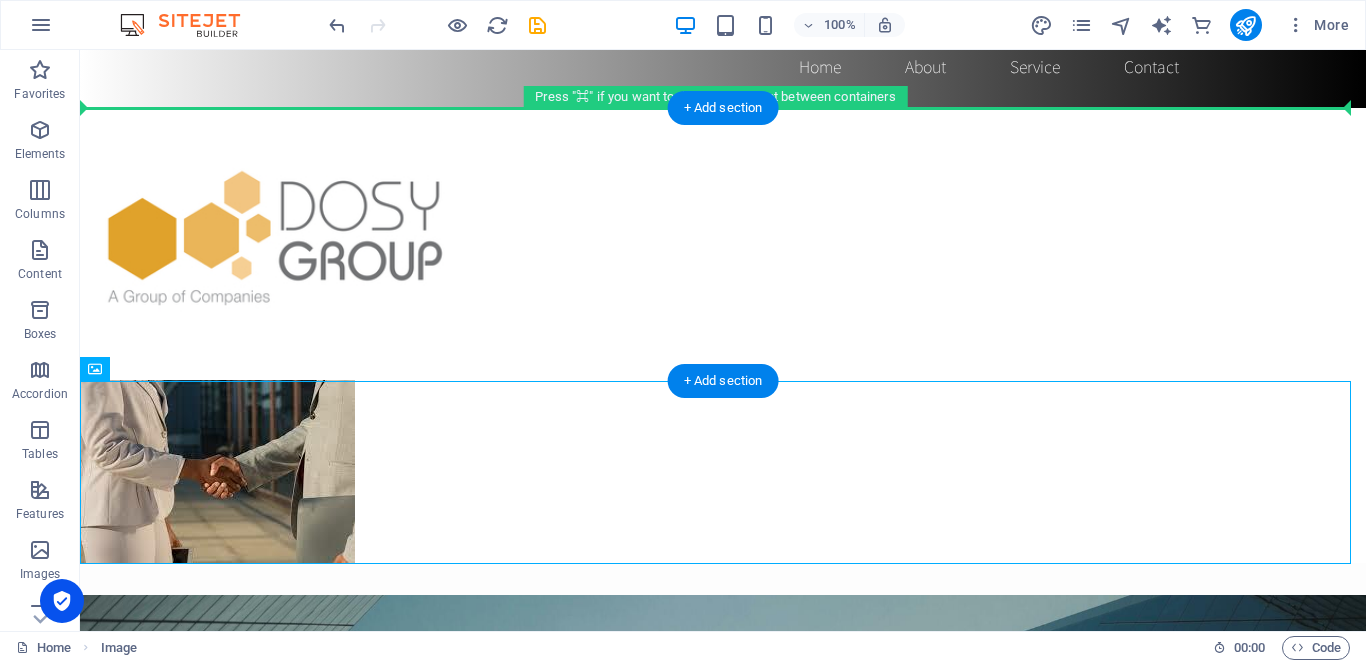drag, startPoint x: 262, startPoint y: 463, endPoint x: 609, endPoint y: 230, distance: 417.9689 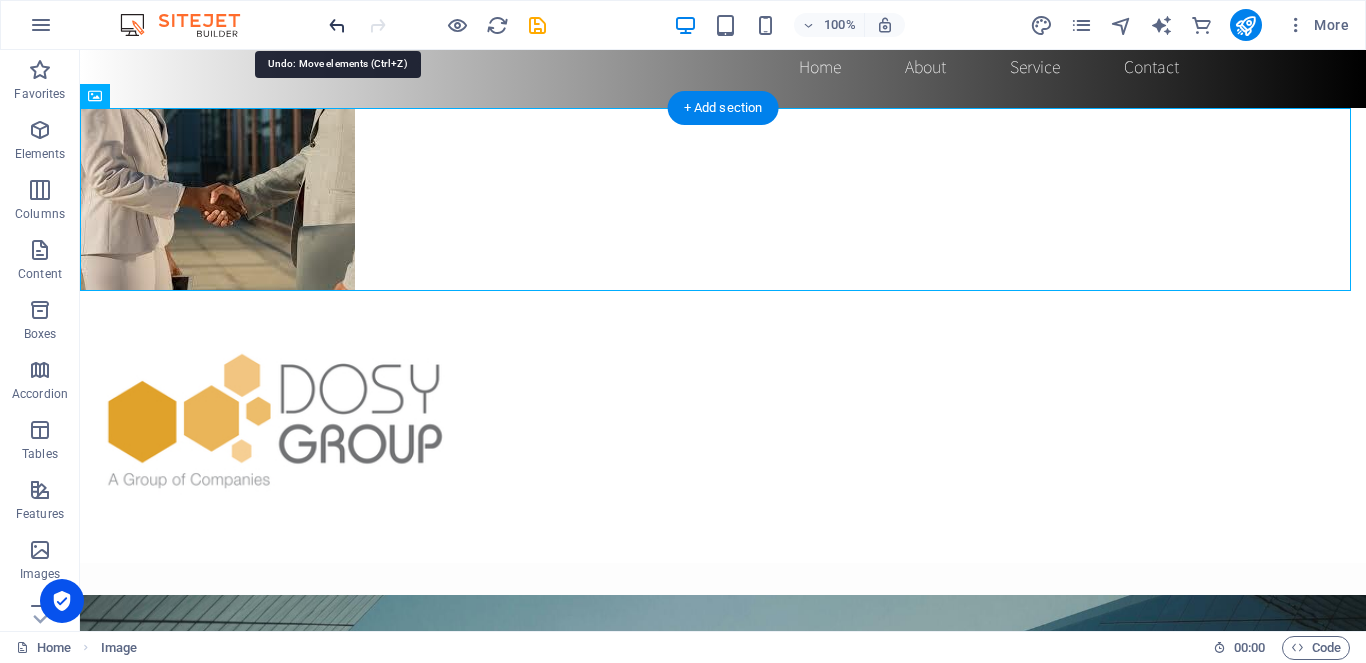 click at bounding box center [337, 25] 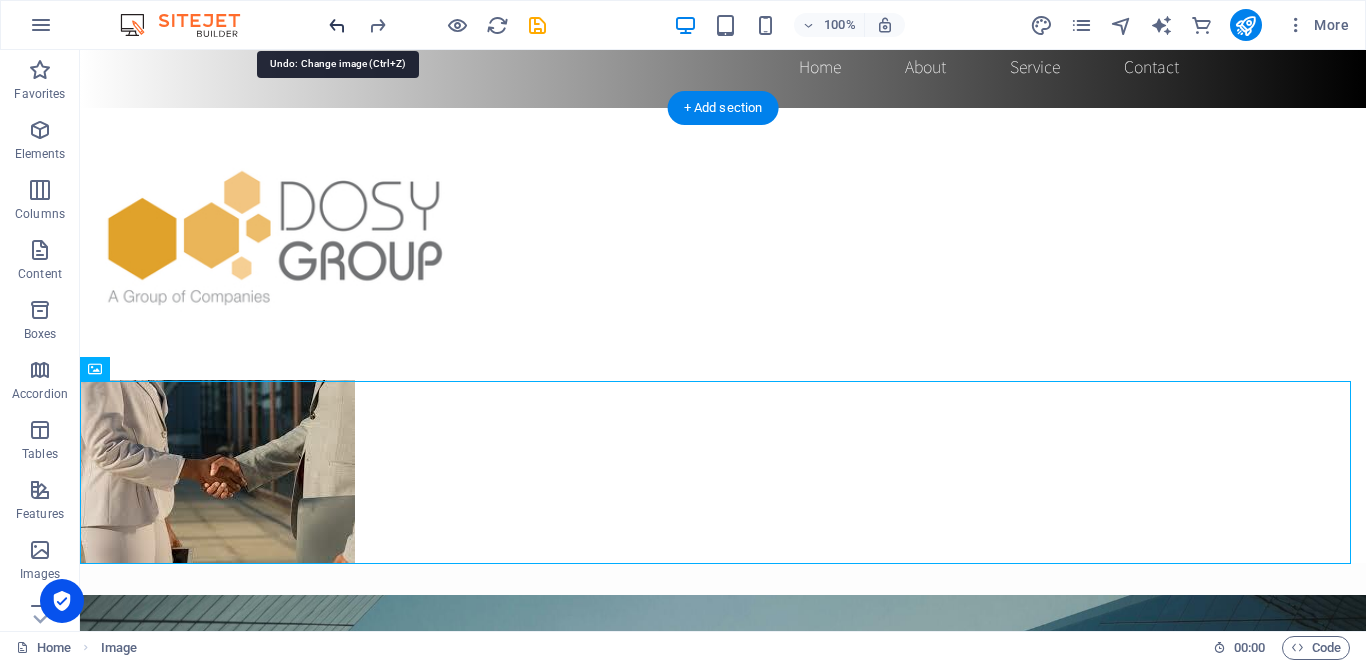 click at bounding box center (337, 25) 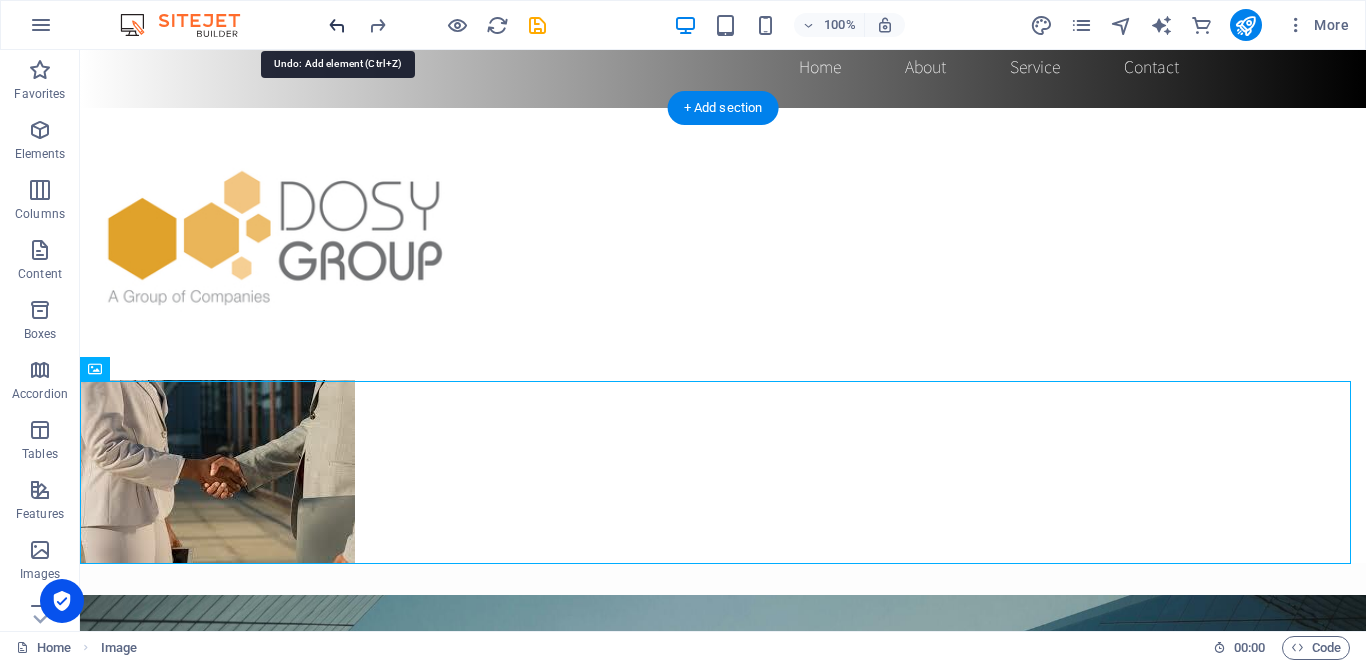 click at bounding box center (337, 25) 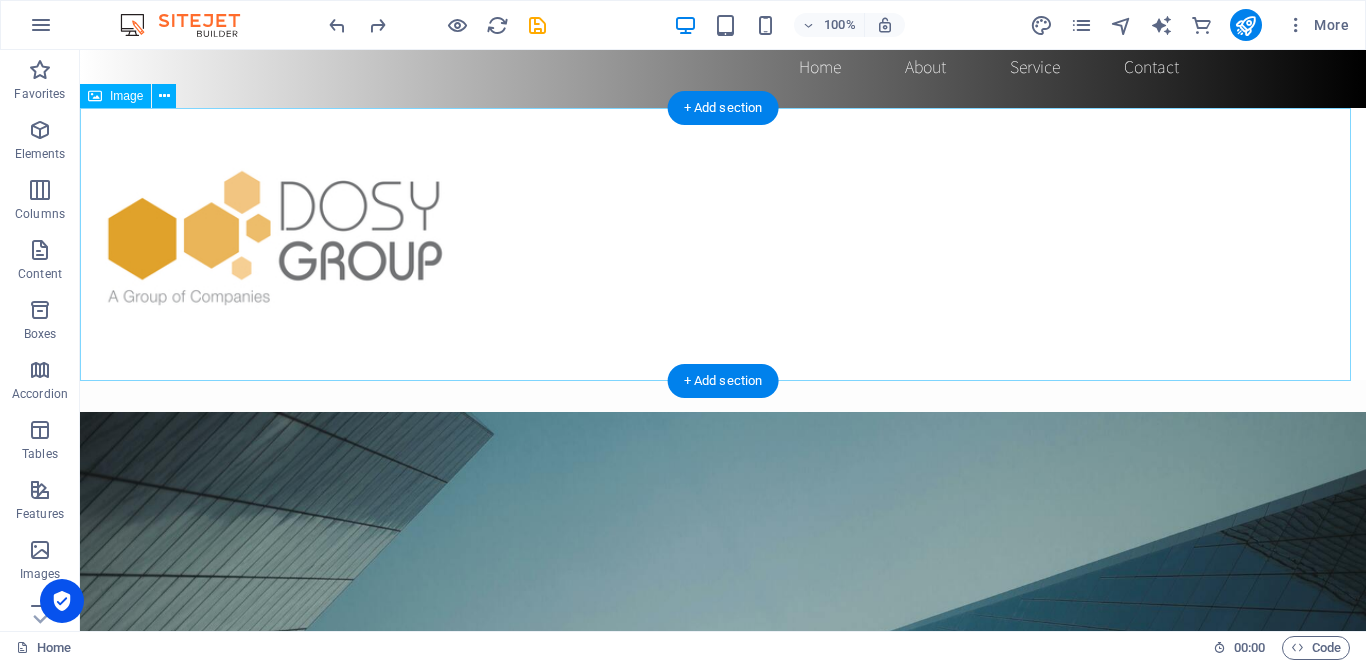 click at bounding box center (723, 244) 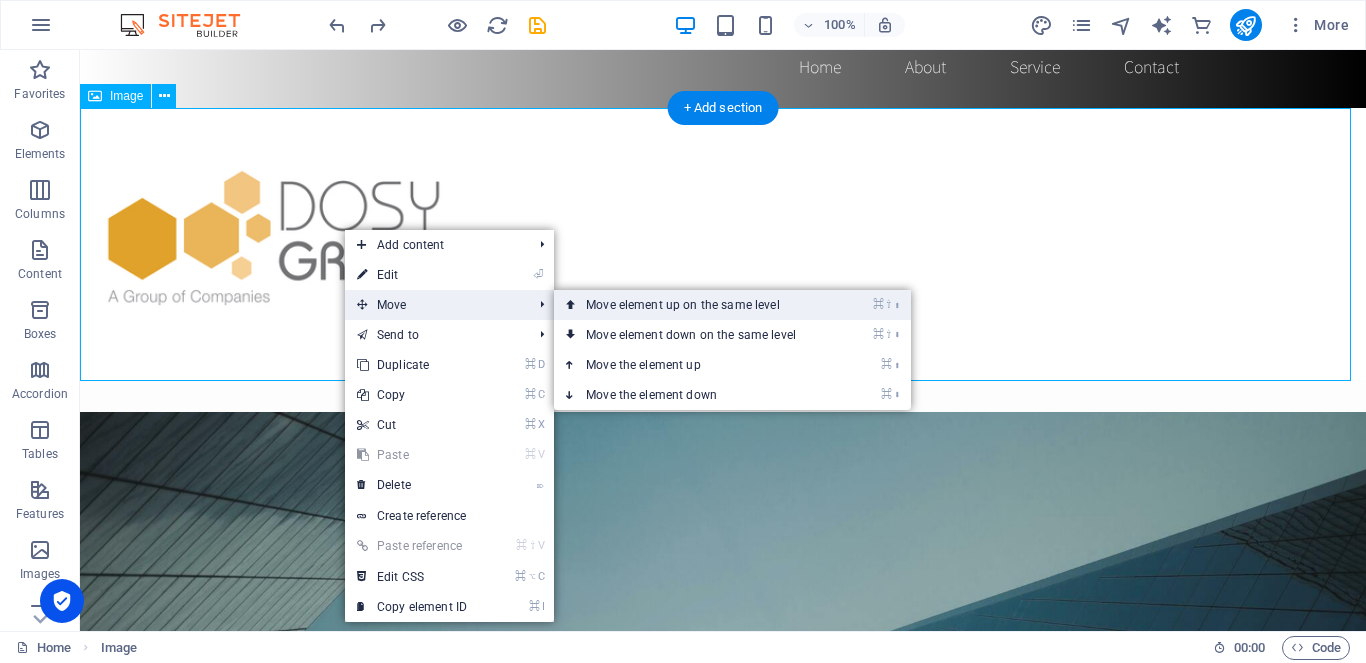 click on "⌘ ⇧ ⬆  Move element up on the same level" at bounding box center (695, 305) 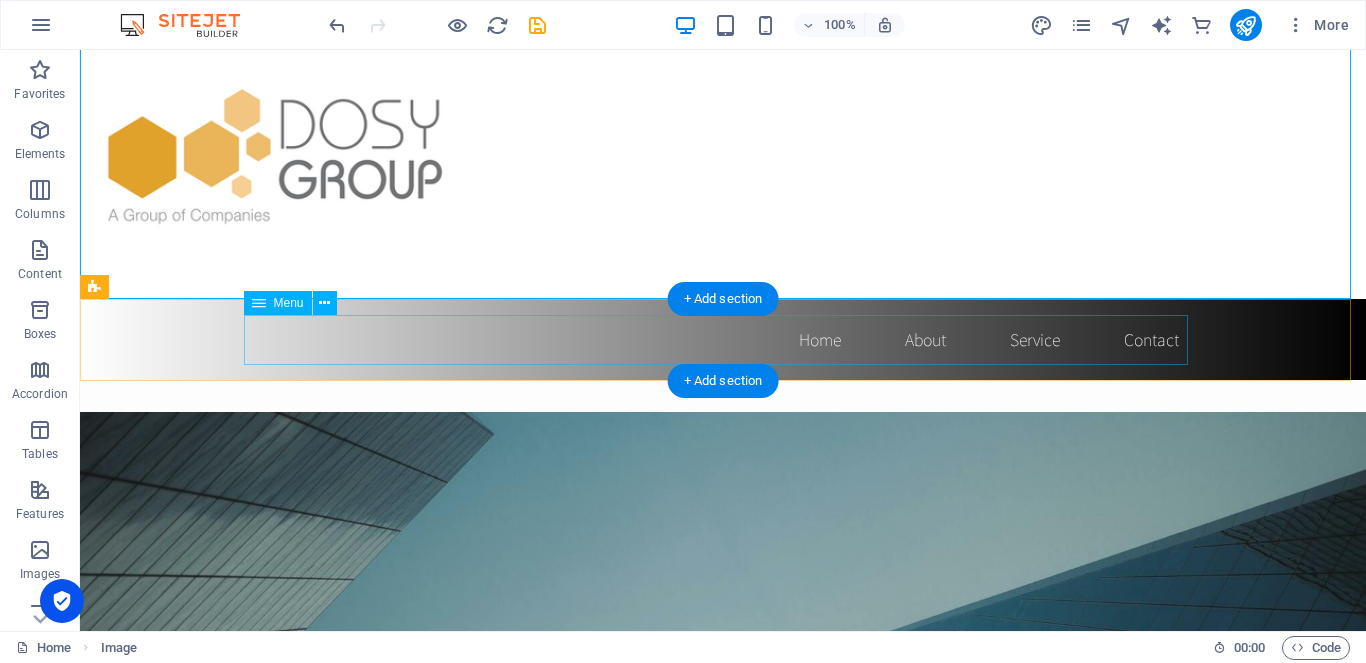 click on "Home About Service Contact" at bounding box center (723, 340) 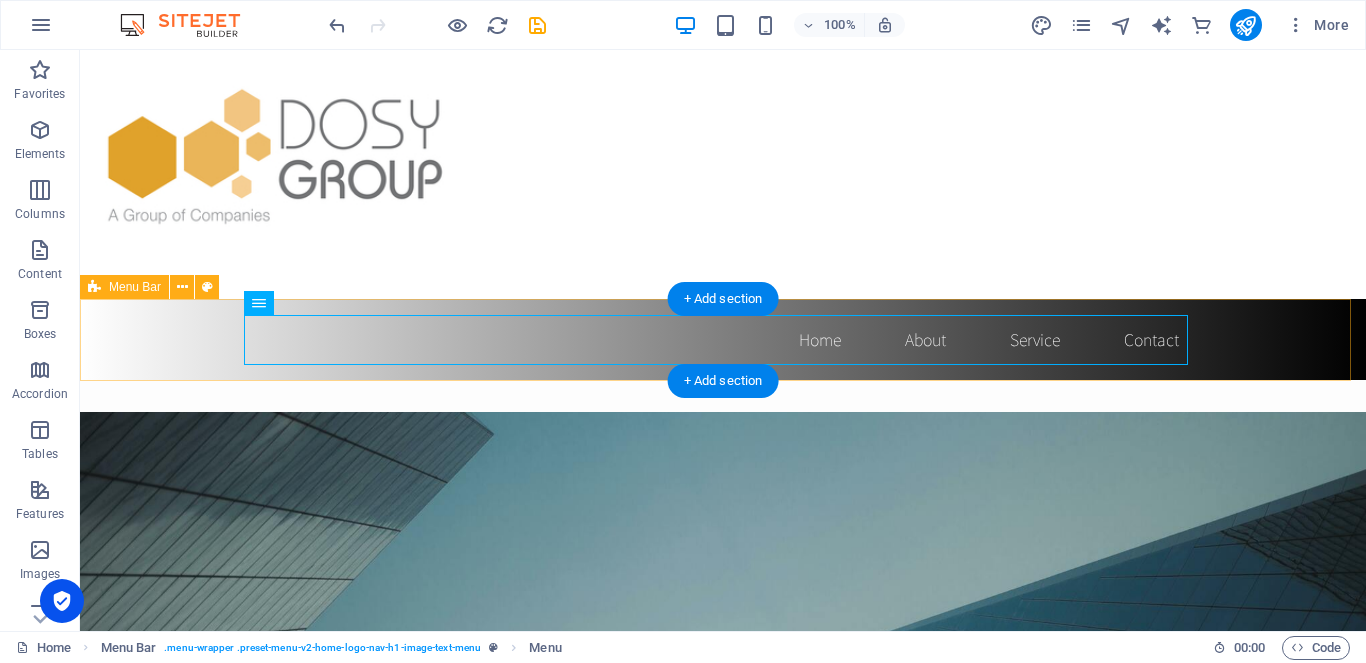 click on "Home About Service Contact" at bounding box center [723, 340] 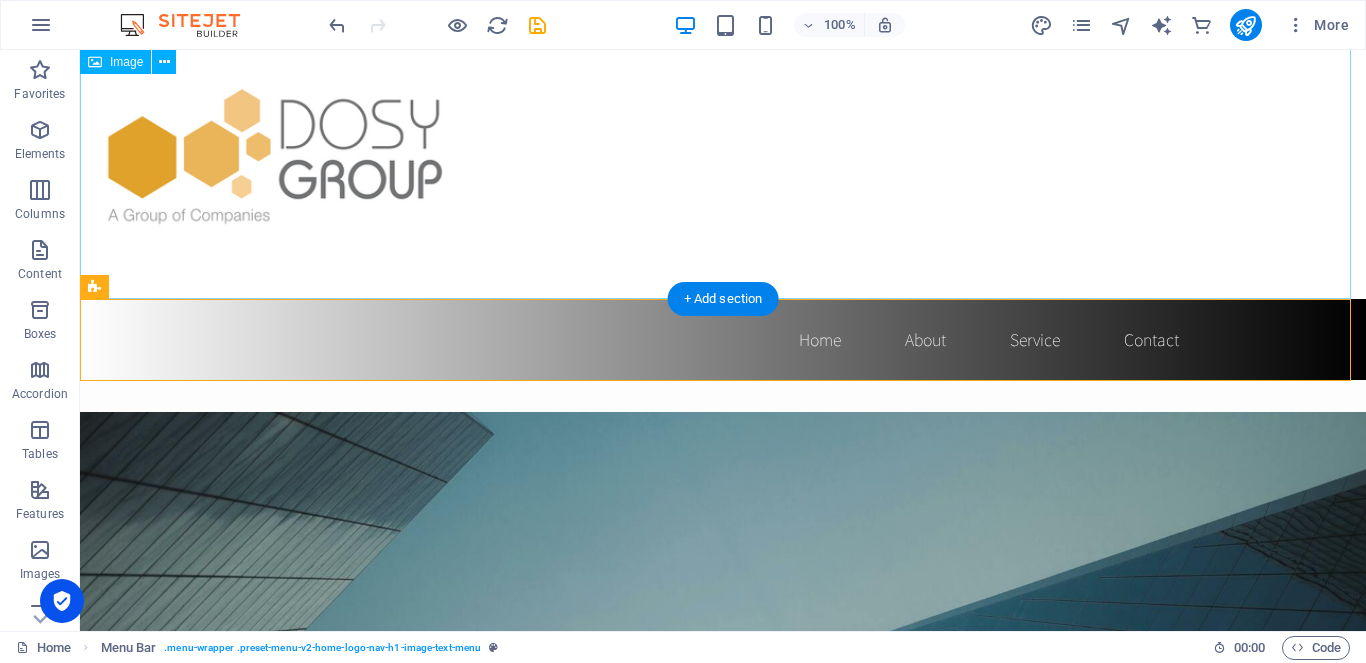click at bounding box center [723, 162] 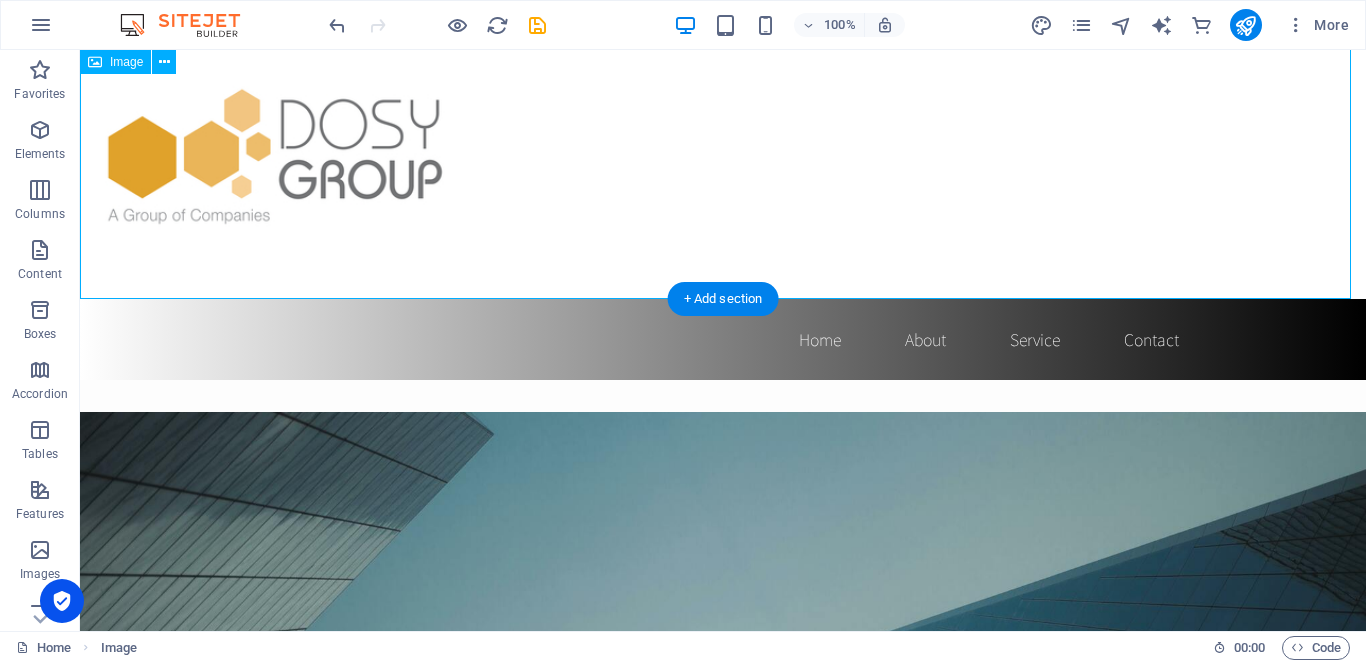 drag, startPoint x: 807, startPoint y: 298, endPoint x: 807, endPoint y: 254, distance: 44 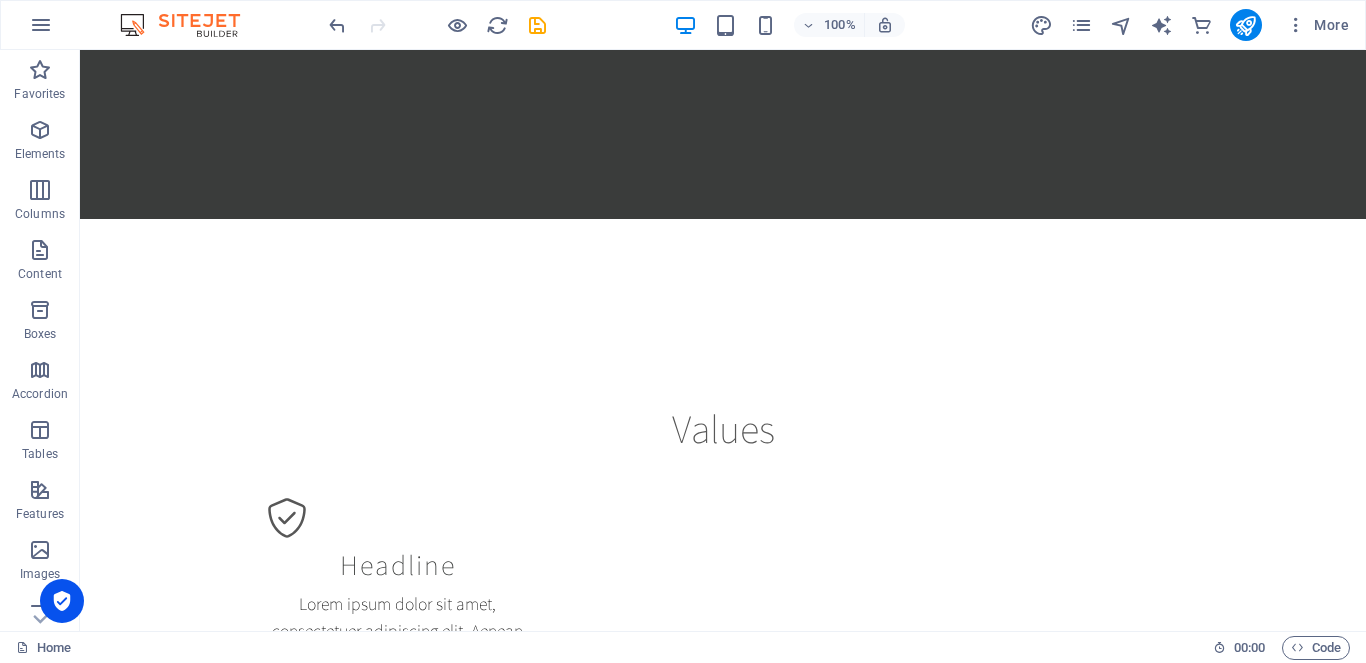 scroll, scrollTop: 1644, scrollLeft: 0, axis: vertical 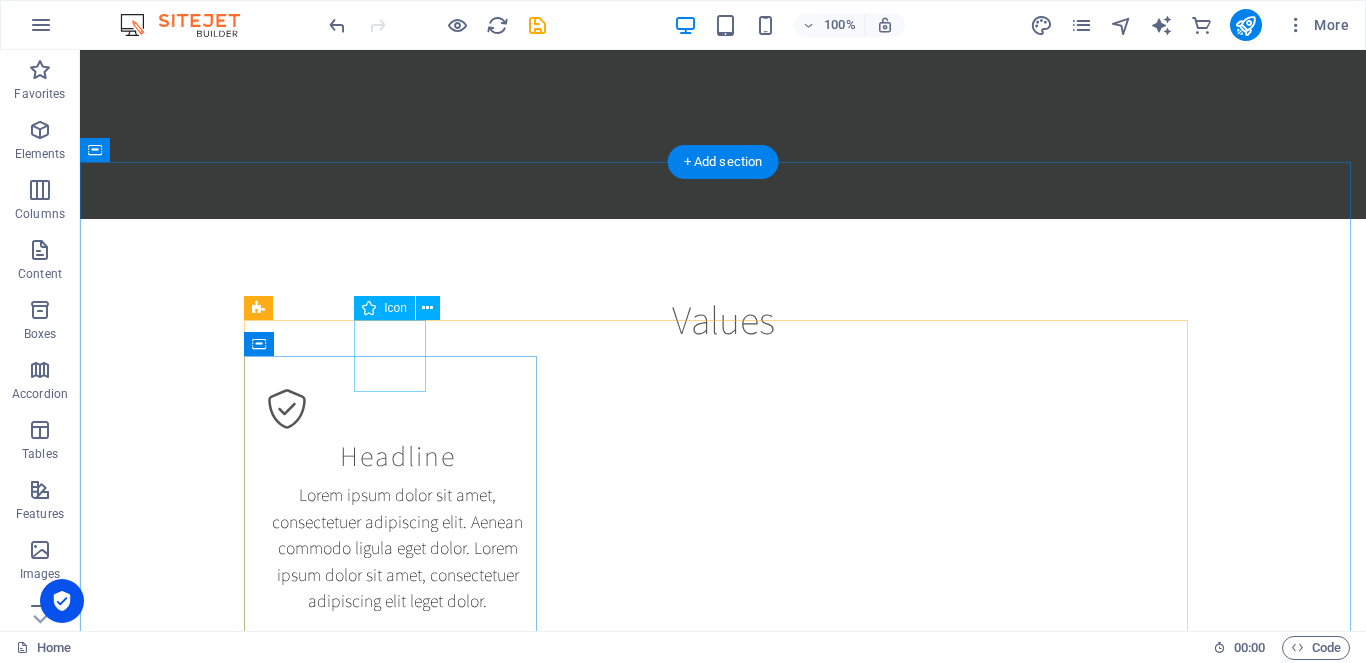 click at bounding box center (397, 1452) 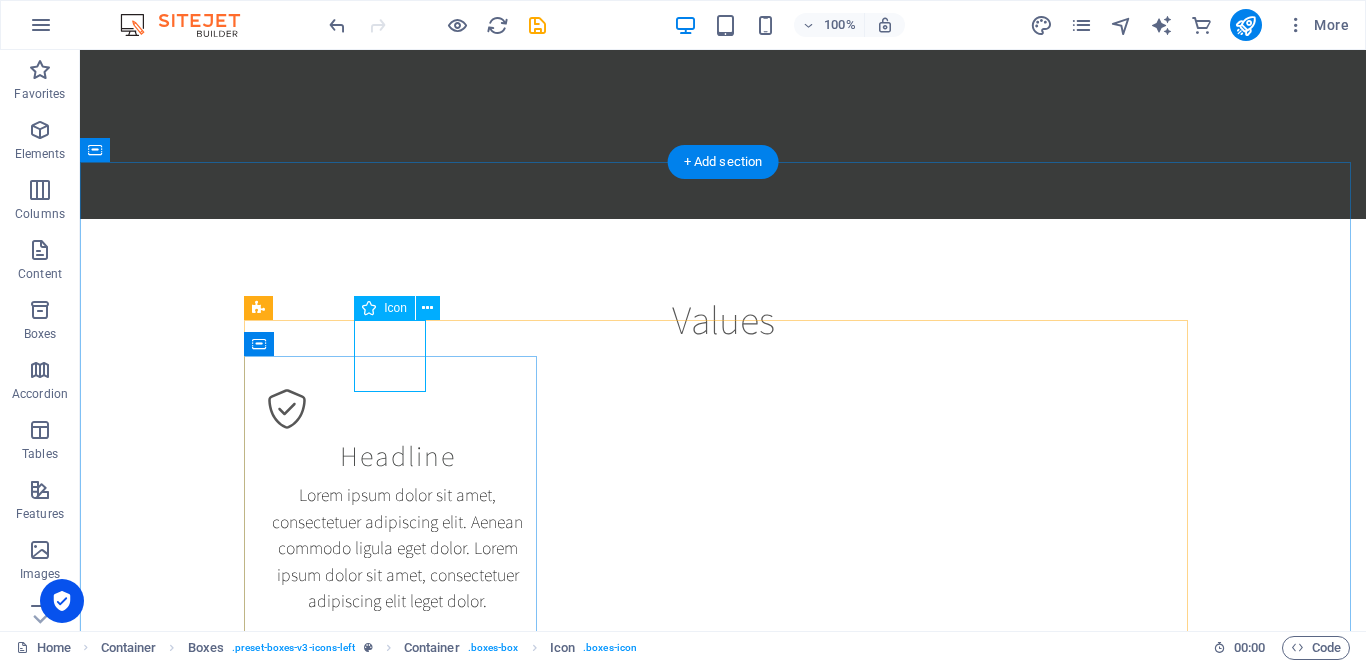 click on "Icon" at bounding box center [395, 308] 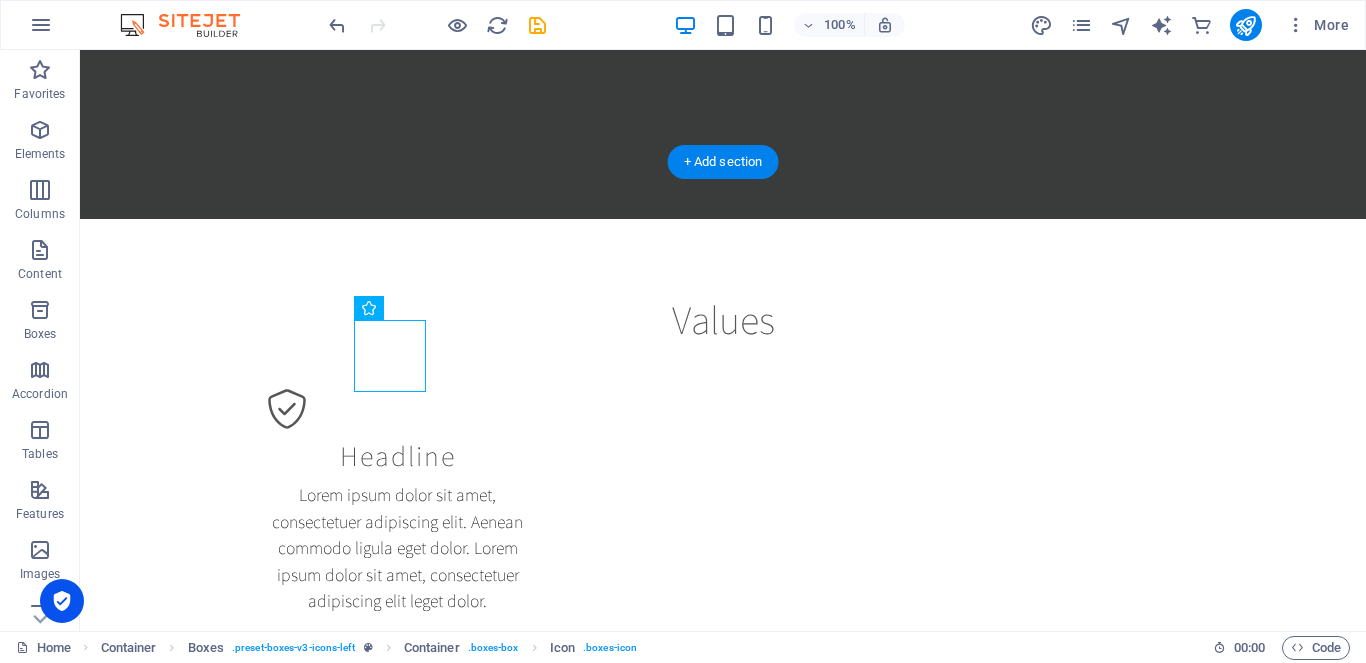 click at bounding box center [397, 1452] 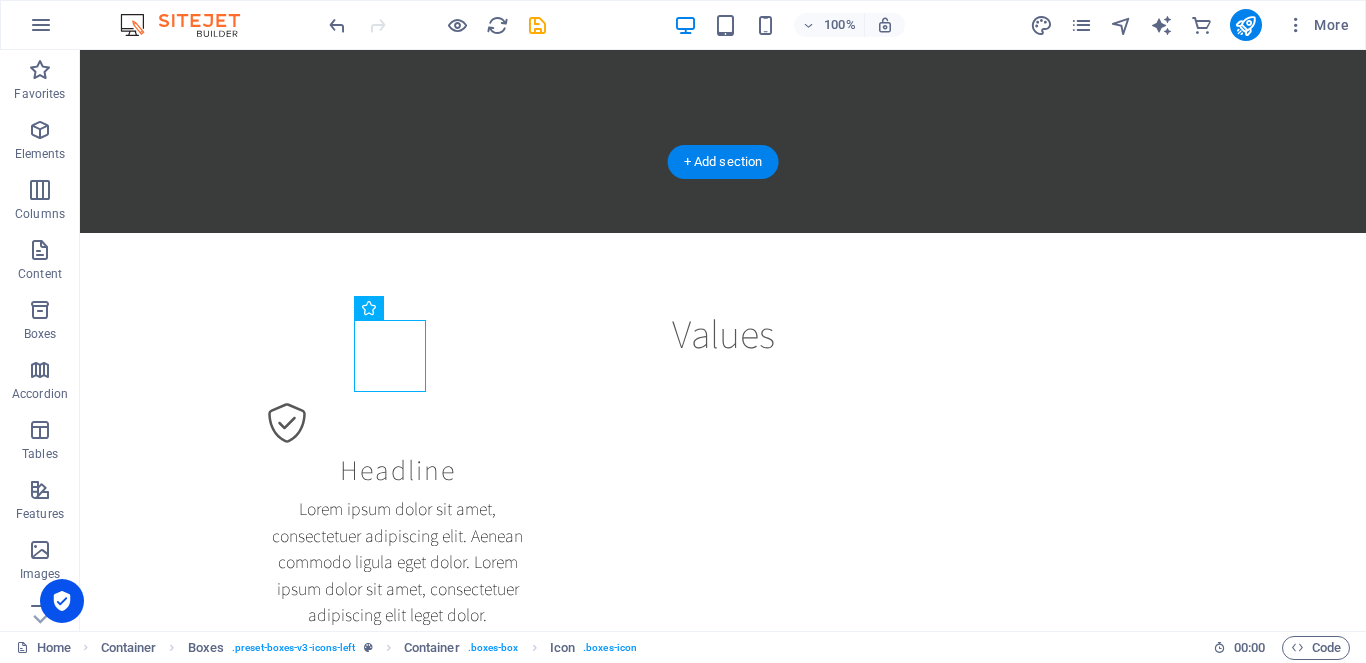 select on "xMidYMid" 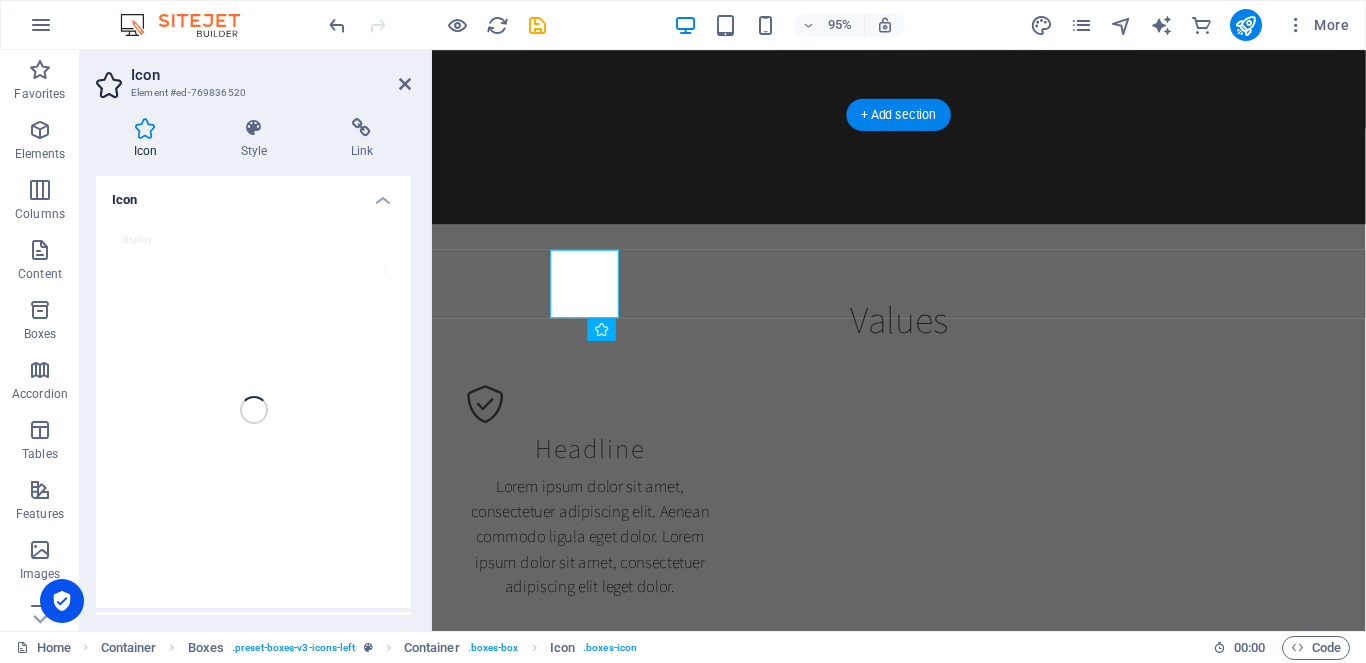 click at bounding box center (537, 25) 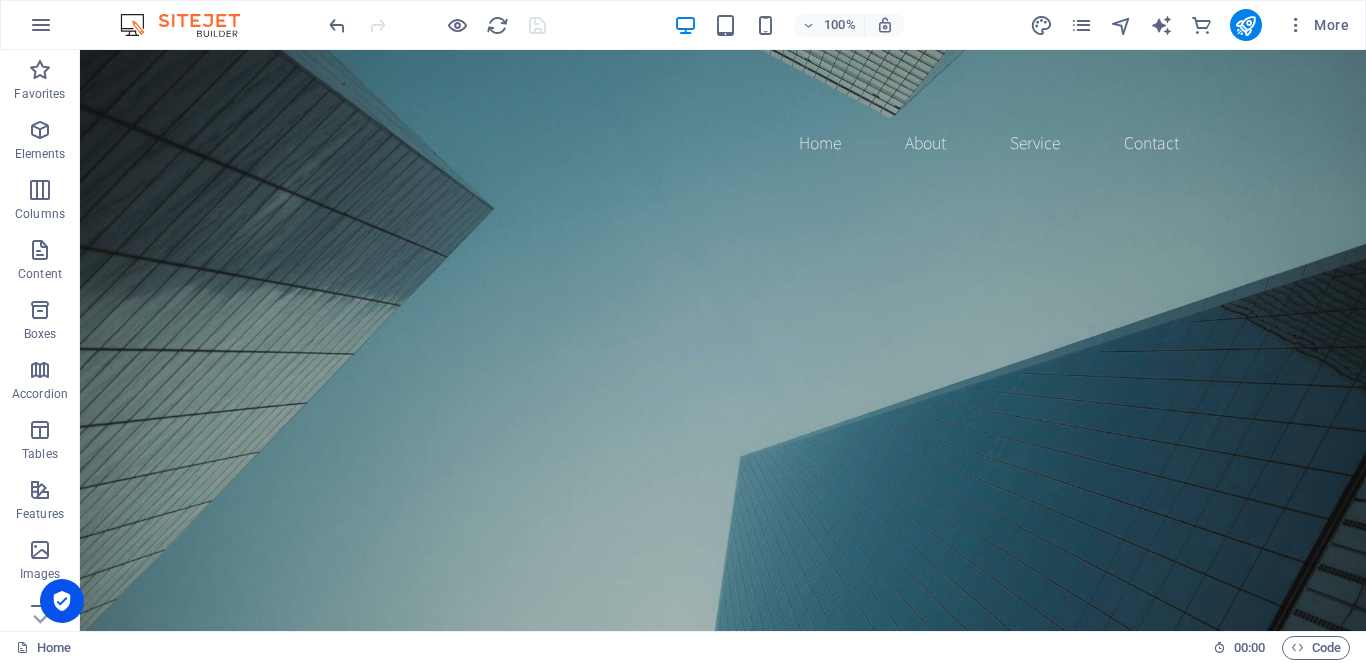 scroll, scrollTop: 0, scrollLeft: 0, axis: both 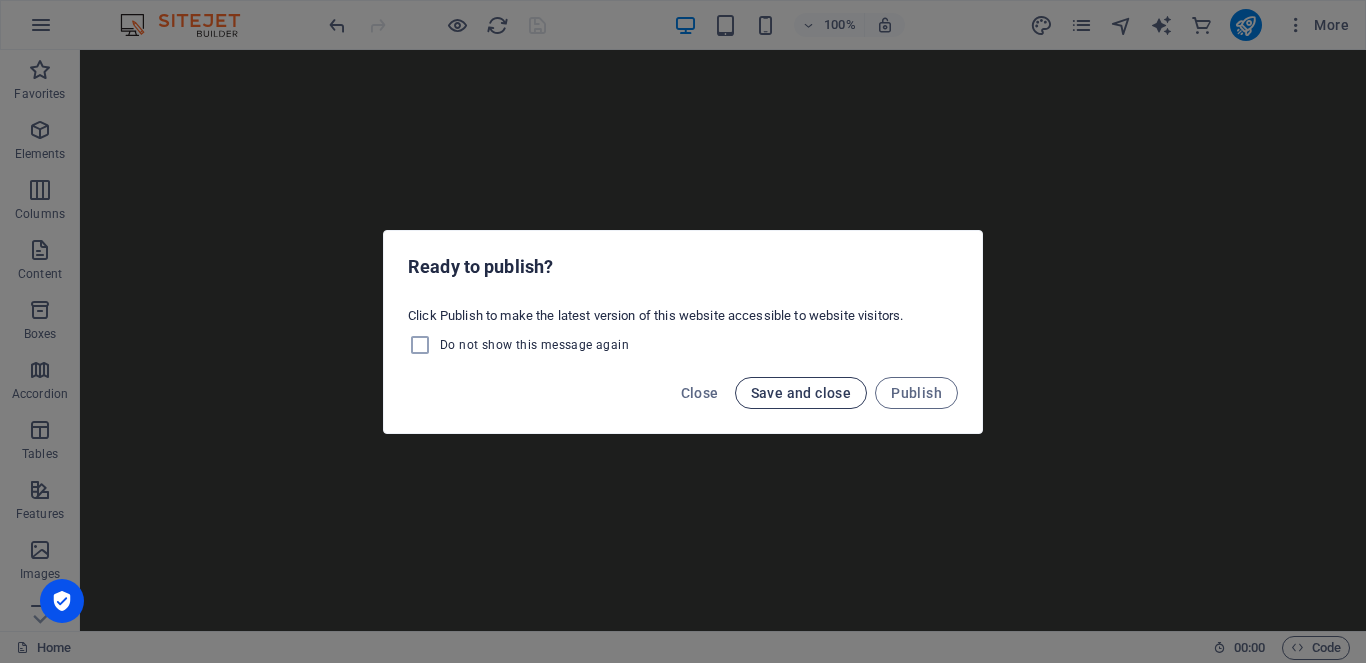 click on "Save and close" at bounding box center (801, 393) 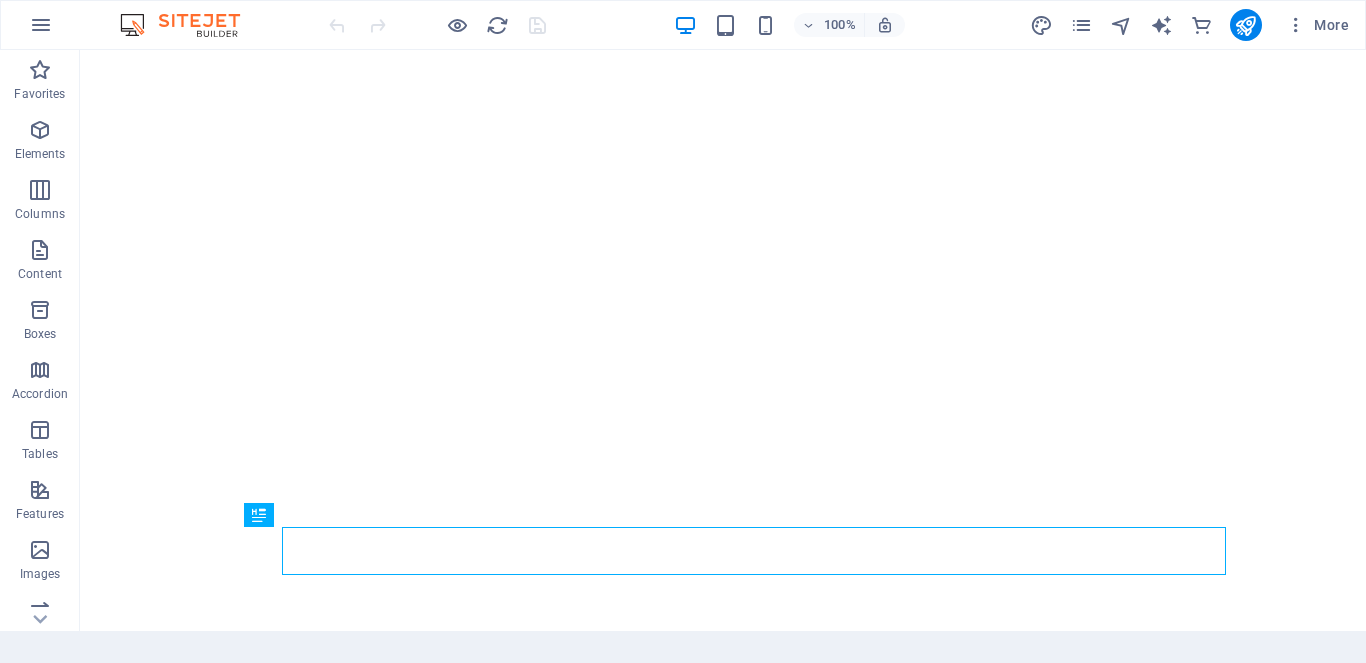 scroll, scrollTop: 0, scrollLeft: 0, axis: both 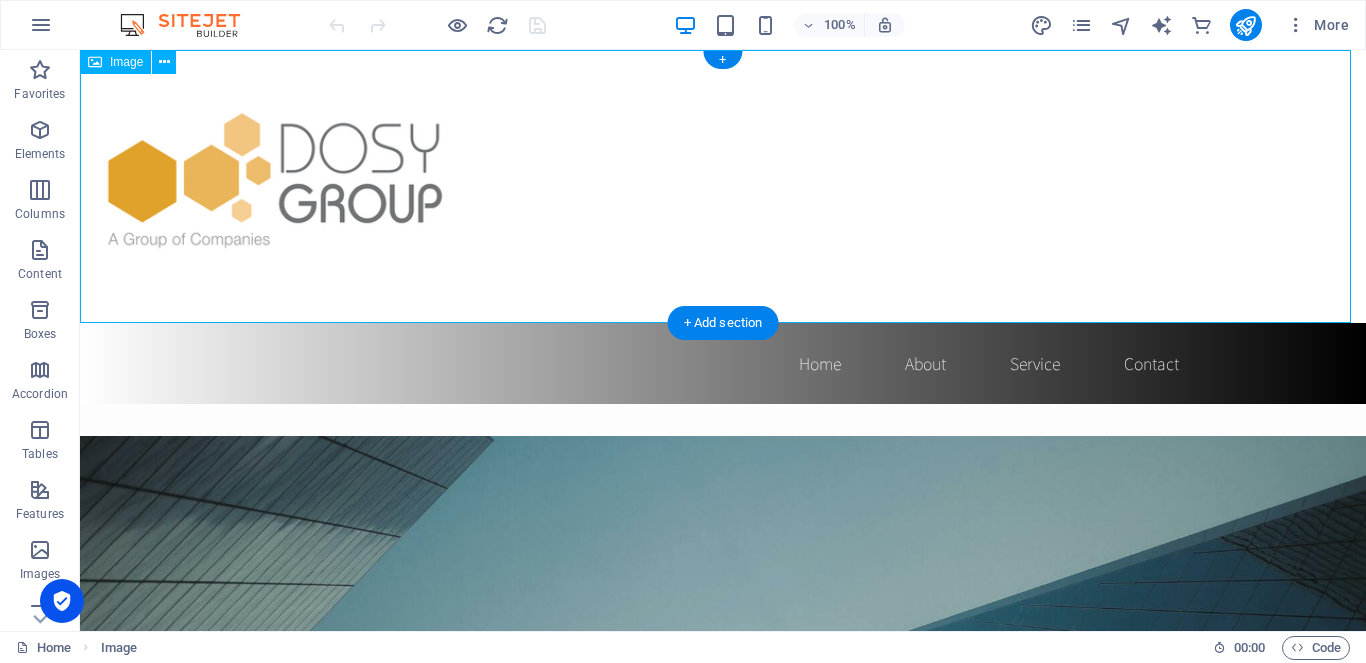 drag, startPoint x: 581, startPoint y: 320, endPoint x: 588, endPoint y: 284, distance: 36.67424 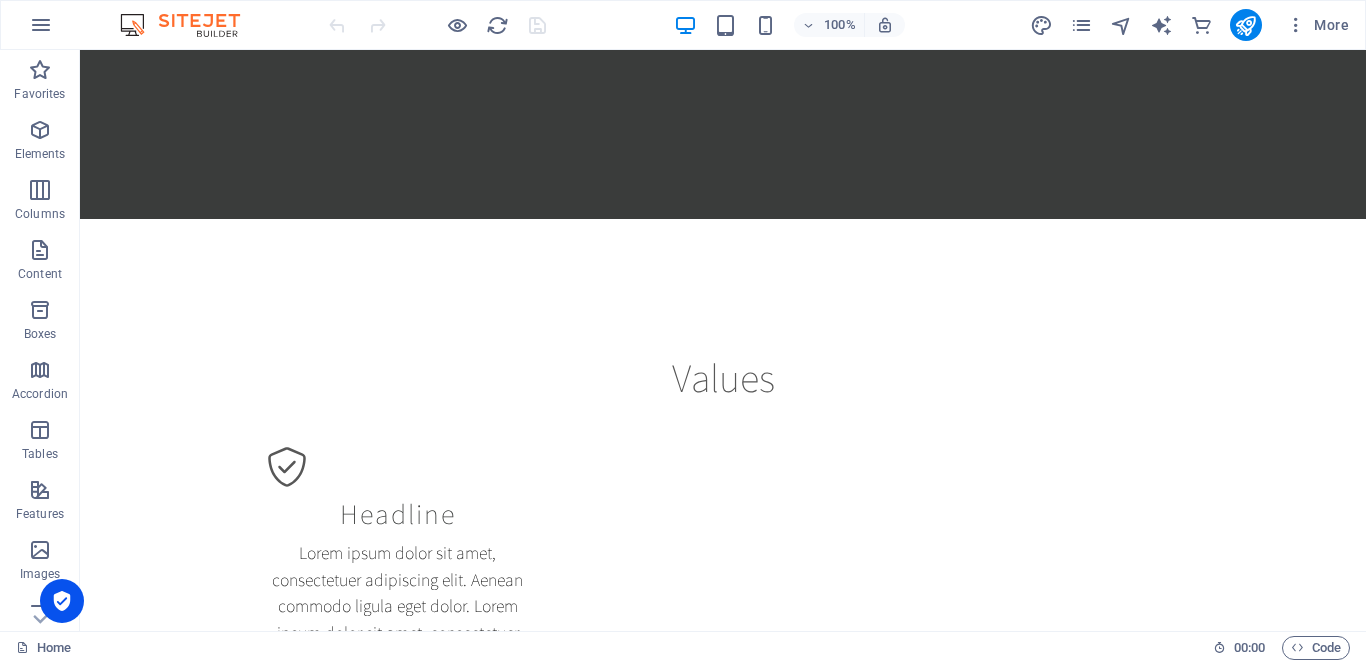 scroll, scrollTop: 1574, scrollLeft: 0, axis: vertical 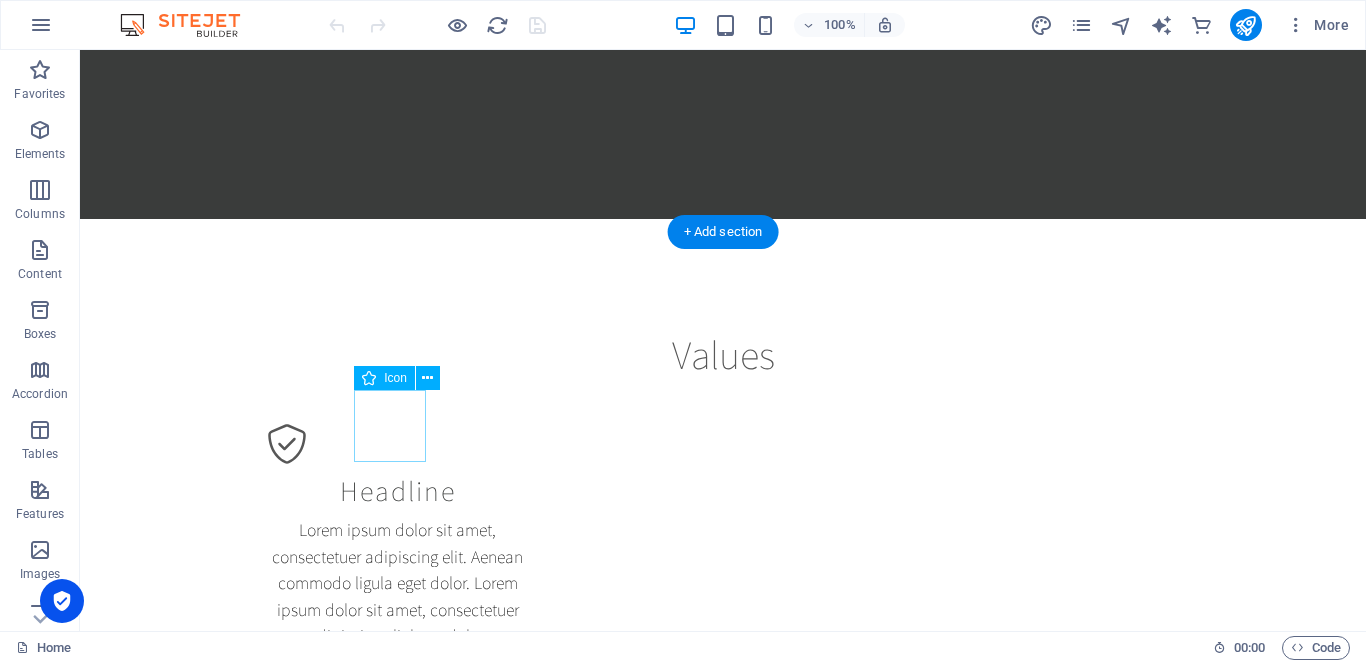 click at bounding box center [397, 1487] 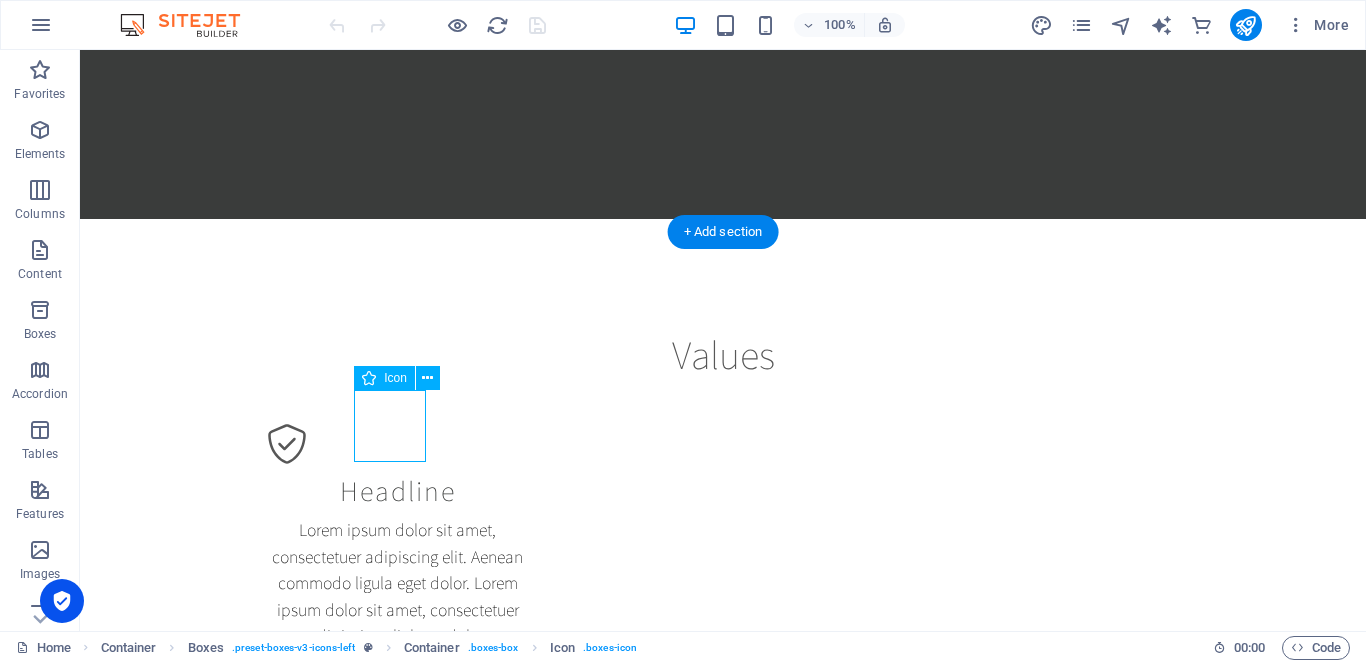 click at bounding box center [397, 1487] 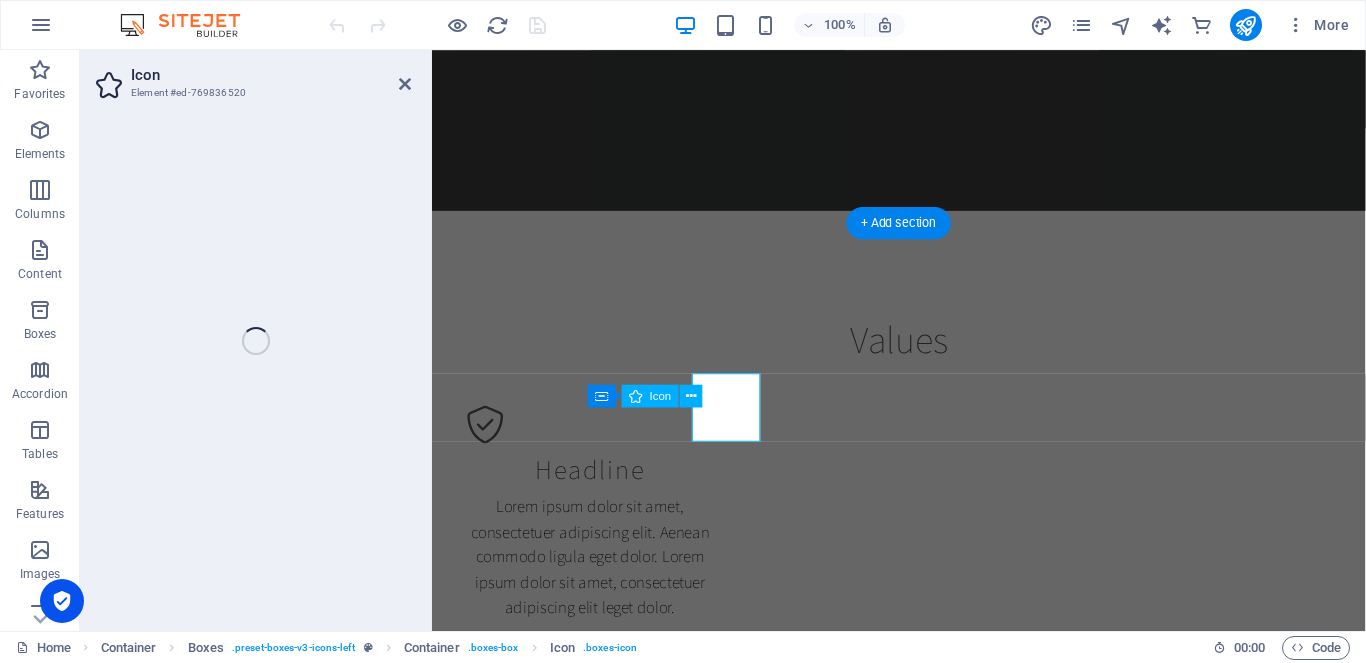 select on "xMidYMid" 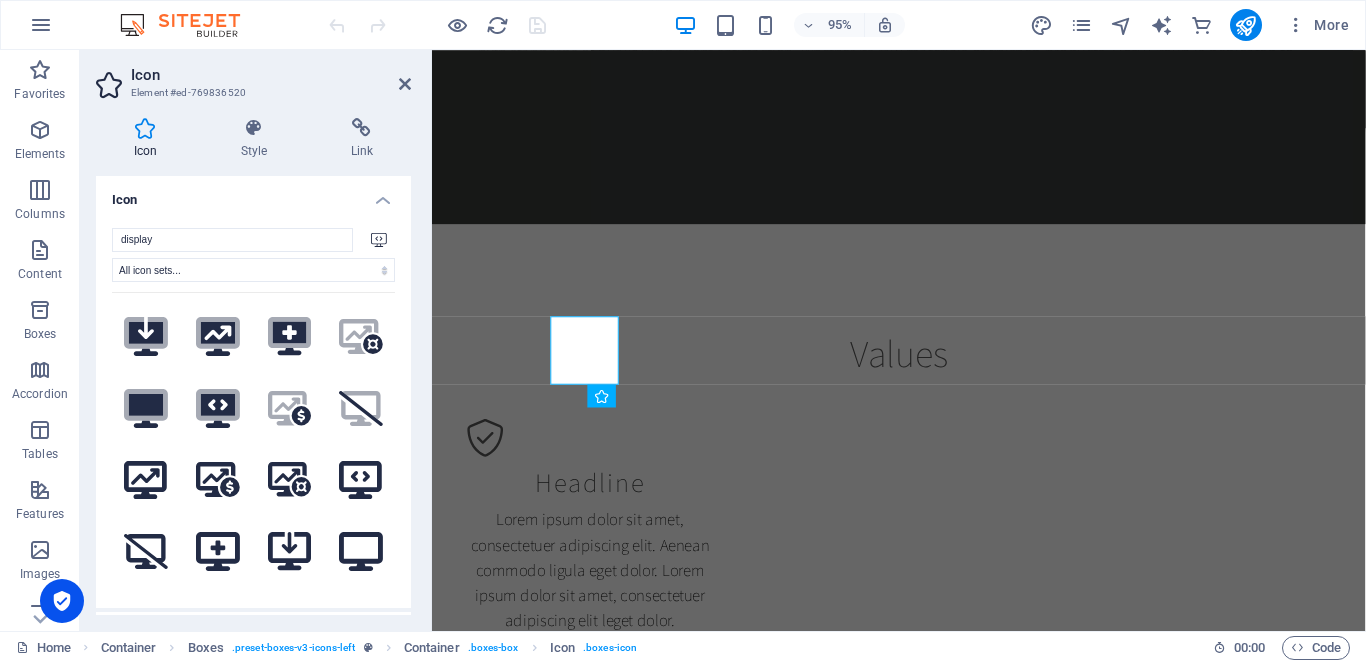 click 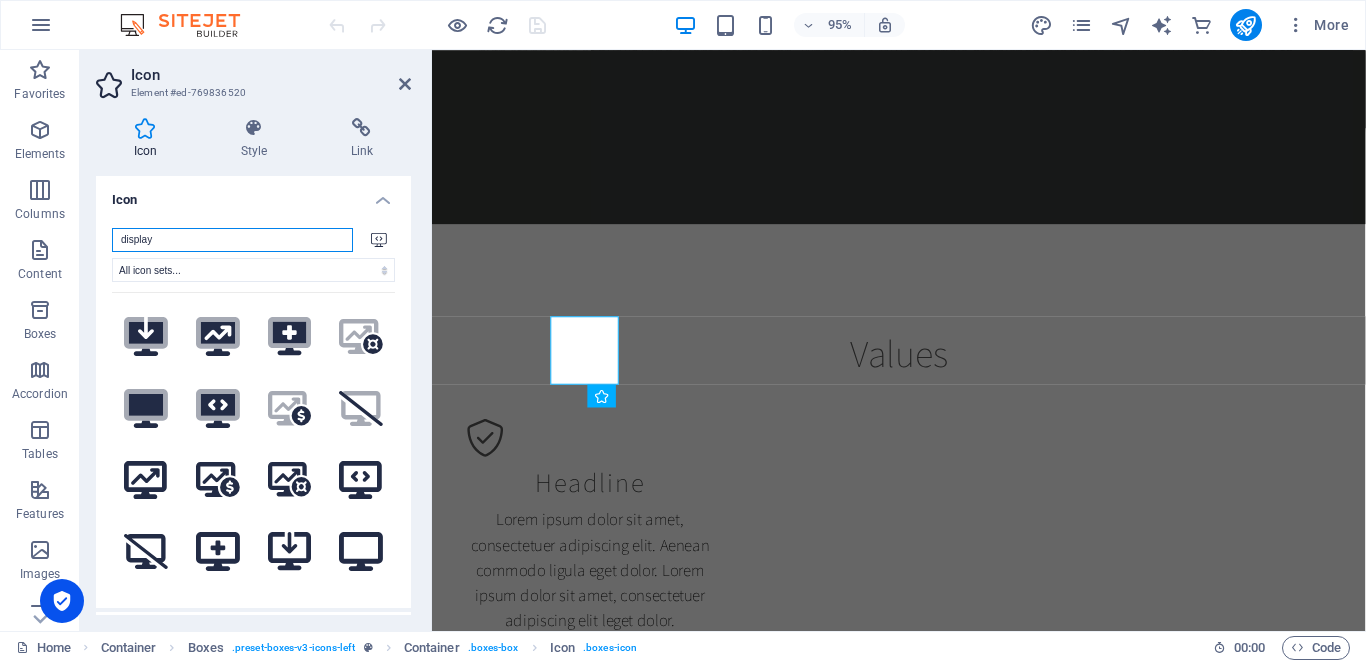 click on "display" at bounding box center [232, 240] 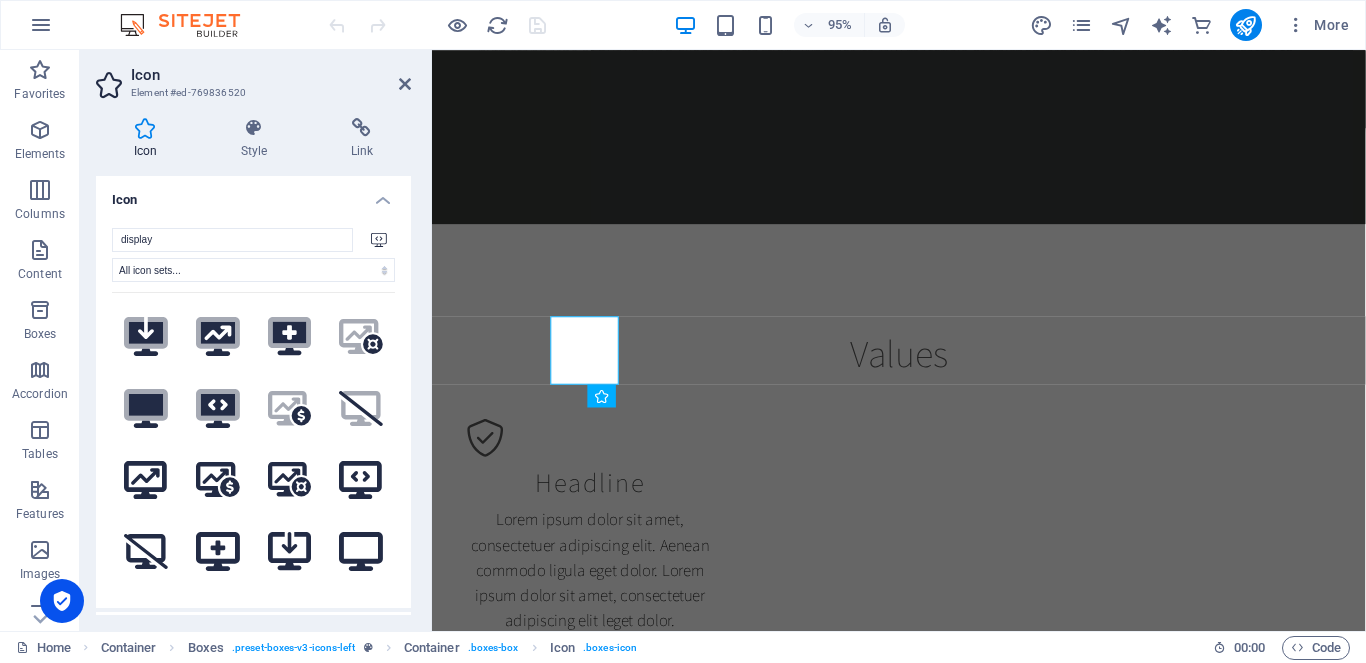 click 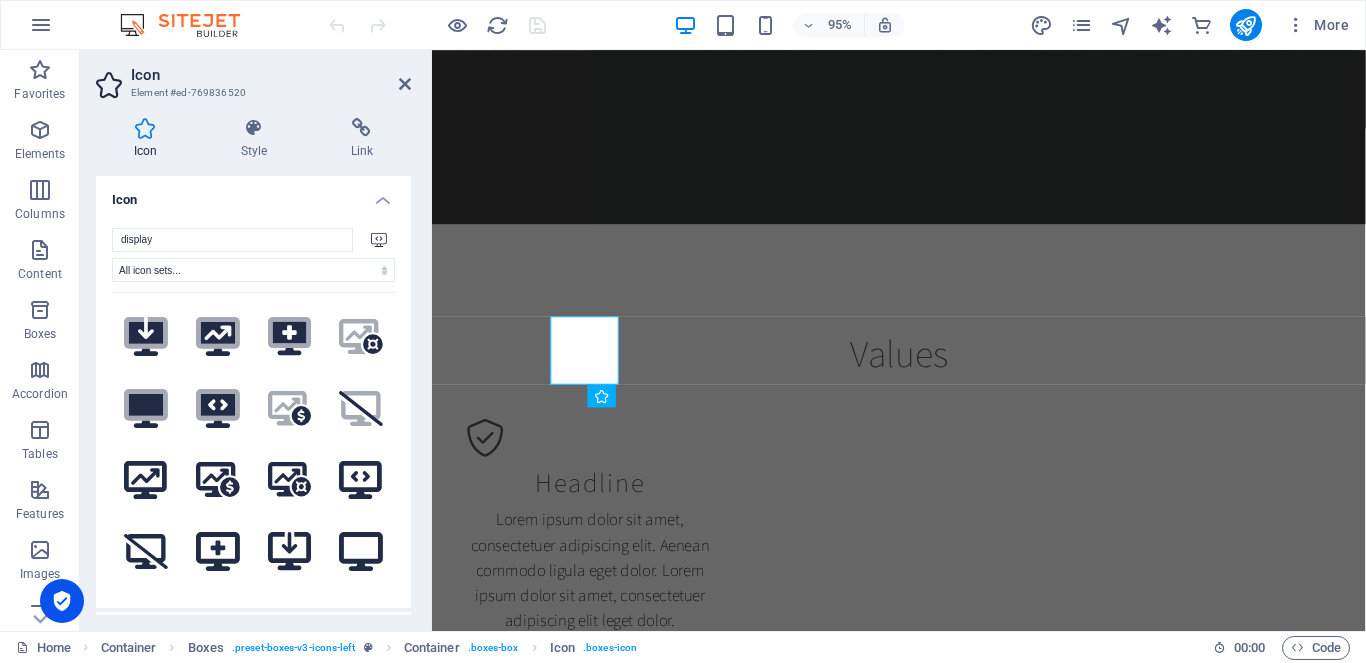 click at bounding box center (145, 128) 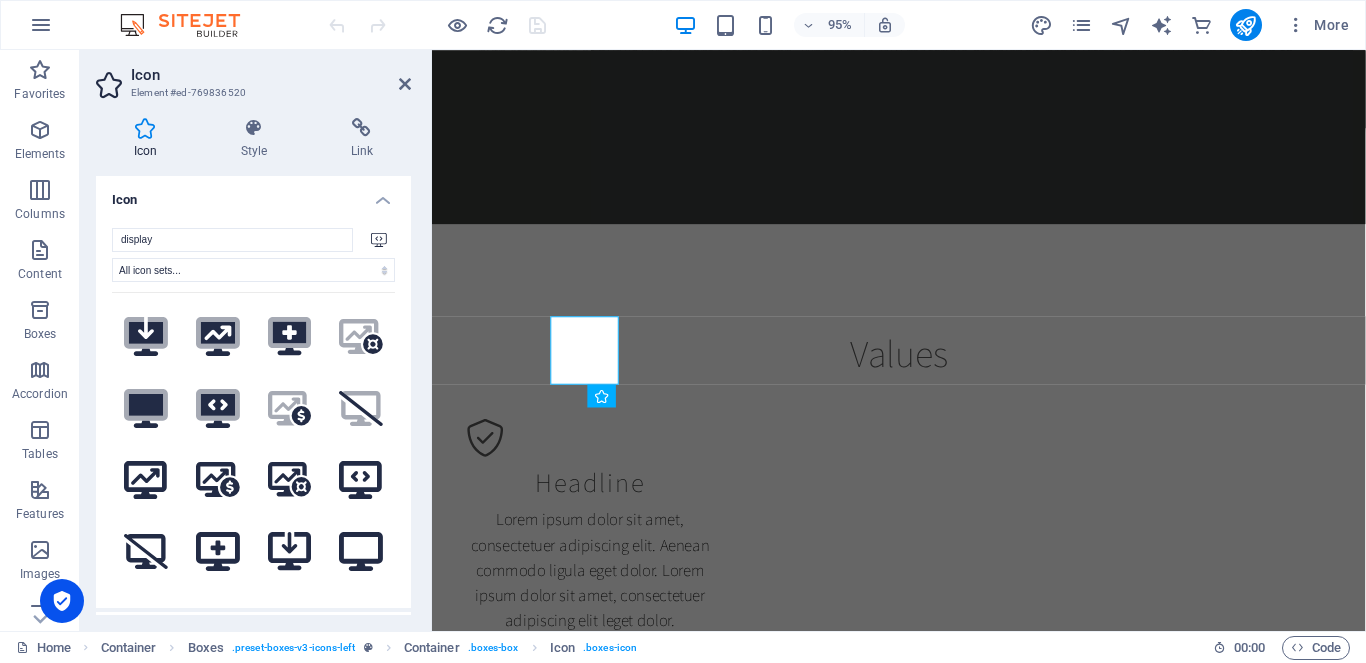 click at bounding box center [145, 128] 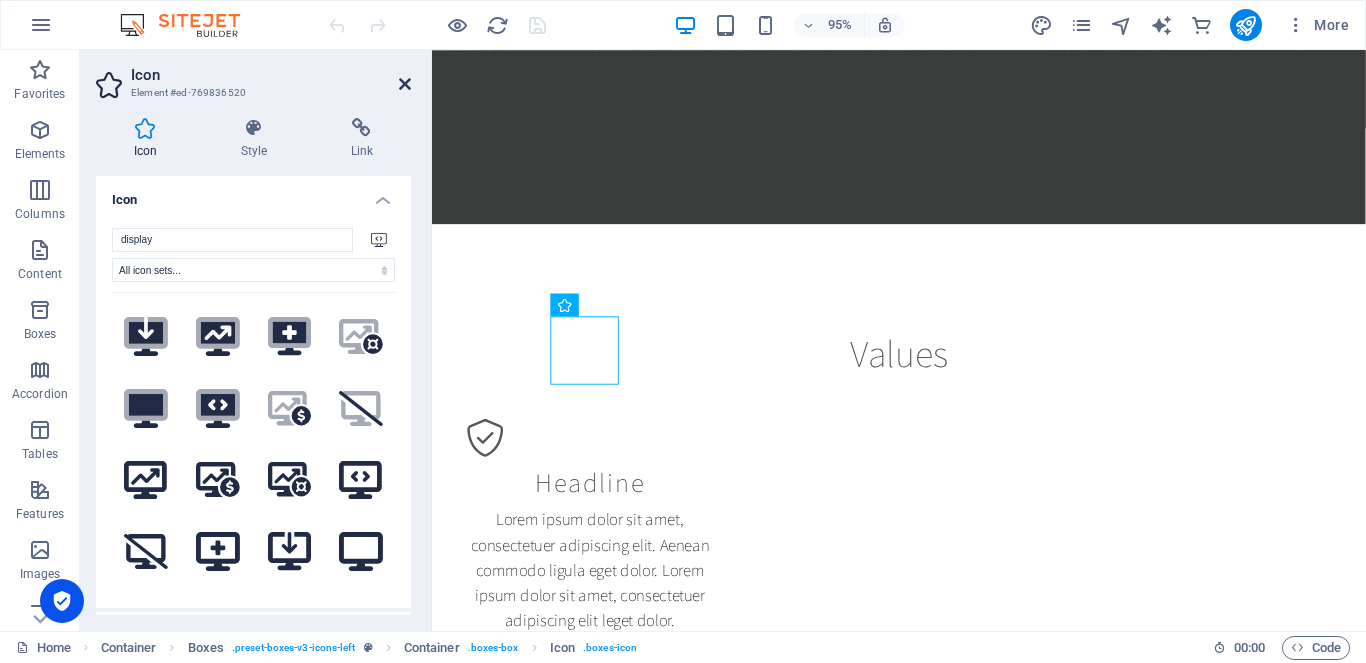 click at bounding box center [405, 84] 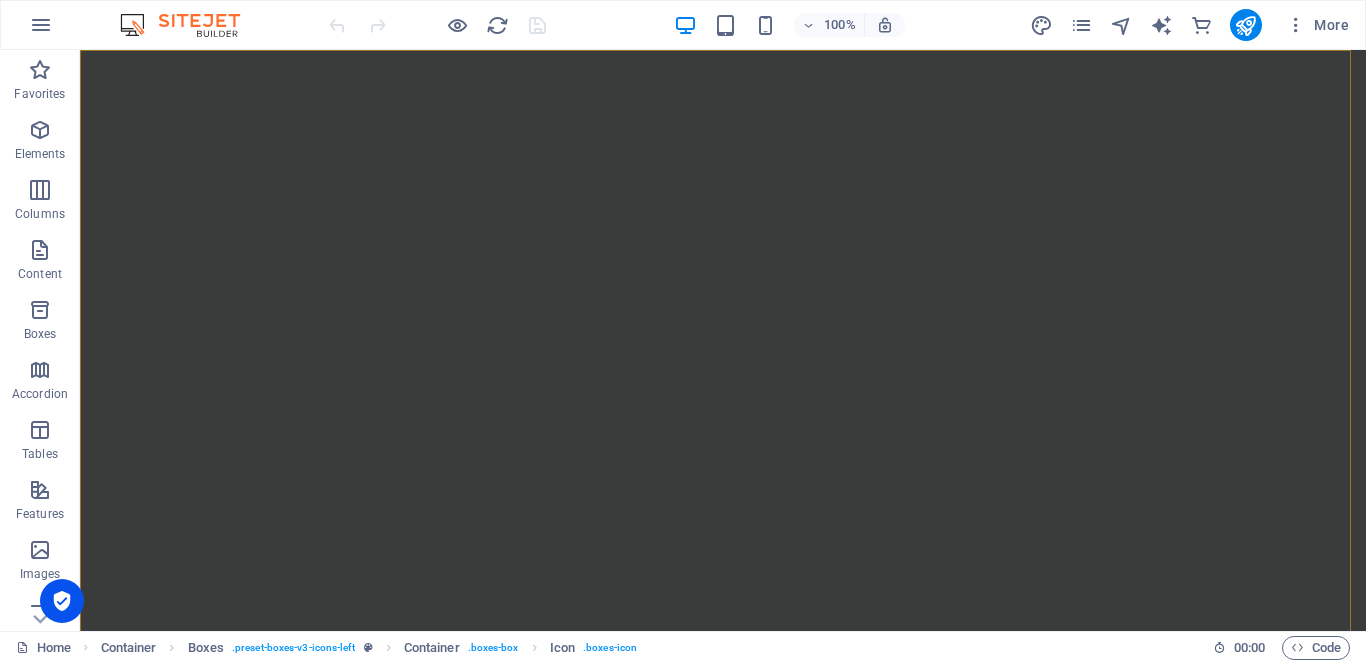 scroll, scrollTop: 2596, scrollLeft: 0, axis: vertical 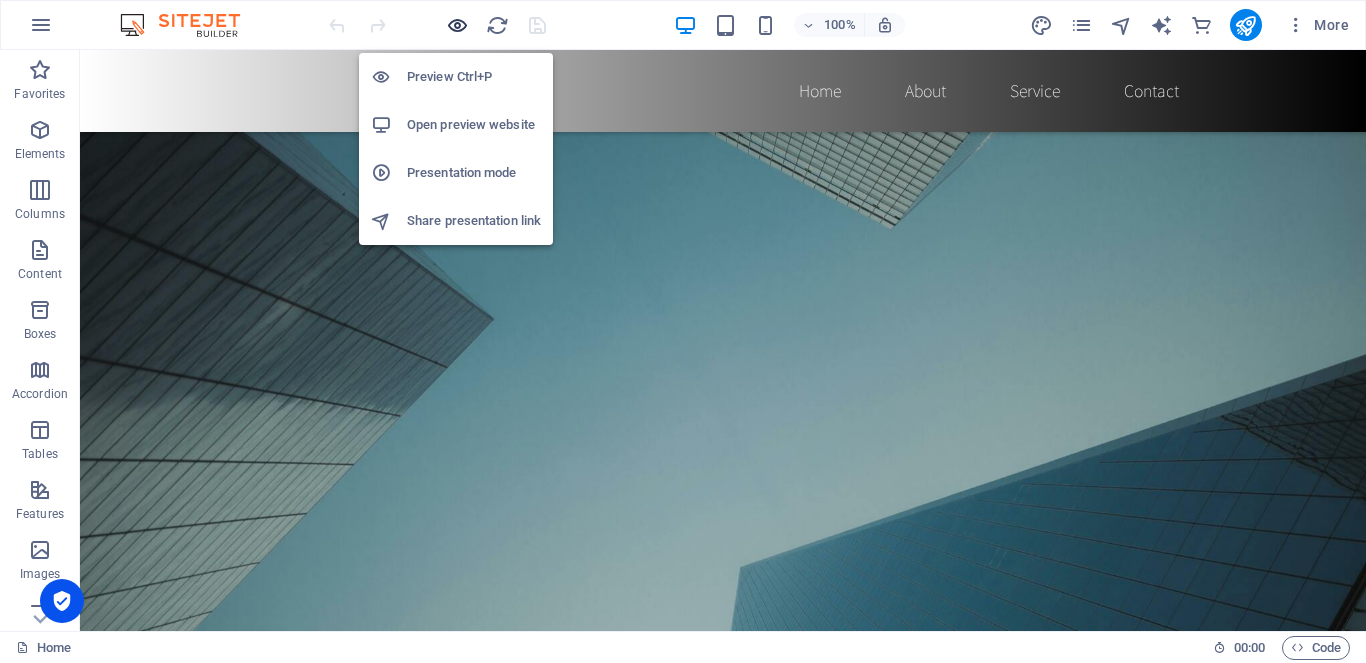 click at bounding box center [457, 25] 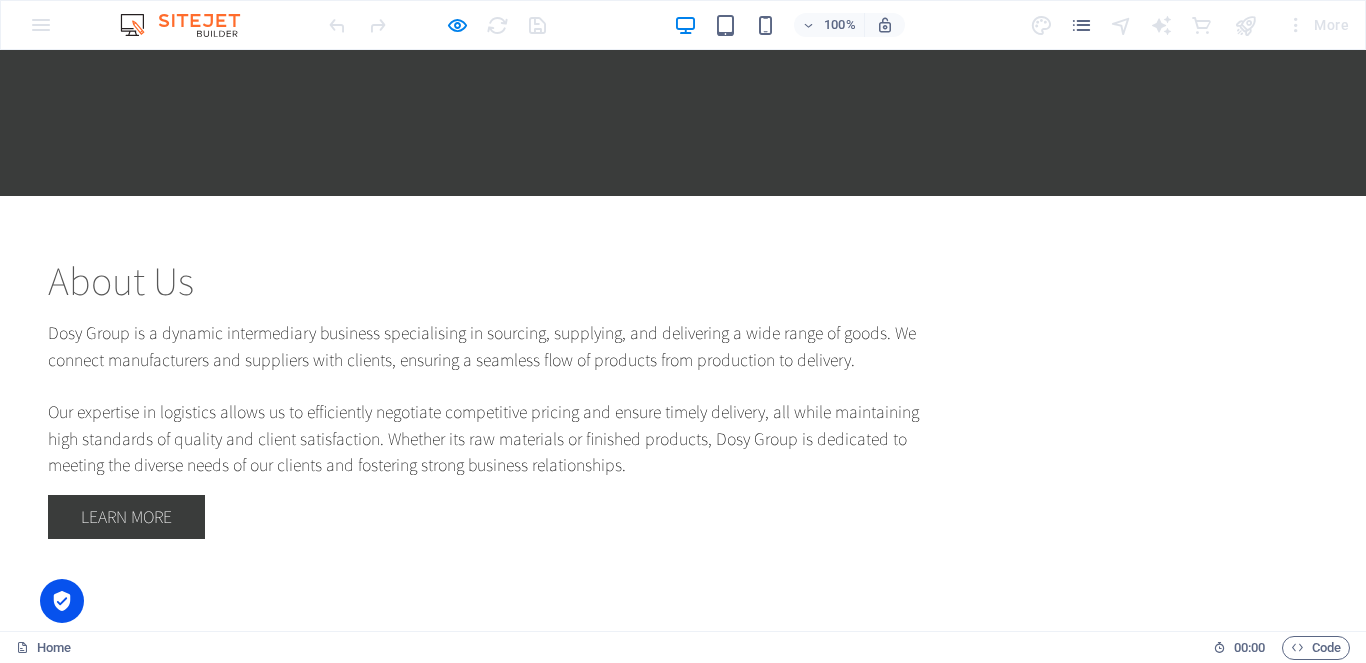 scroll, scrollTop: 1164, scrollLeft: 0, axis: vertical 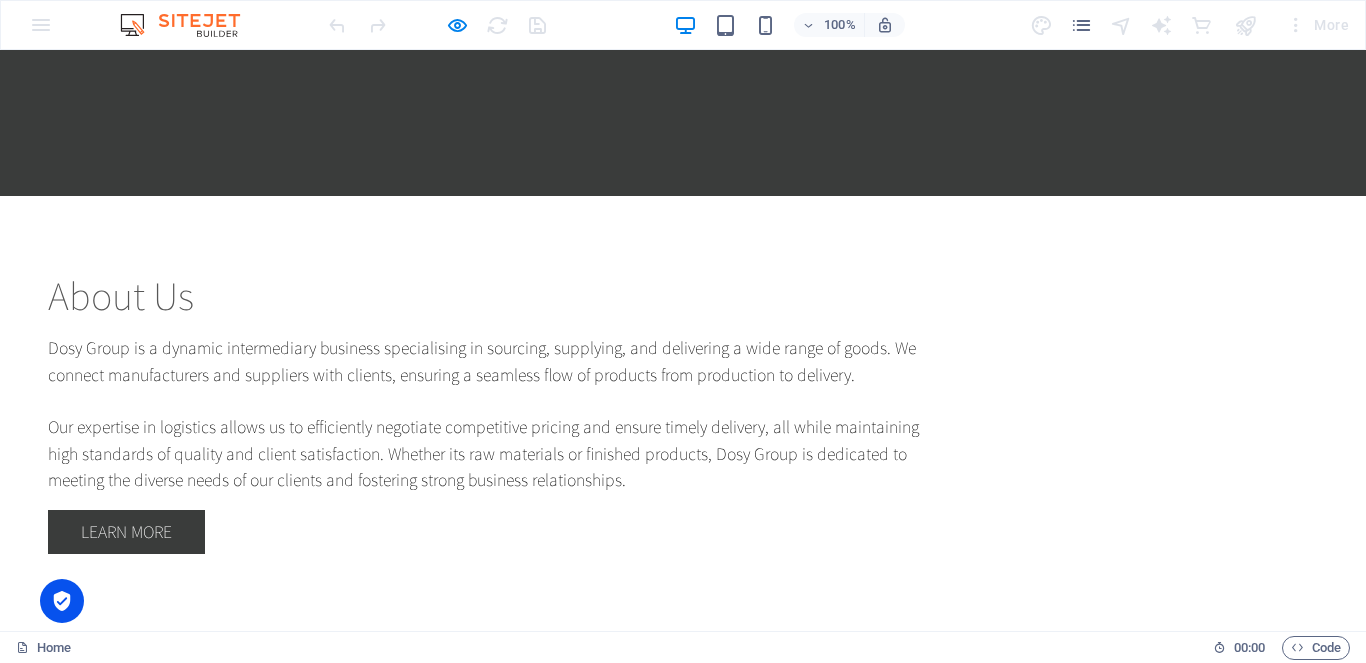 click at bounding box center [683, 809] 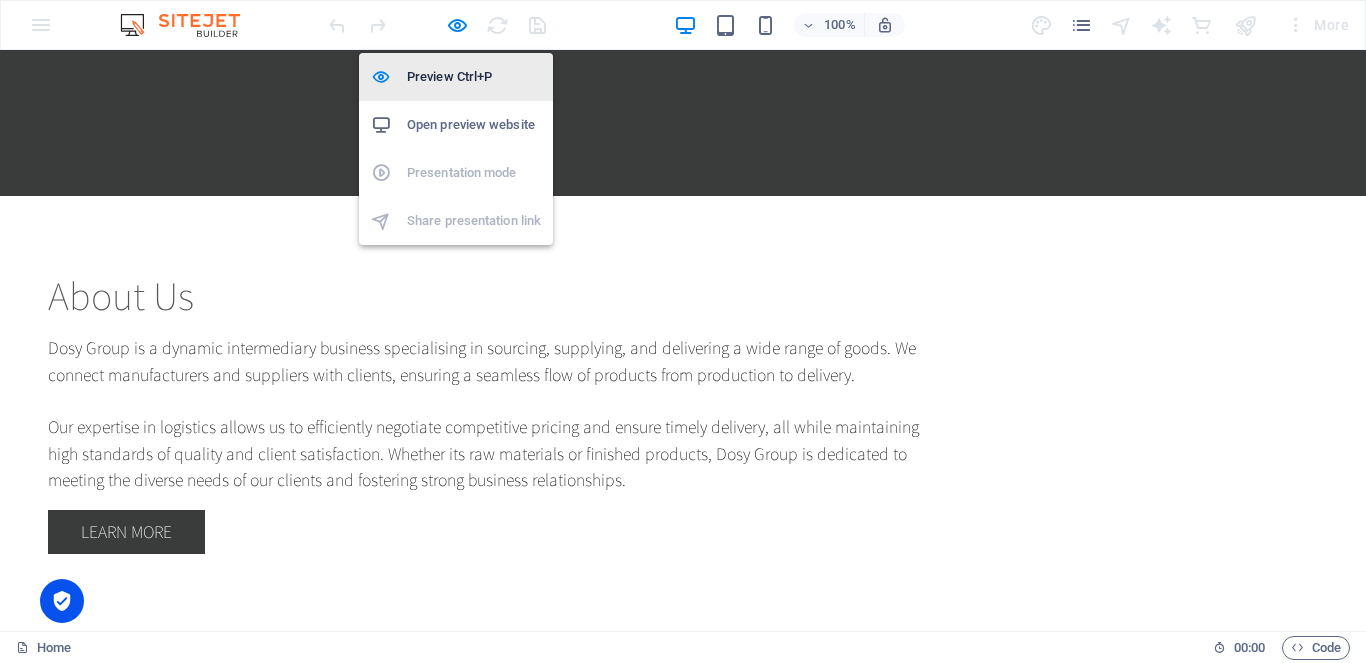 click on "Preview Ctrl+P" at bounding box center [474, 77] 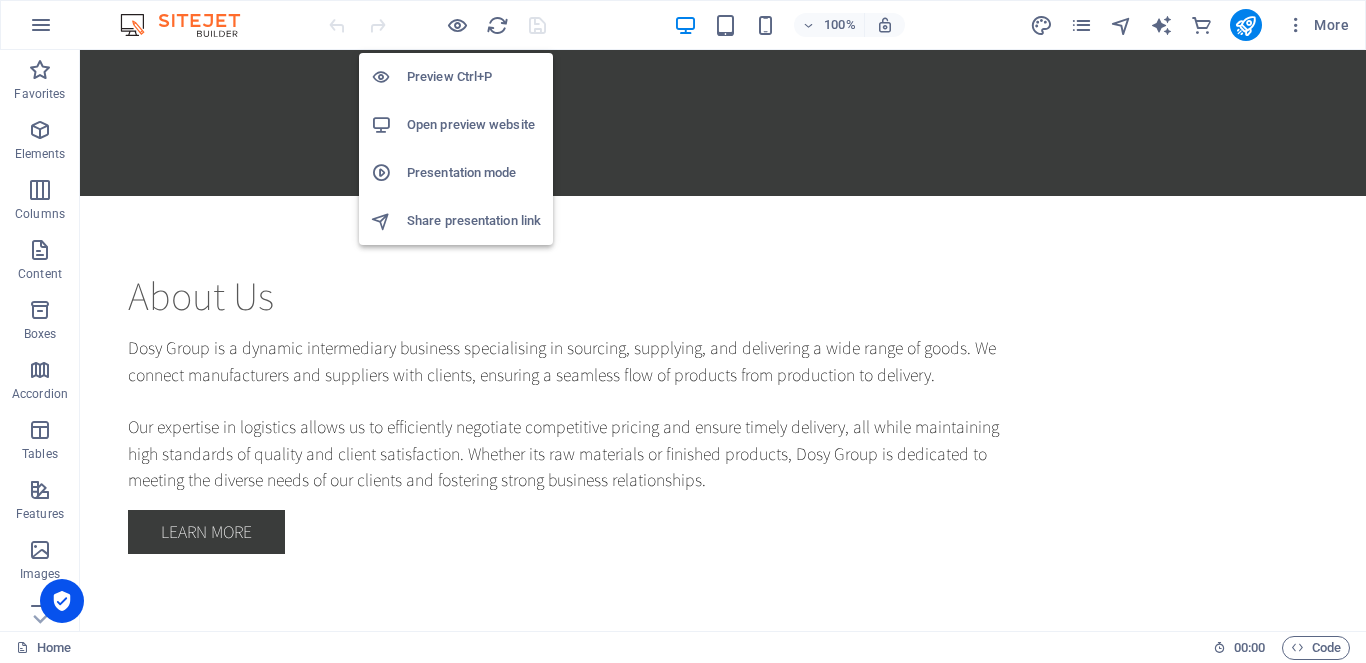 click on "Preview Ctrl+P" at bounding box center (474, 77) 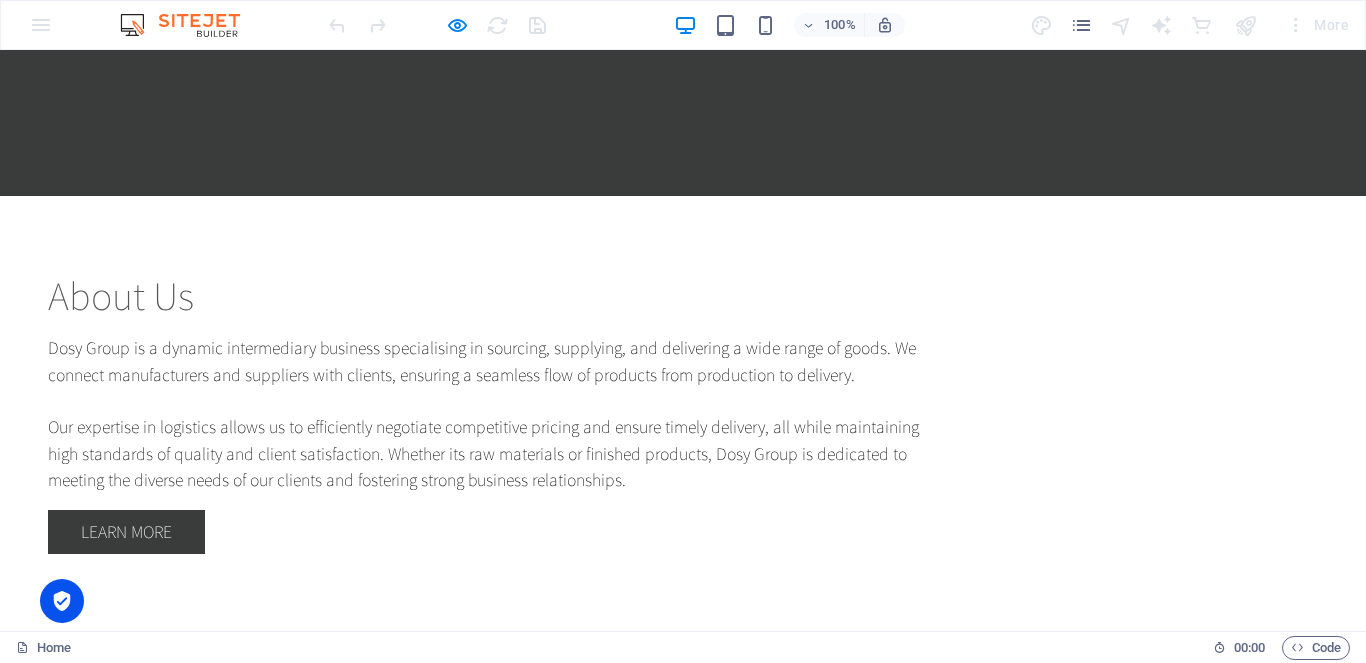 click at bounding box center (457, 25) 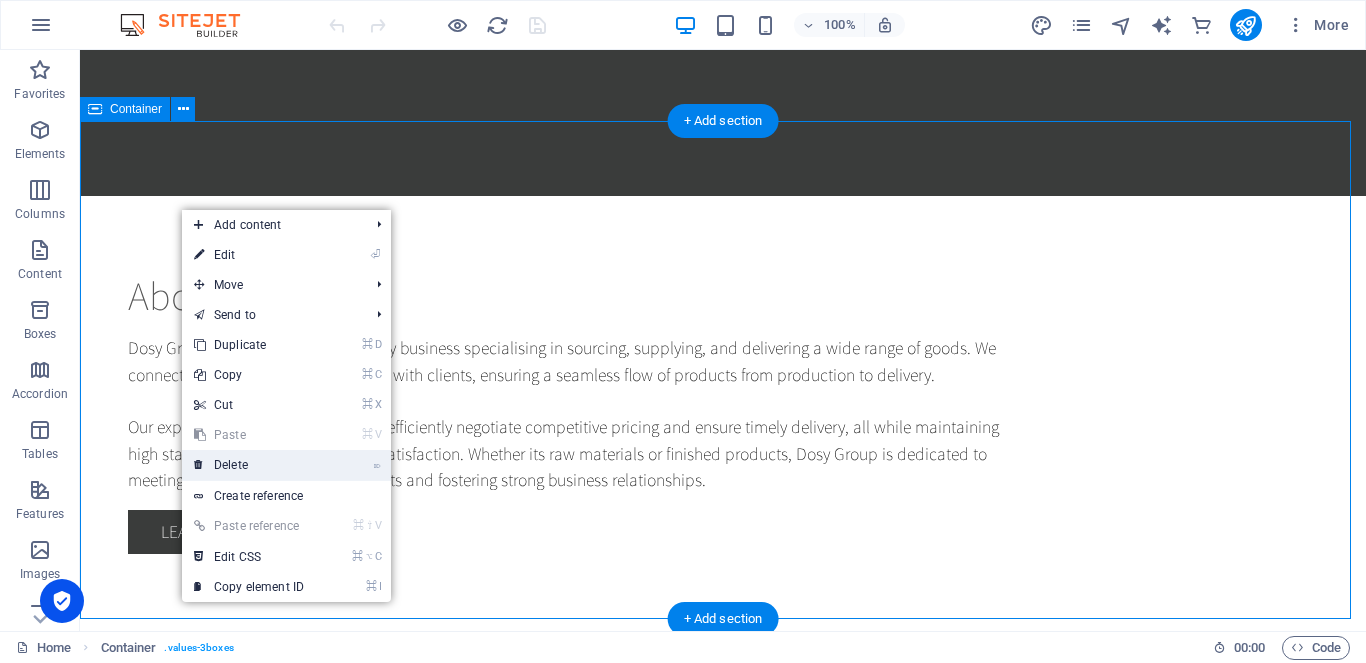 click on "⌦  Delete" at bounding box center [249, 465] 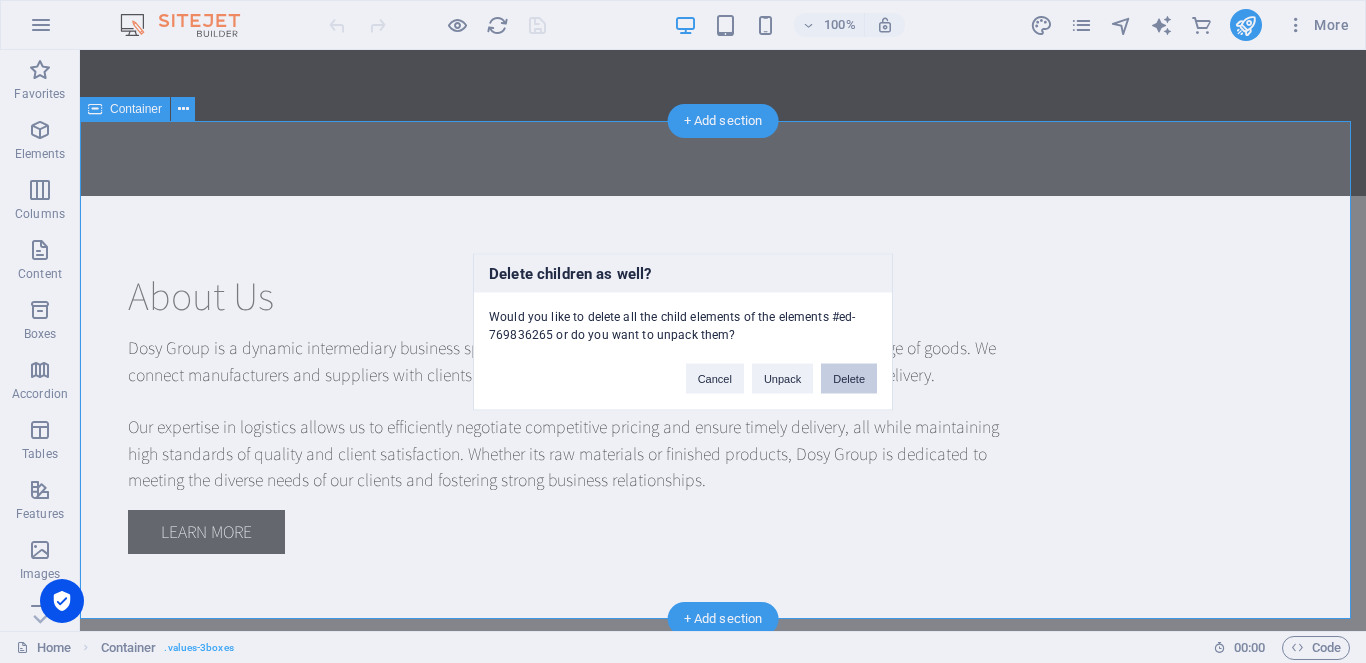 click on "Delete" at bounding box center [849, 378] 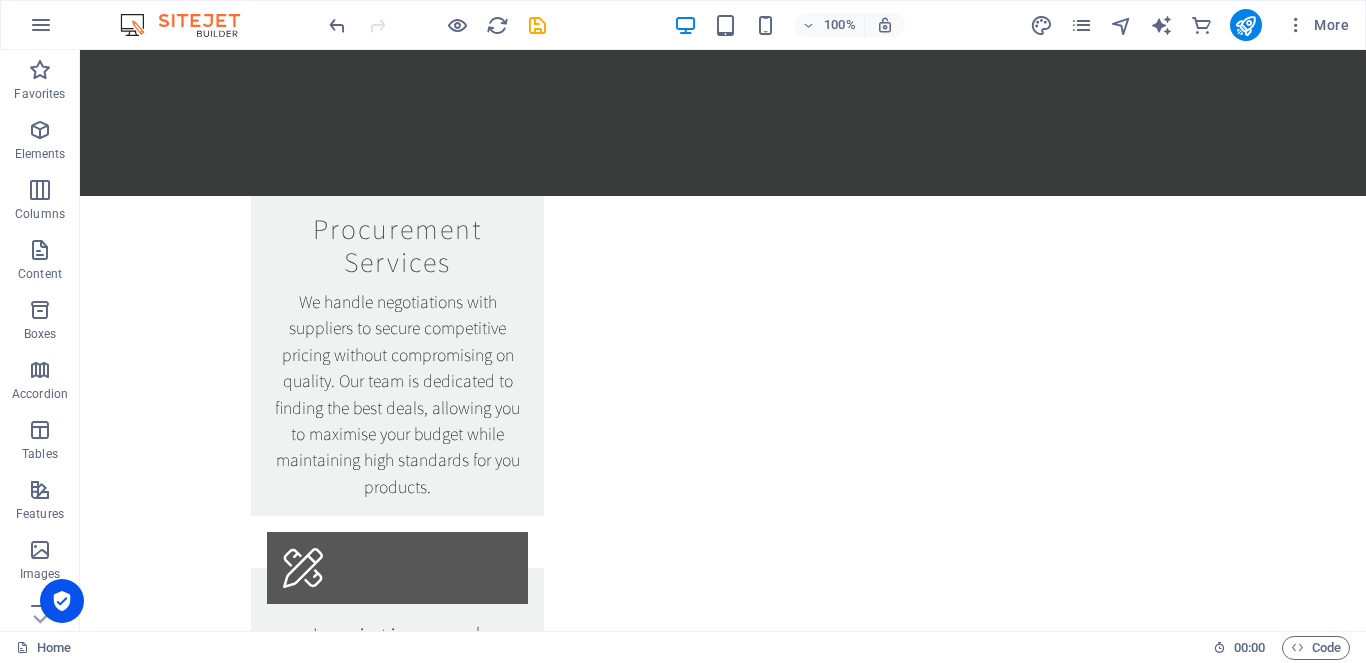 scroll, scrollTop: 2786, scrollLeft: 0, axis: vertical 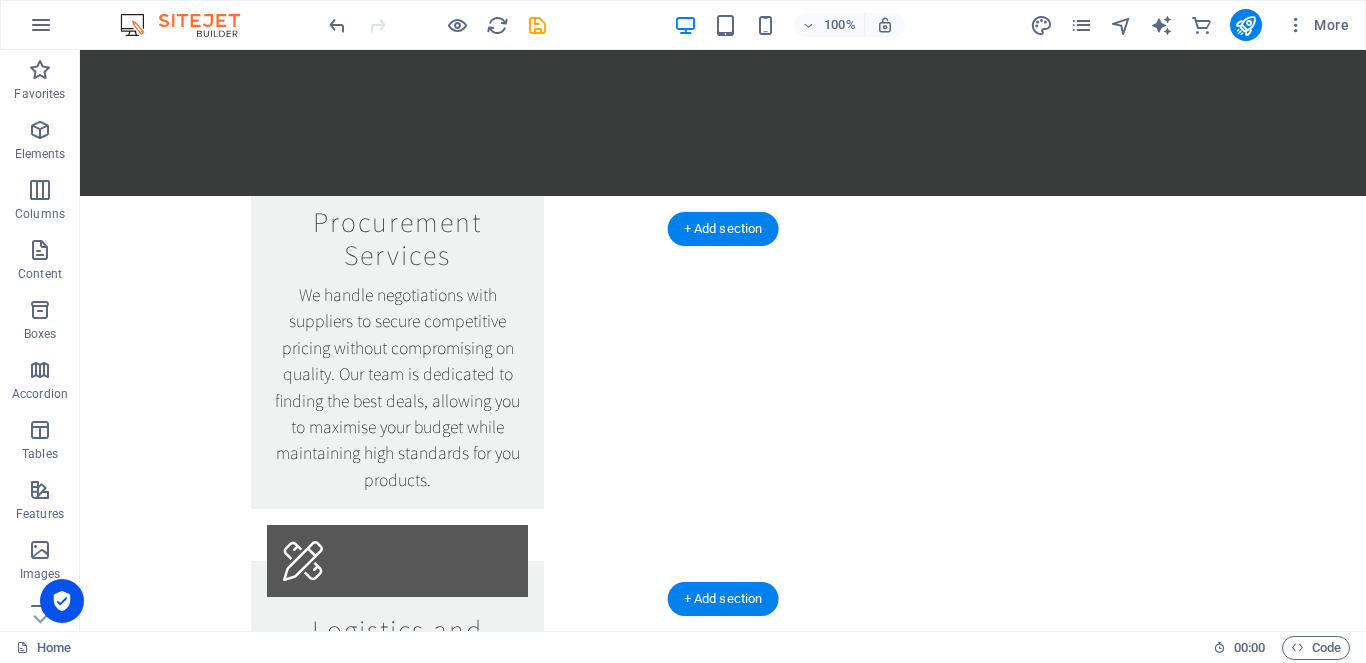 click on "[STREET_ADDRESS]" at bounding box center (321, 2497) 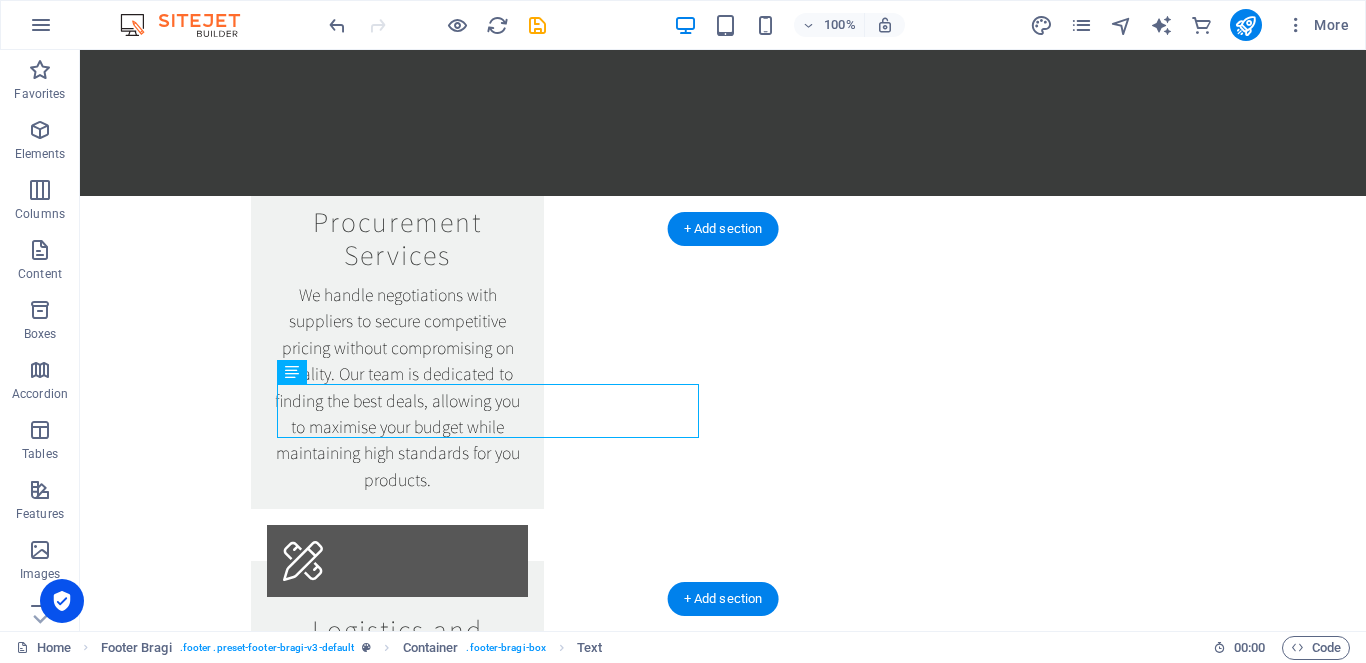 click on "[STREET_ADDRESS]" at bounding box center [321, 2497] 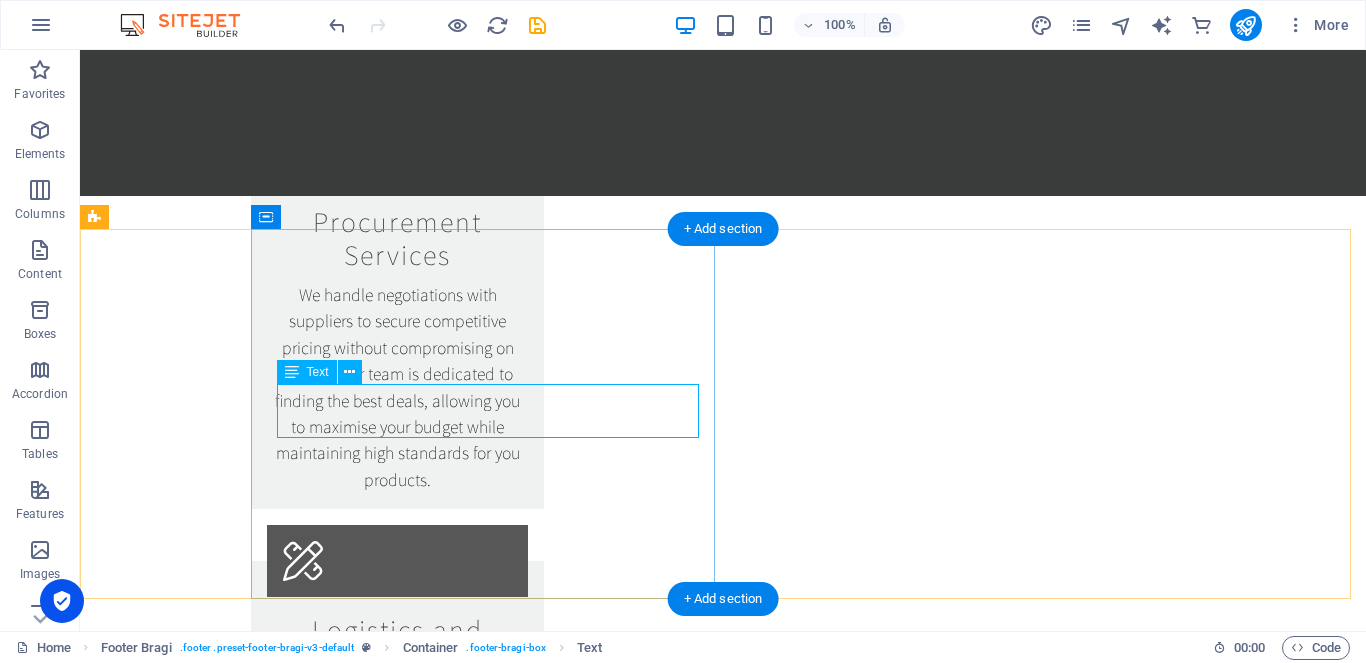 click on "Text" at bounding box center [318, 372] 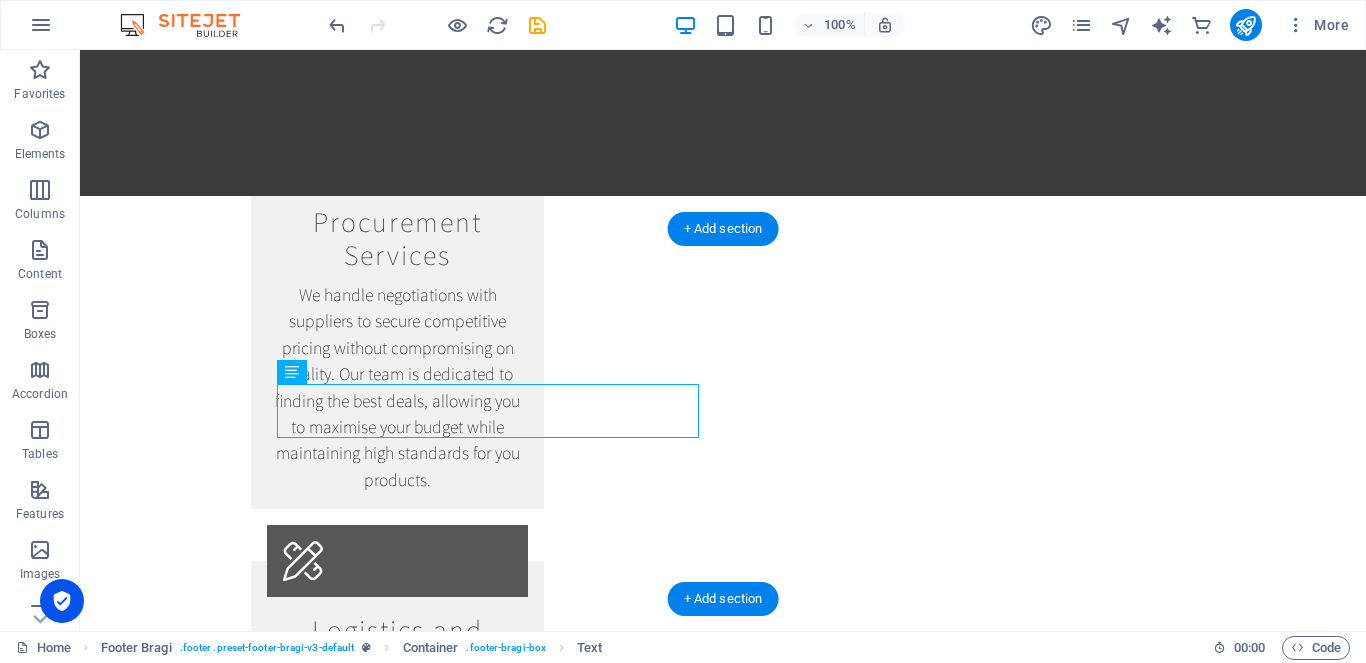 click on "[STREET_ADDRESS]" at bounding box center [321, 2497] 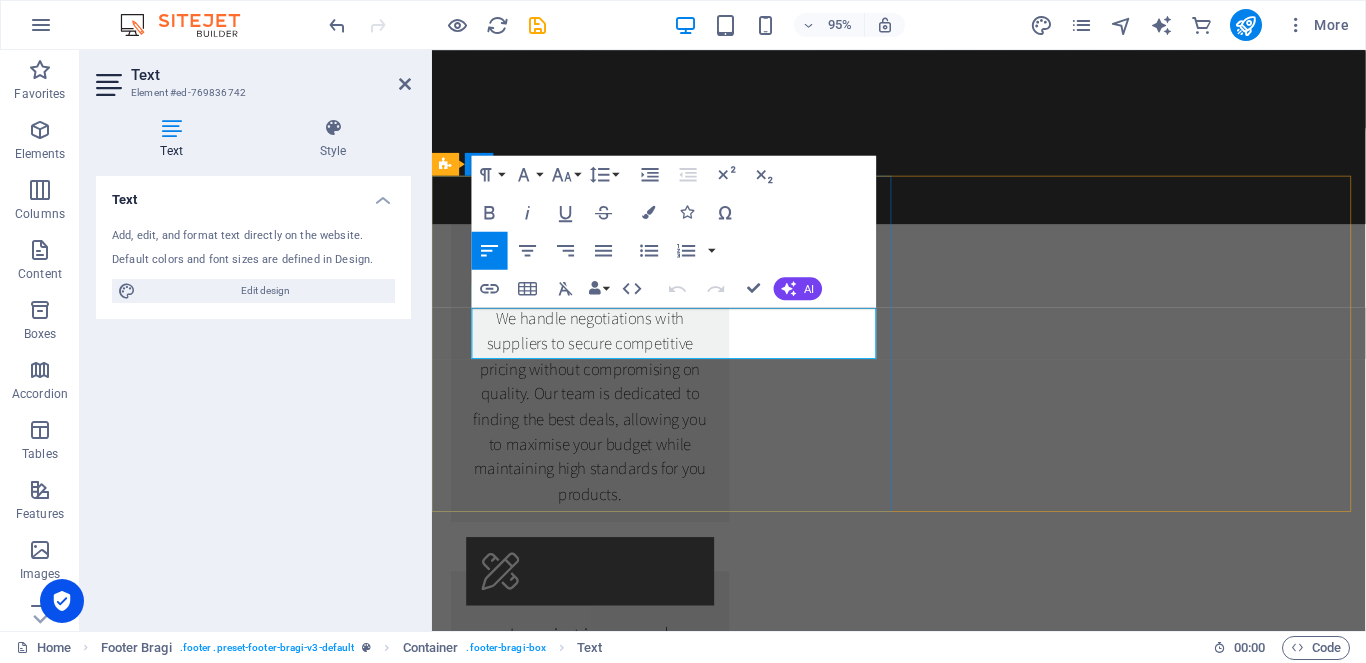 click on "[STREET_ADDRESS]" at bounding box center (522, 2534) 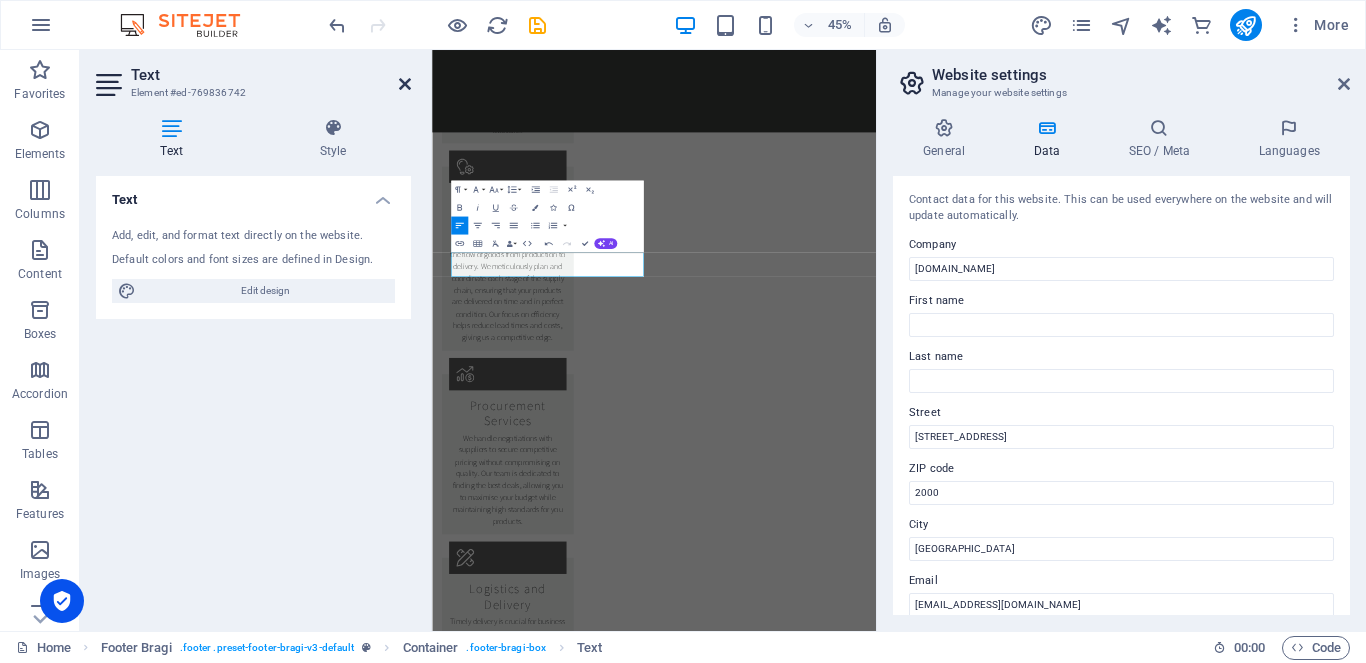 click at bounding box center (405, 84) 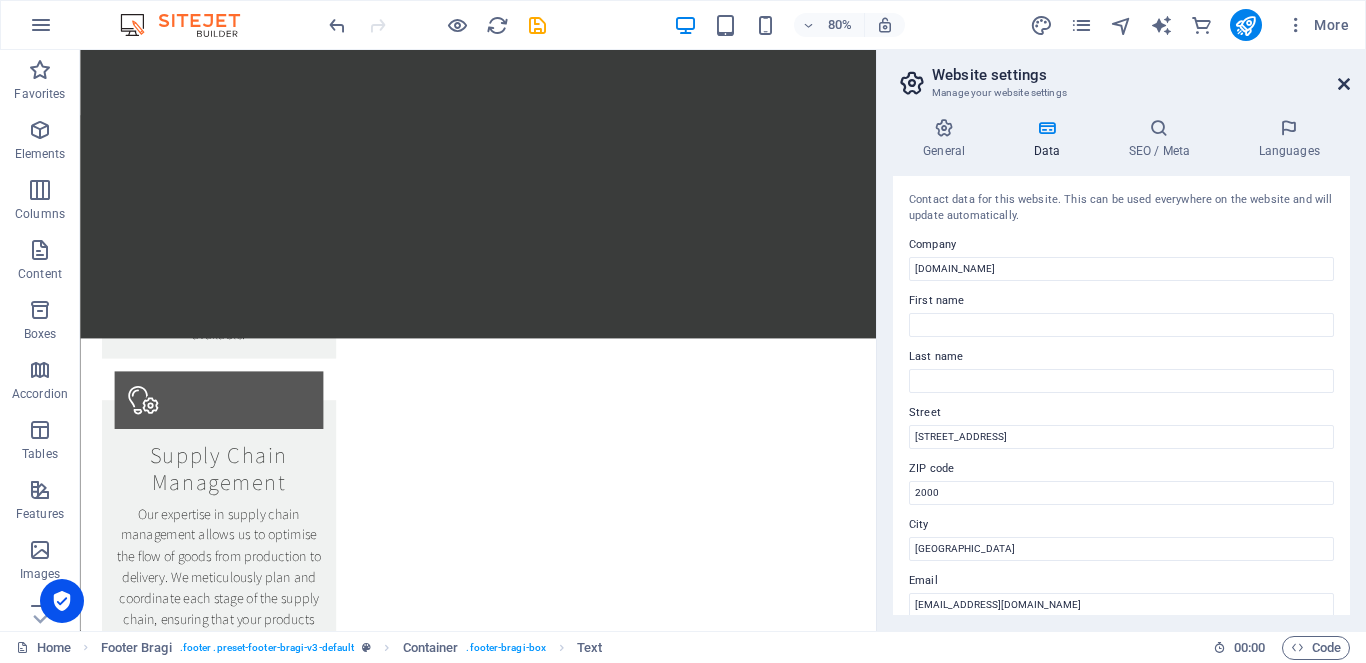 click at bounding box center (1344, 84) 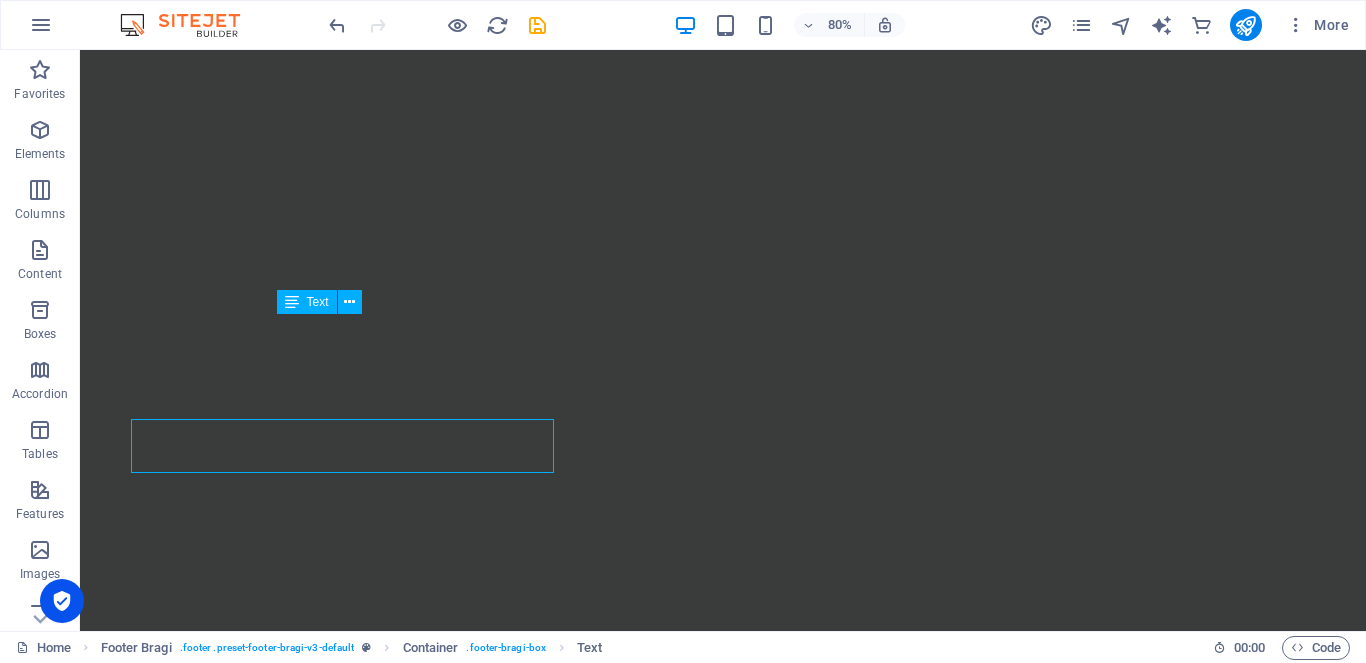 scroll, scrollTop: 2856, scrollLeft: 0, axis: vertical 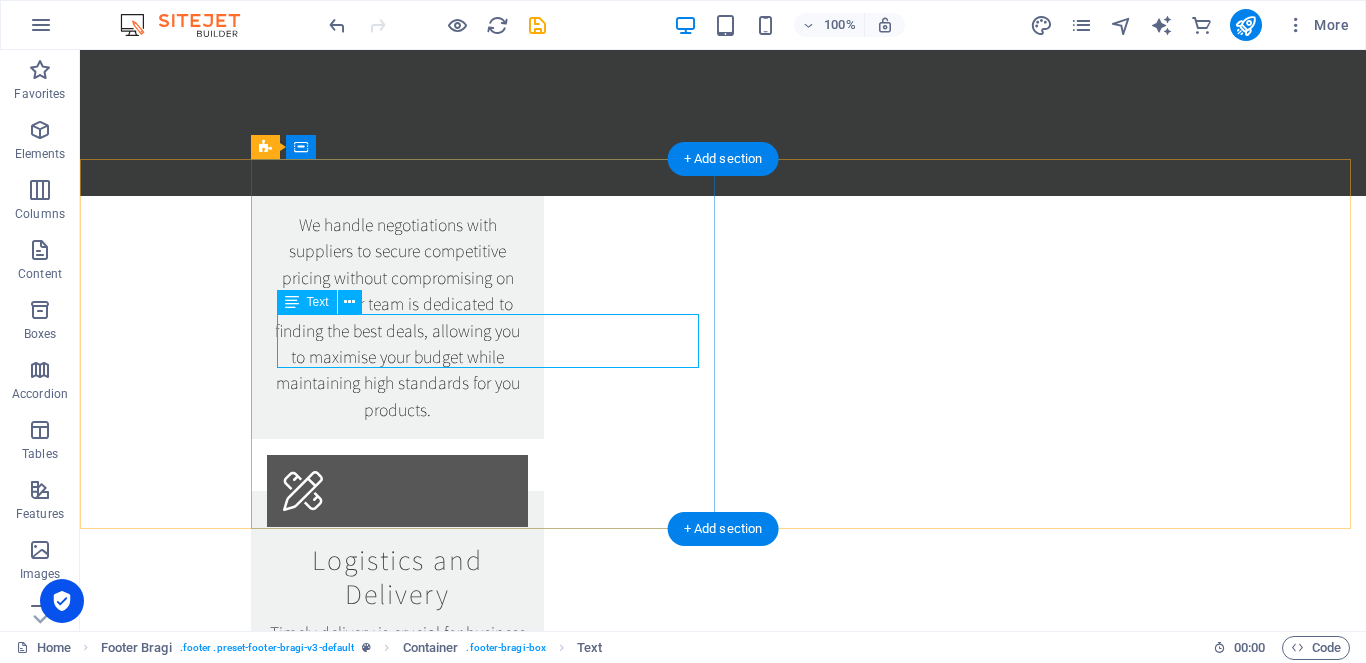 click on ", 2000   Johannesburg" at bounding box center [800, 2441] 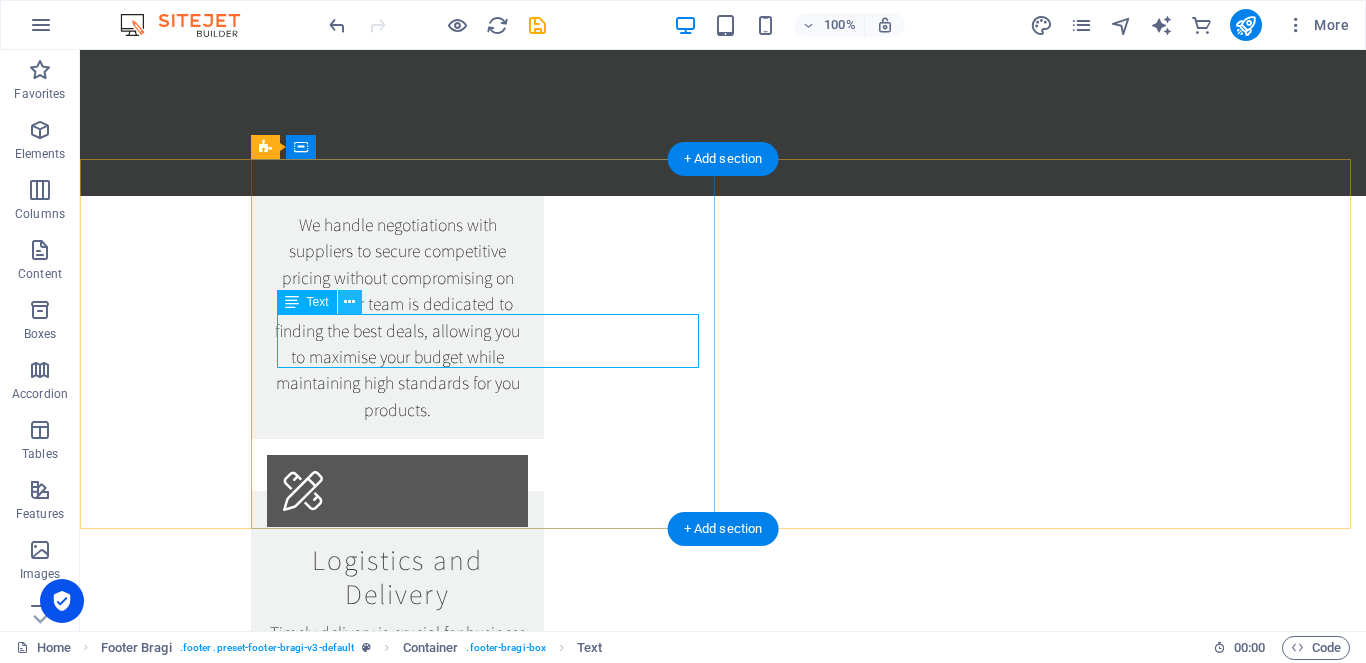 click at bounding box center (349, 302) 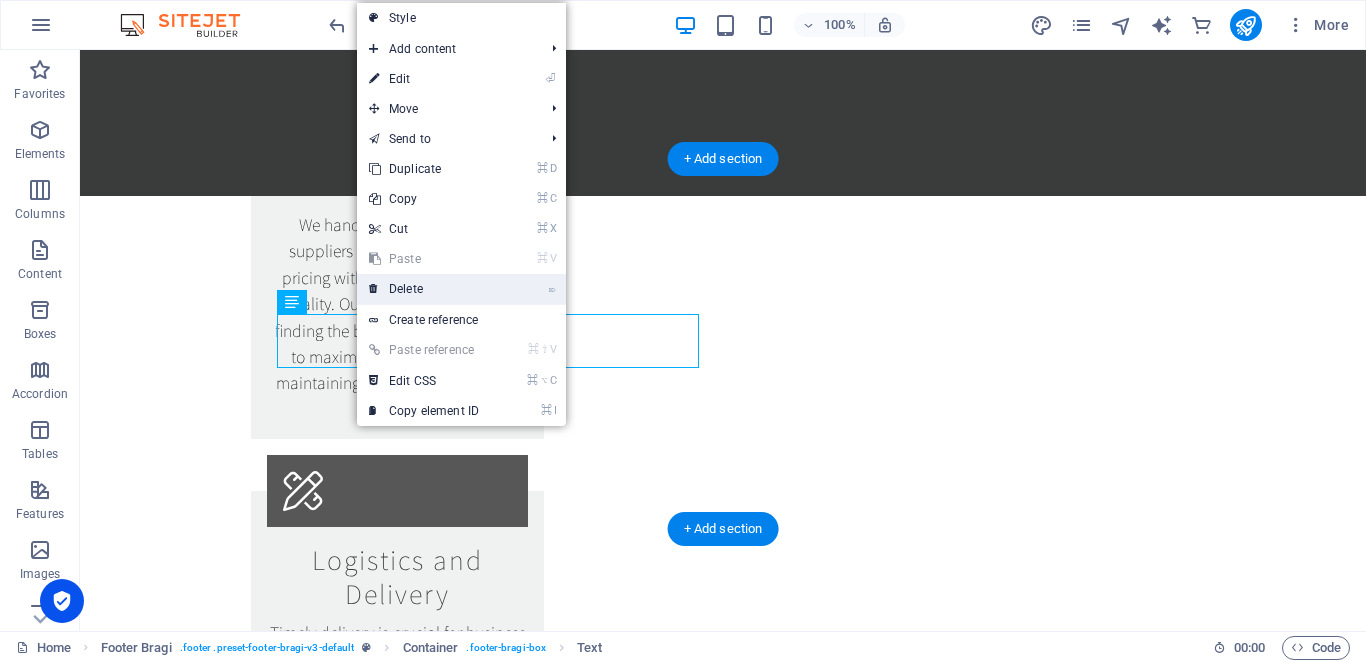 click on "⌦  Delete" at bounding box center (424, 289) 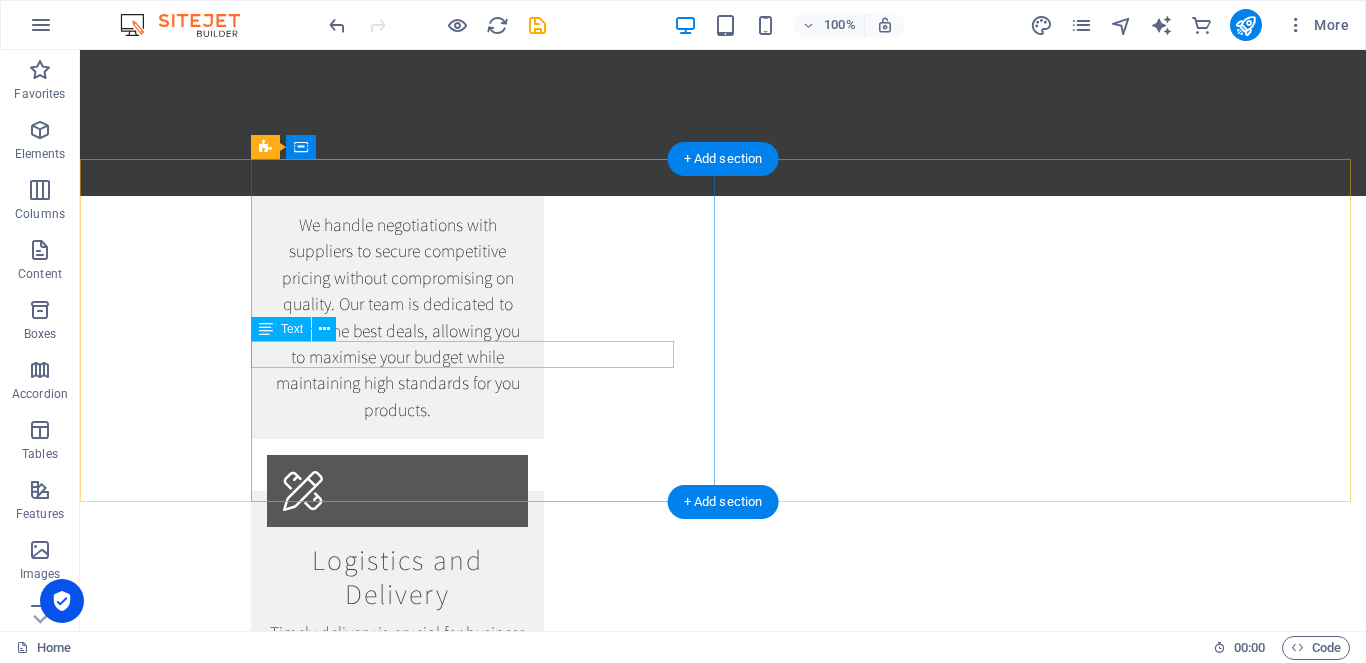 click on "[PHONE_NUMBER]" at bounding box center (800, 2455) 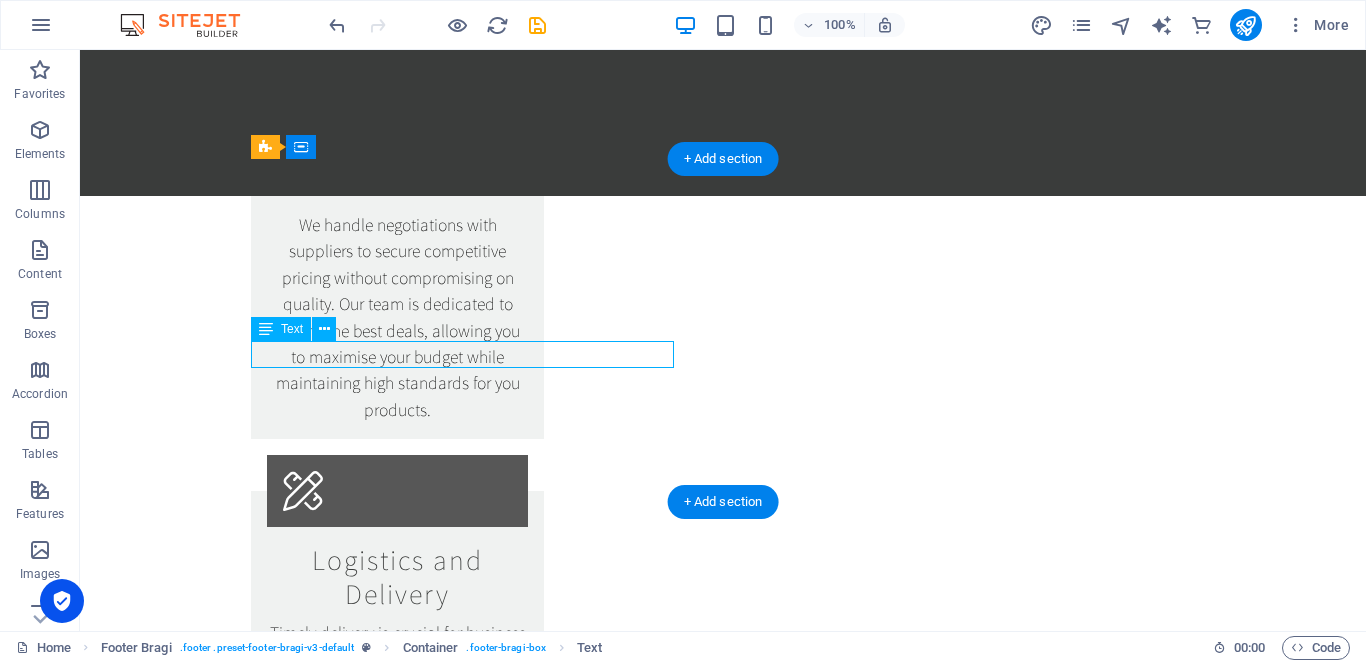 click on "[PHONE_NUMBER]" at bounding box center [800, 2455] 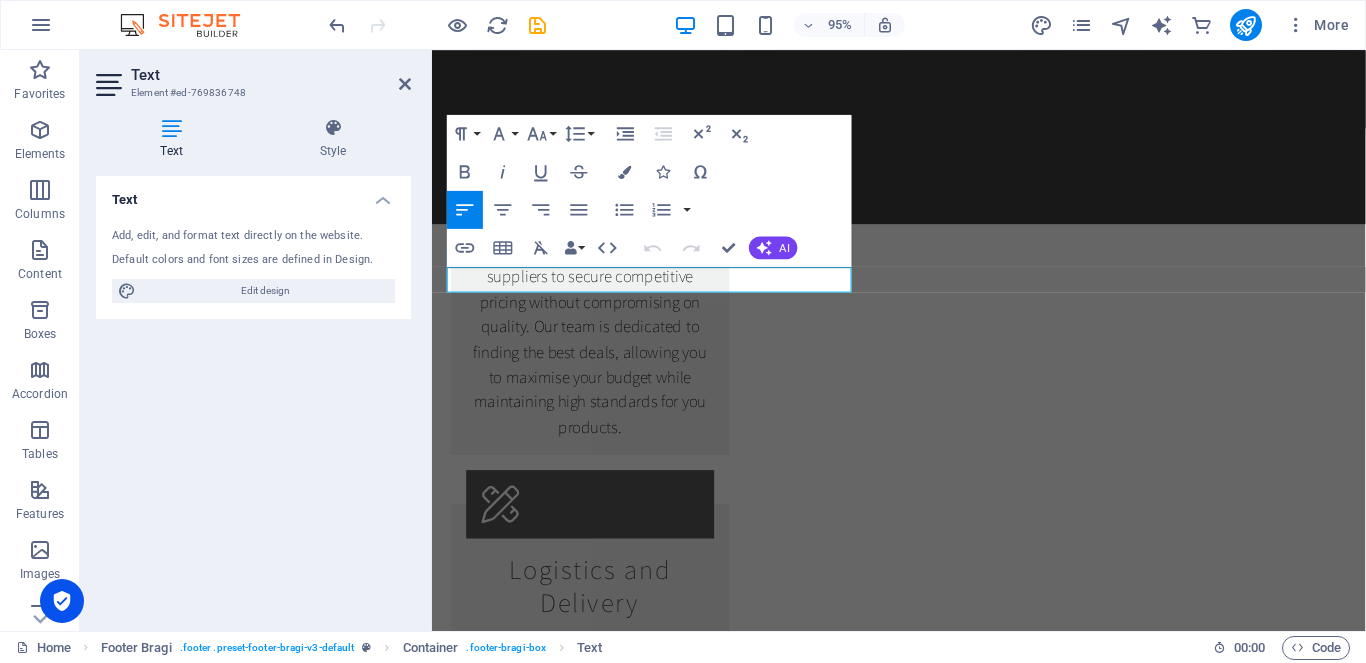 click on "[PHONE_NUMBER]" at bounding box center [926, 2492] 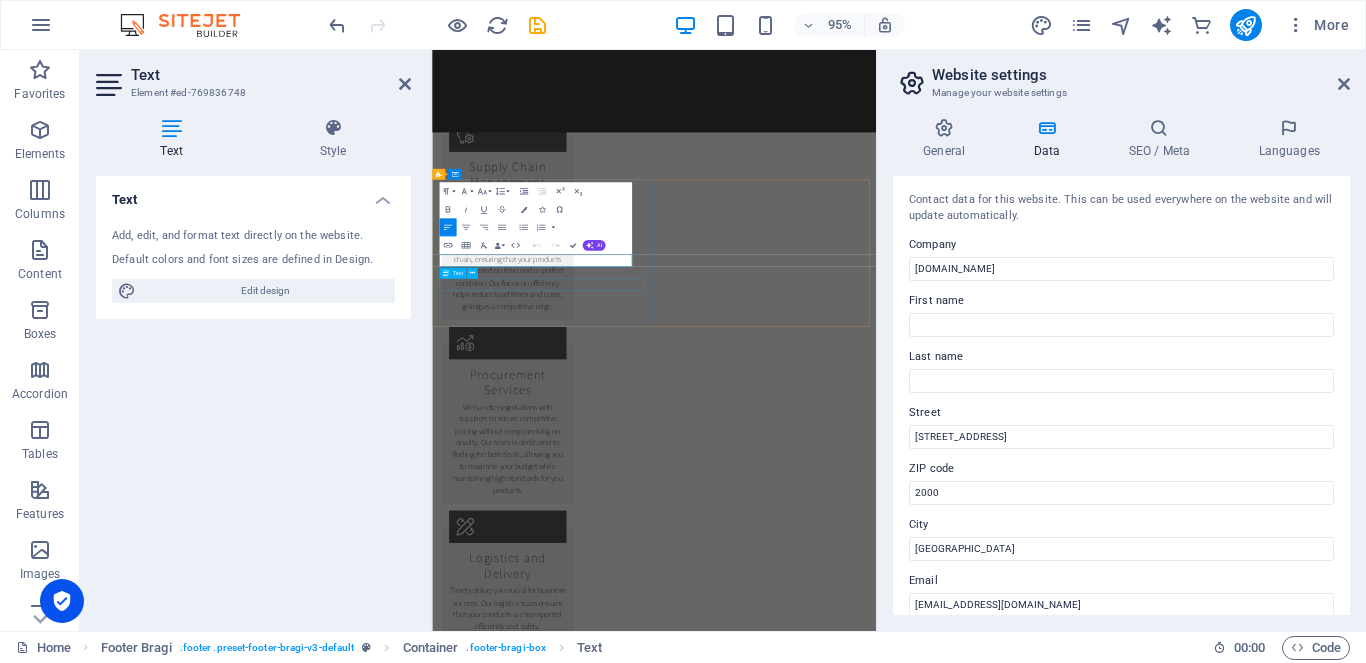 scroll, scrollTop: 2809, scrollLeft: 0, axis: vertical 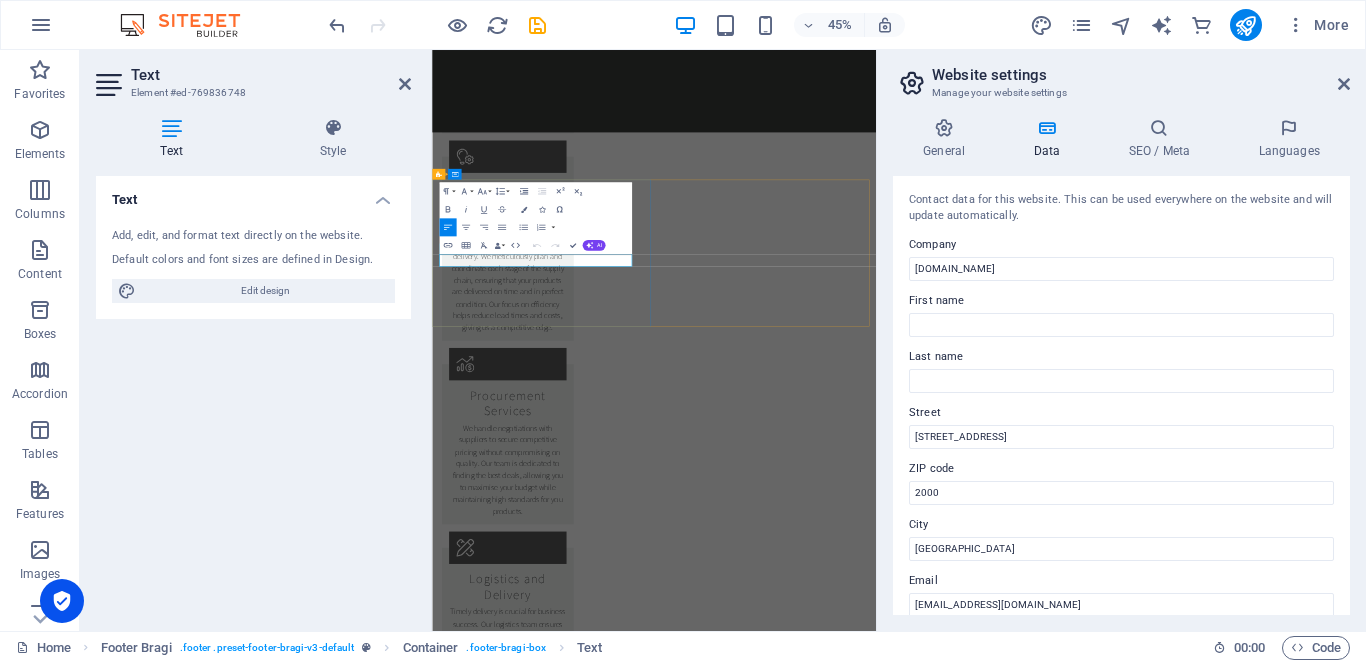 click on "[PHONE_NUMBER]" at bounding box center (520, 3119) 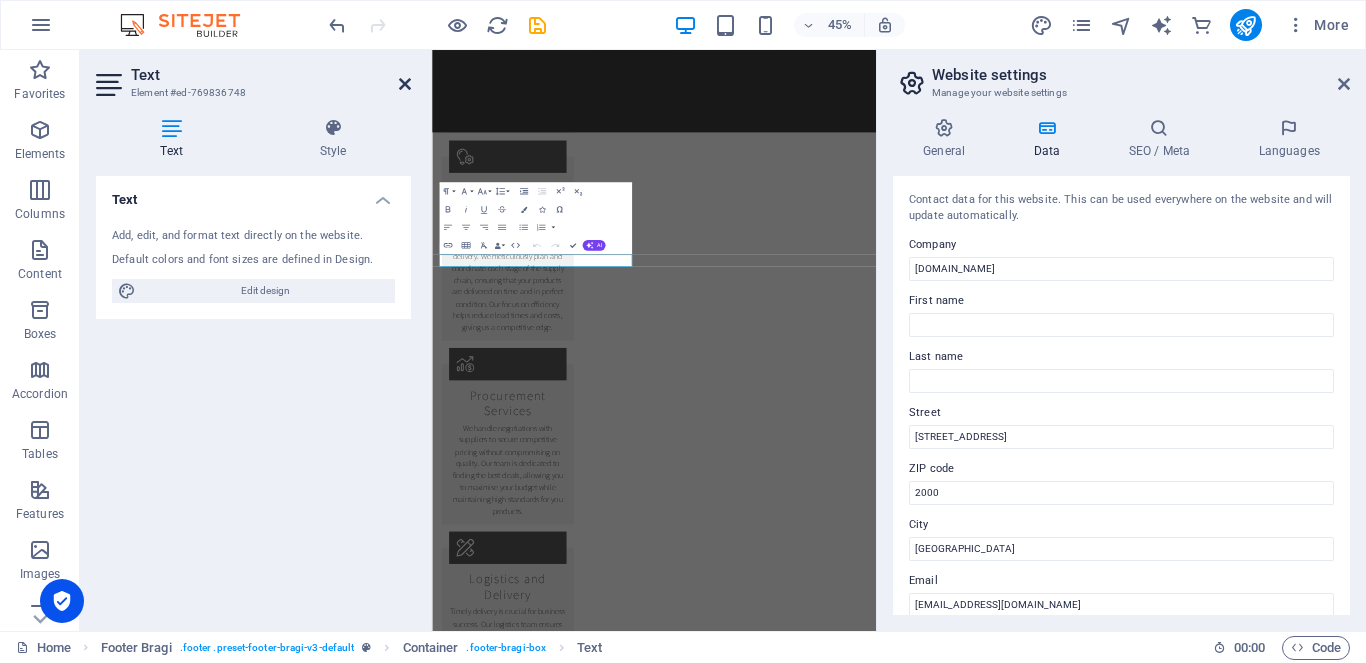 click at bounding box center [405, 84] 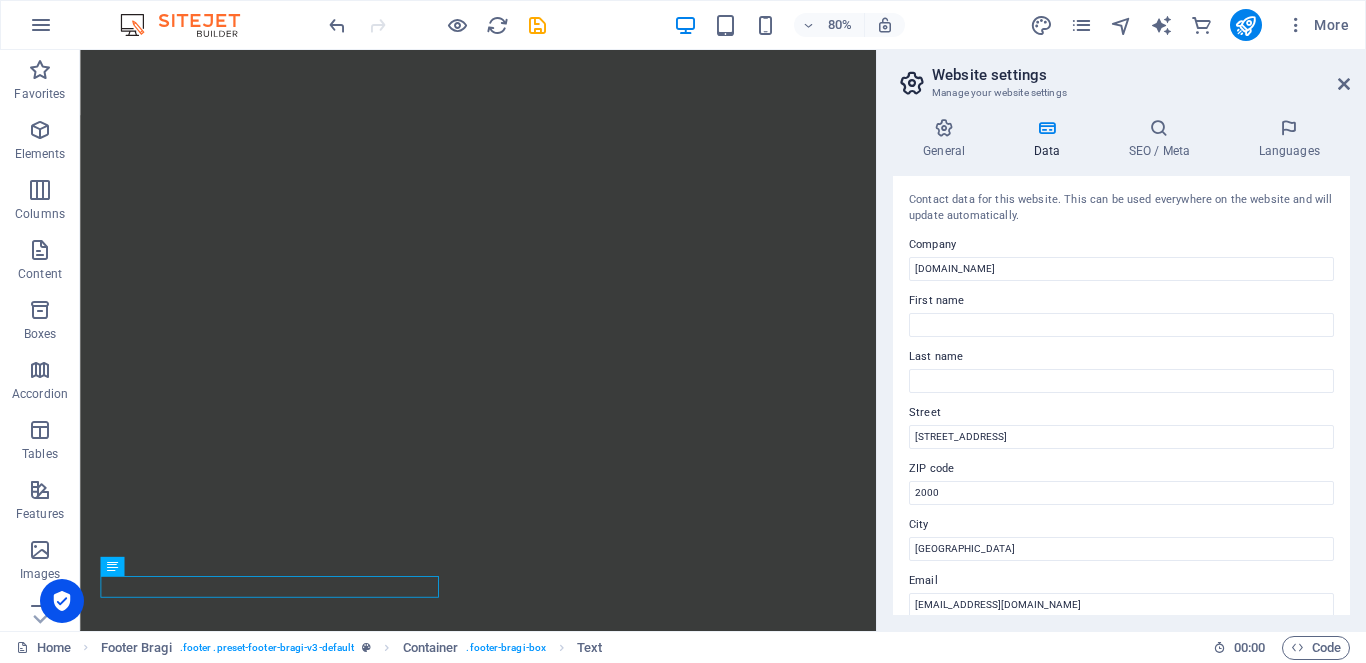scroll, scrollTop: 2812, scrollLeft: 0, axis: vertical 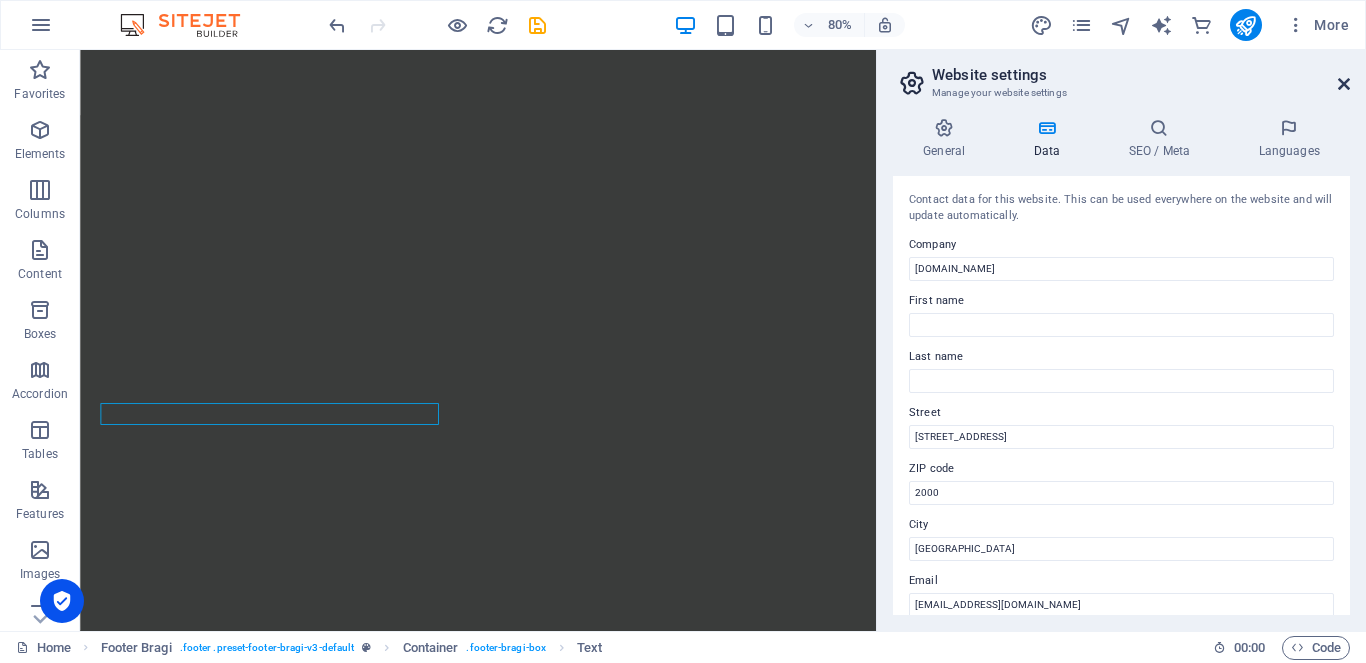 click at bounding box center [1344, 84] 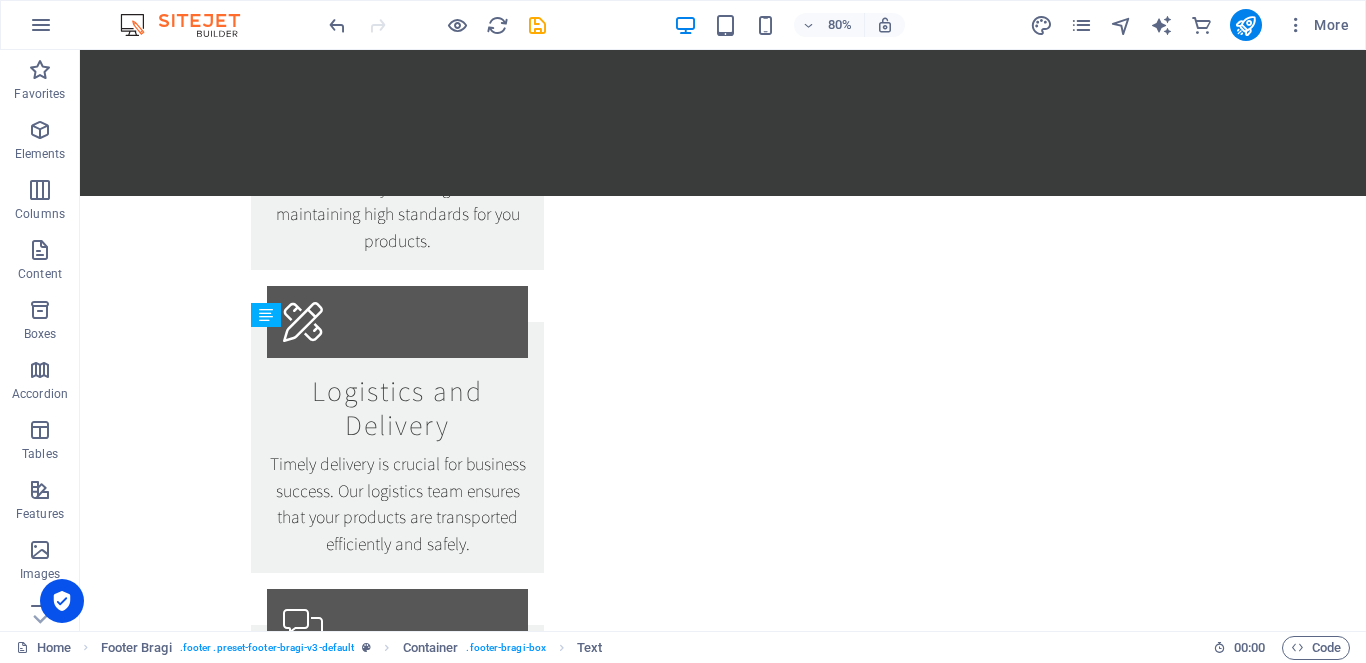 scroll, scrollTop: 2870, scrollLeft: 0, axis: vertical 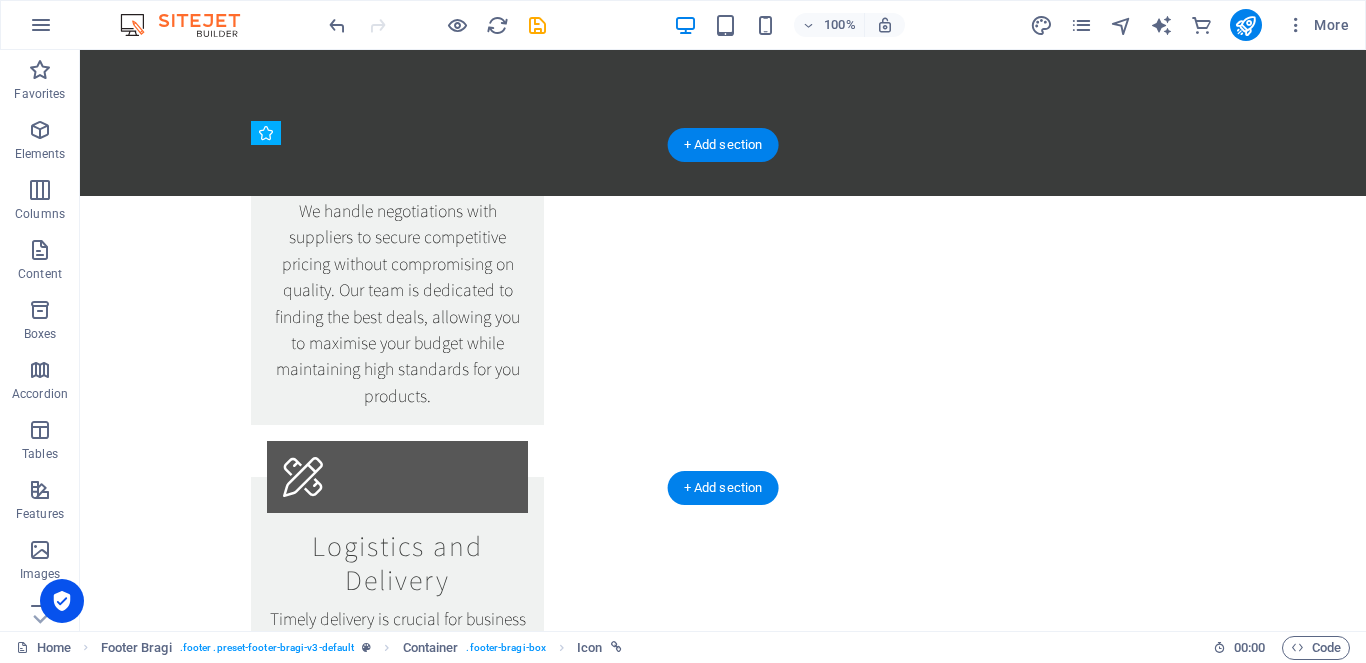 drag, startPoint x: 493, startPoint y: 313, endPoint x: 283, endPoint y: 336, distance: 211.25577 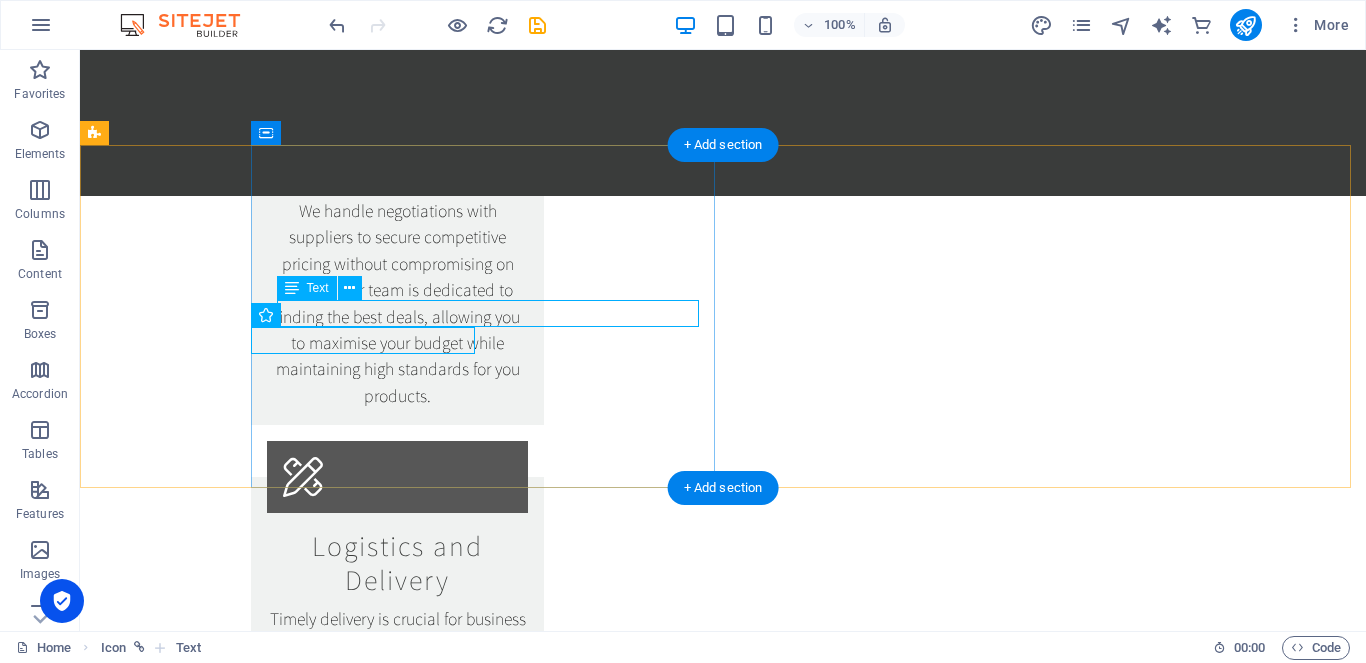 click on "[PHONE_NUMBER]" at bounding box center [317, 2413] 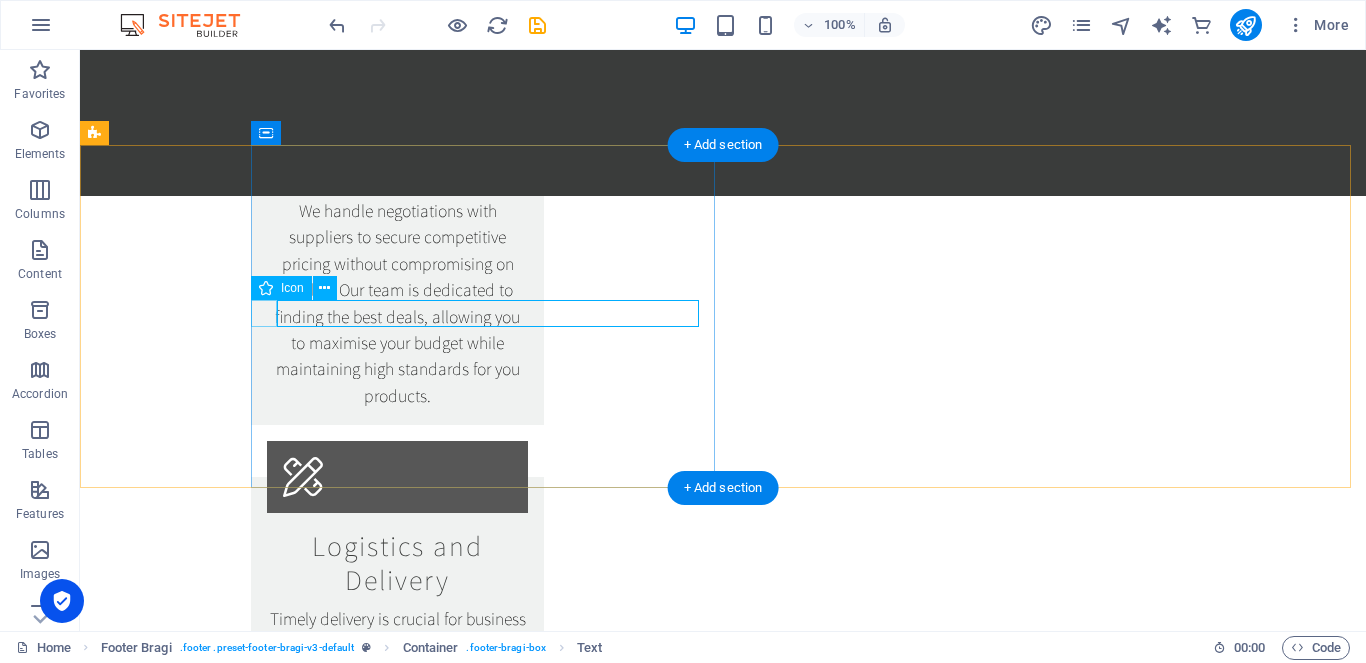 click at bounding box center [800, 2388] 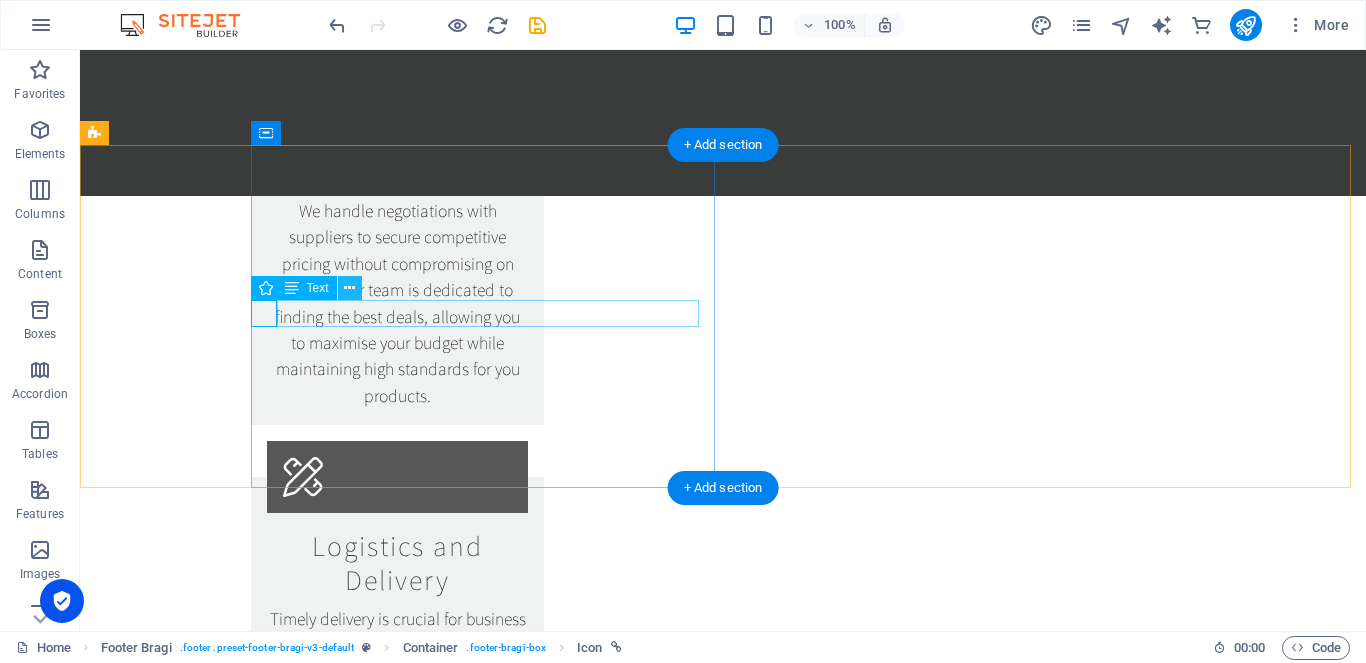 click at bounding box center (349, 288) 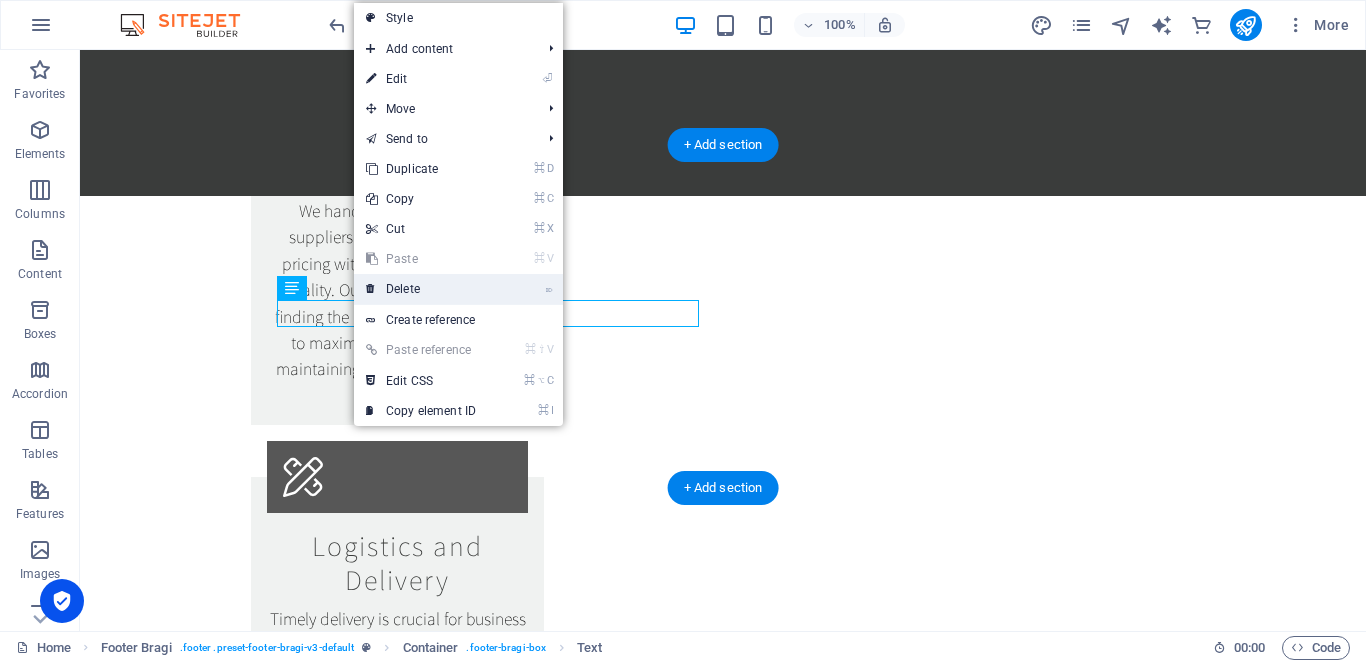 click on "⌦  Delete" at bounding box center [421, 289] 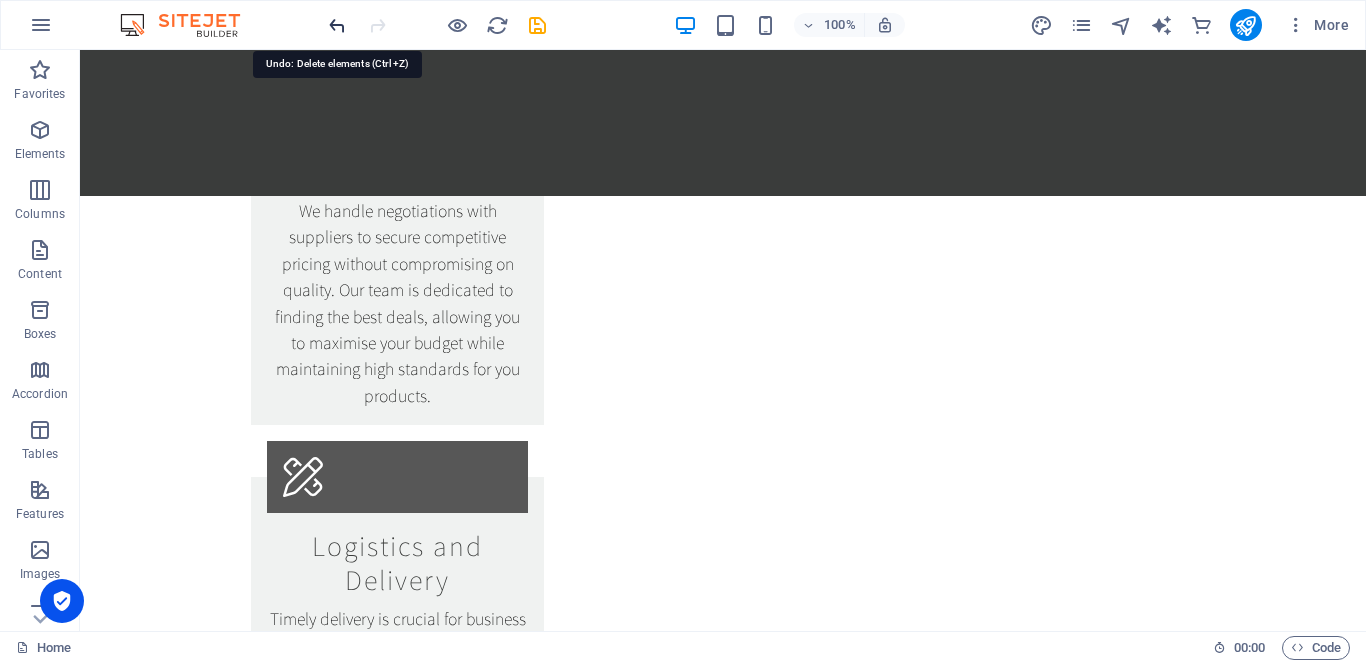 click at bounding box center (337, 25) 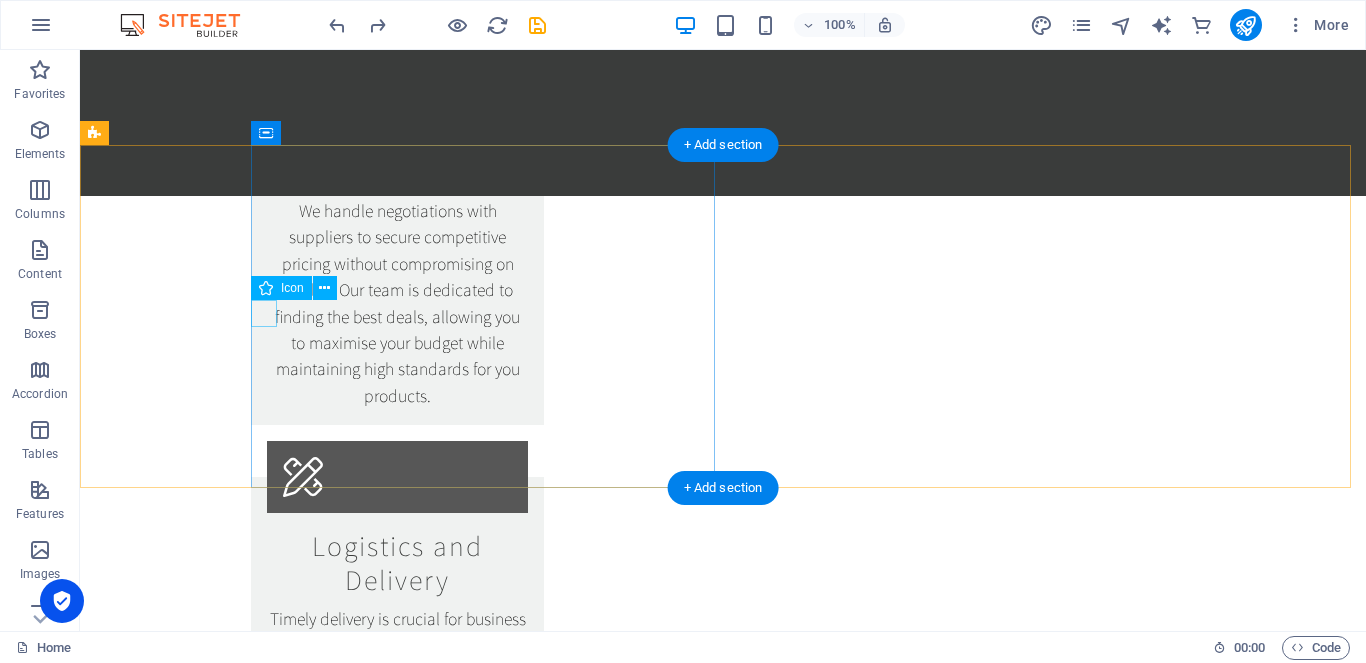 click at bounding box center [800, 2388] 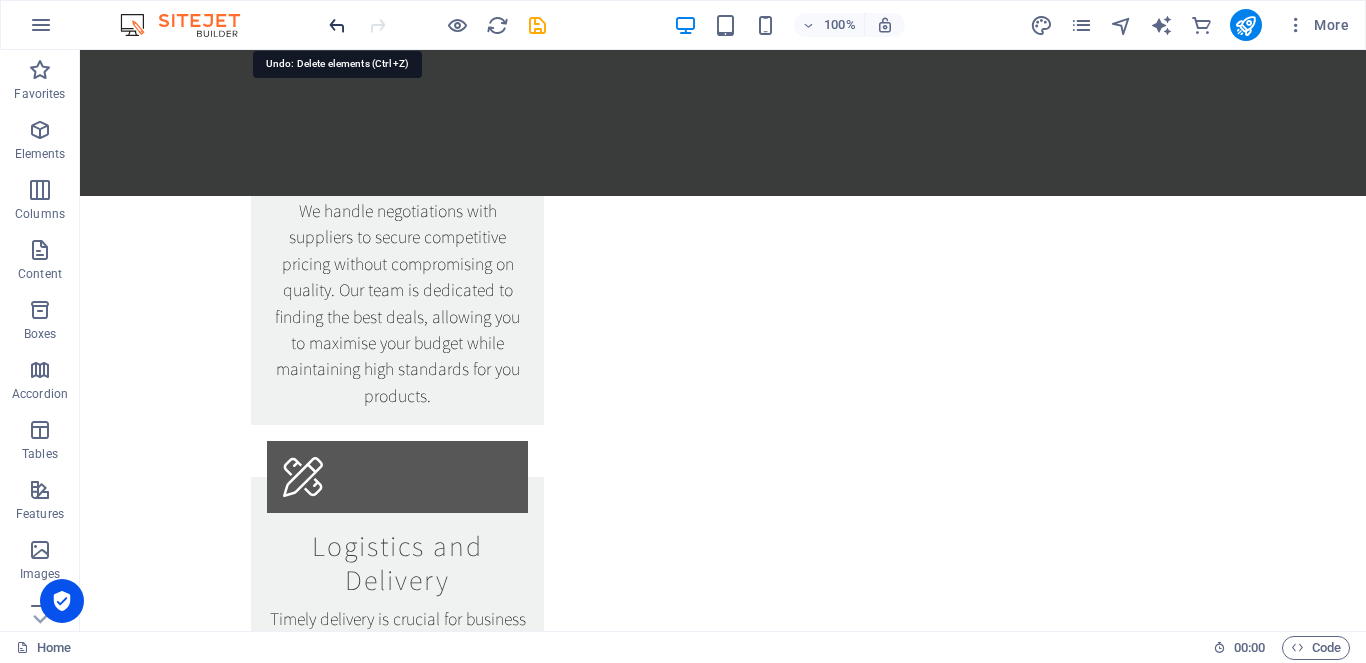 click at bounding box center (337, 25) 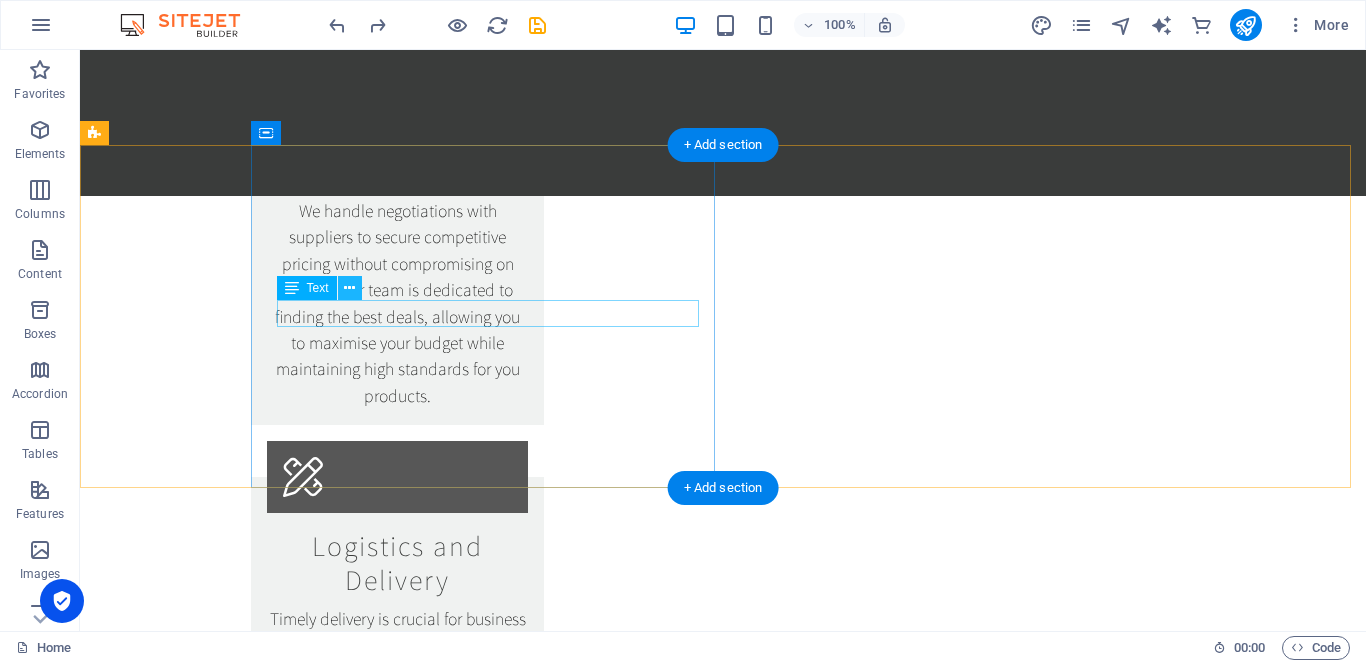 click at bounding box center (349, 288) 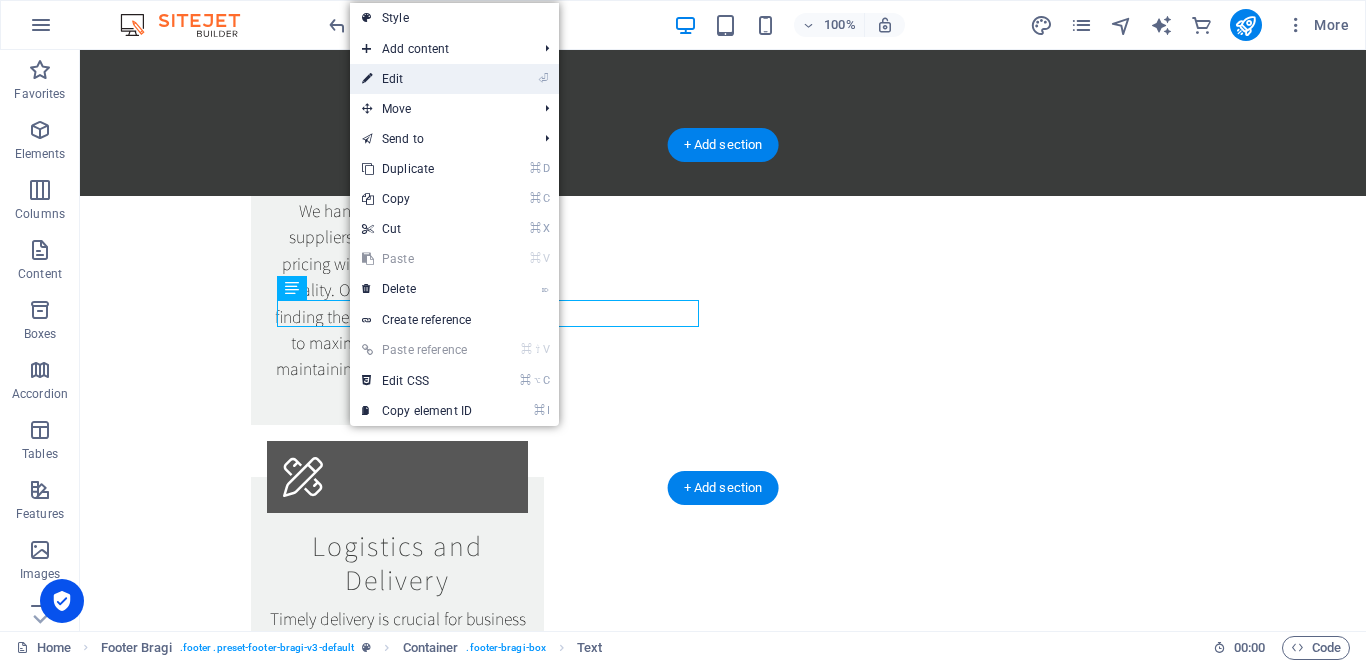 click on "⏎  Edit" at bounding box center [417, 79] 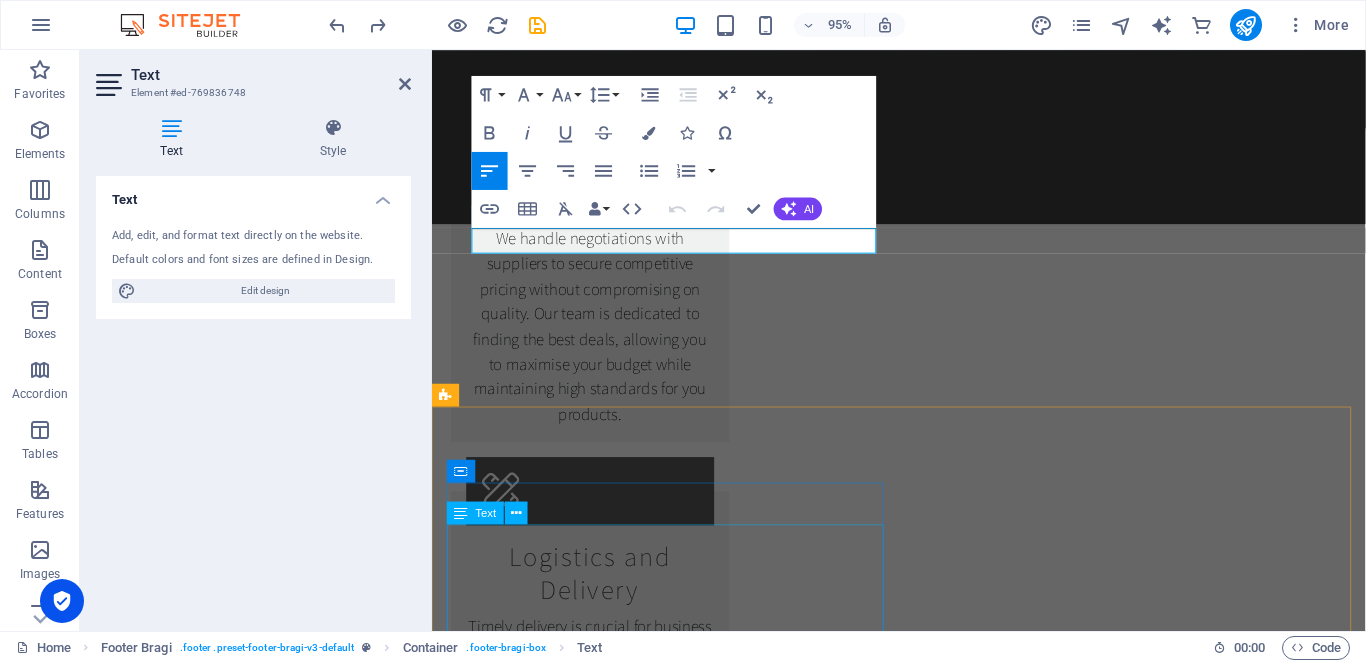 click on "[PHONE_NUMBER]" at bounding box center [563, 3356] 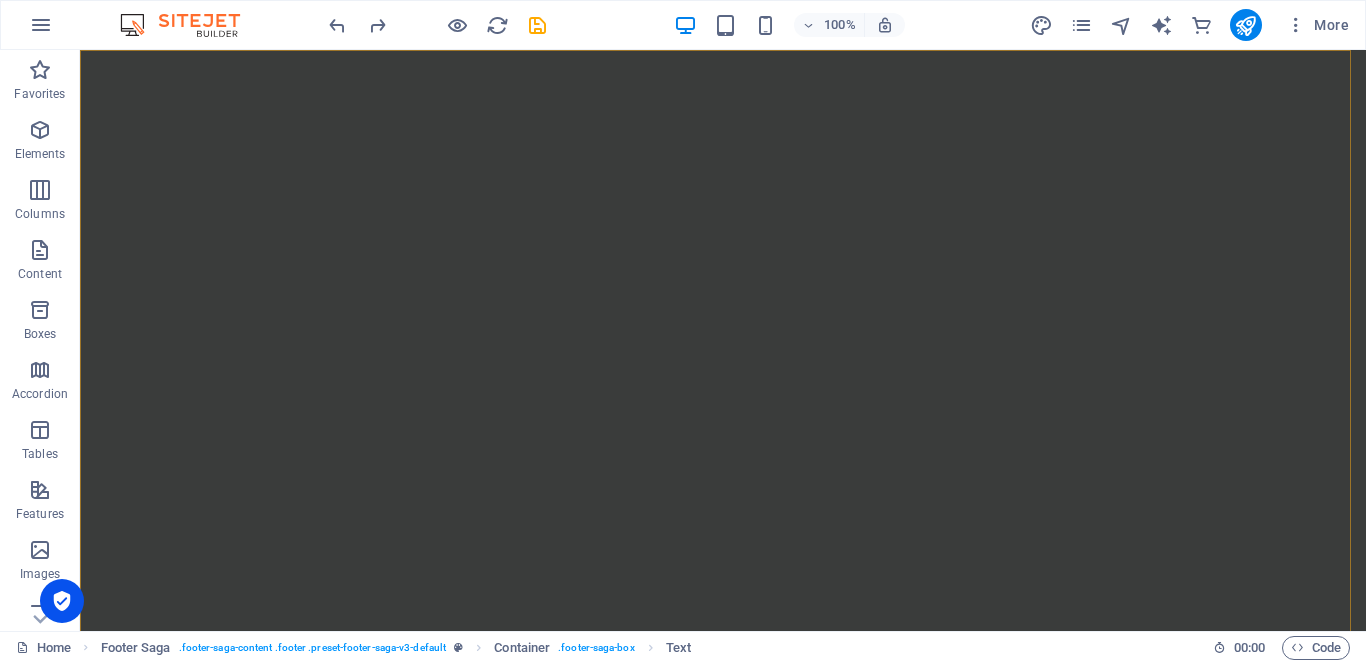 scroll, scrollTop: 3344, scrollLeft: 0, axis: vertical 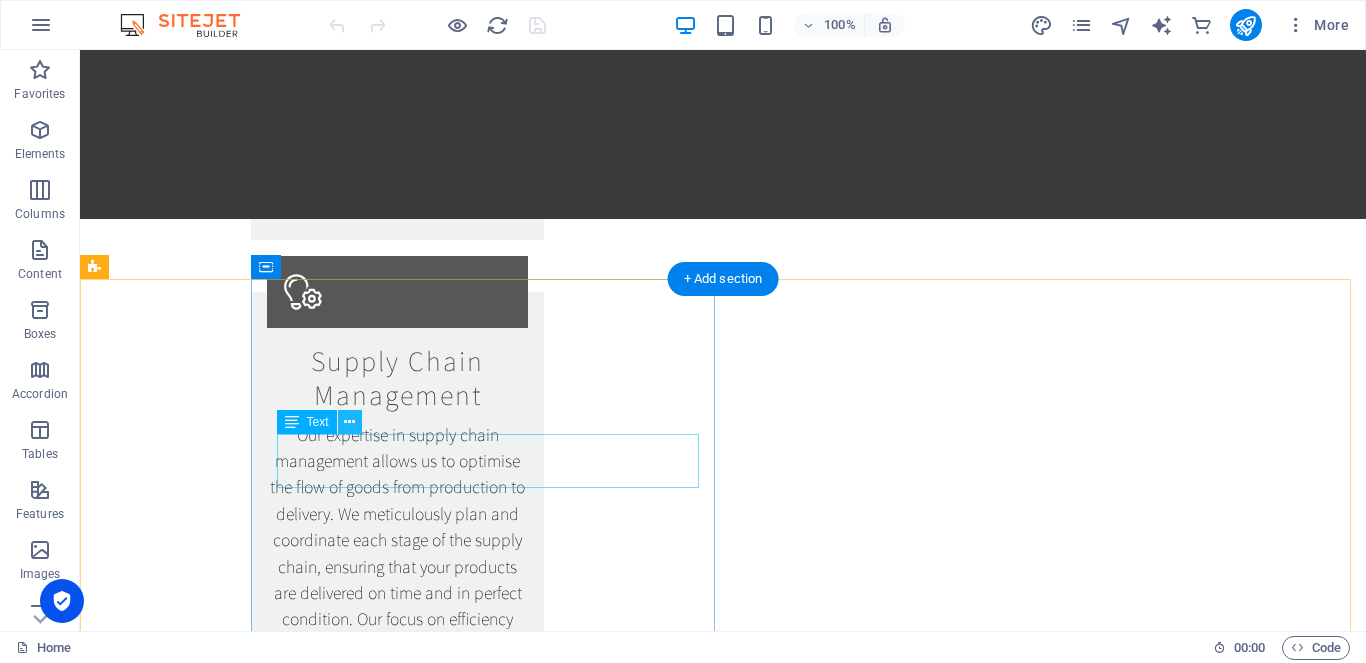 click at bounding box center (349, 422) 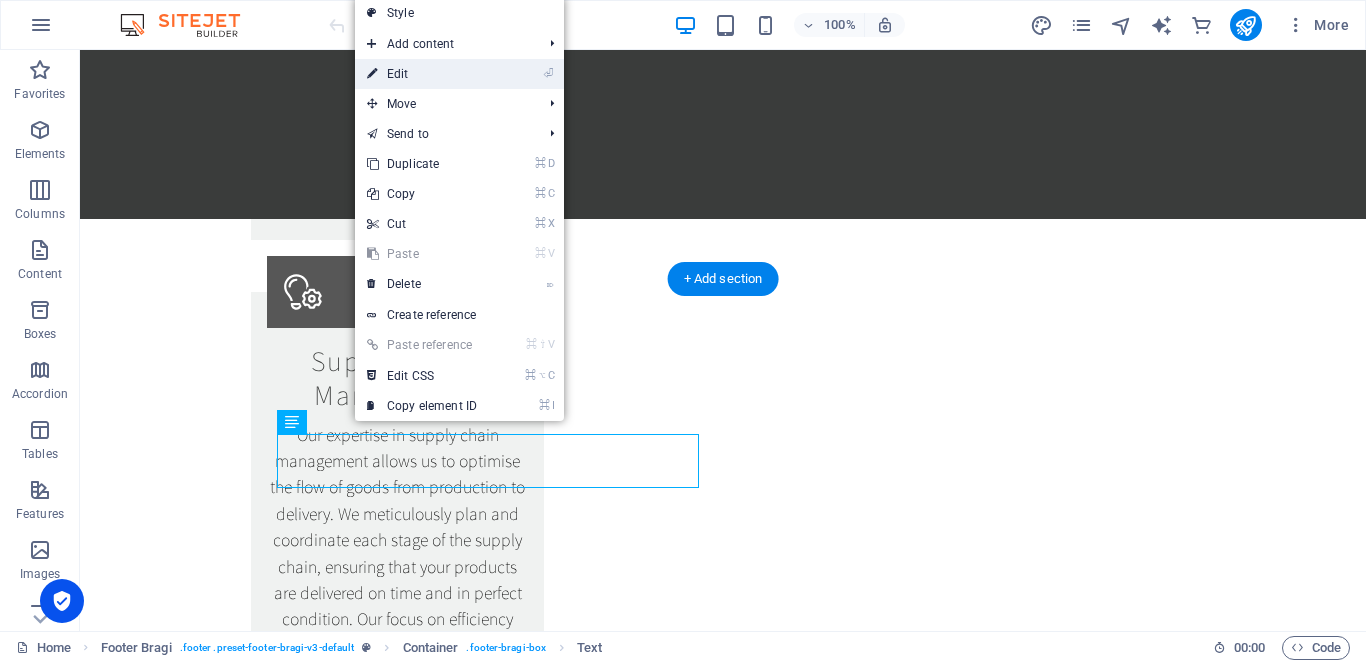 click on "⏎  Edit" at bounding box center (422, 74) 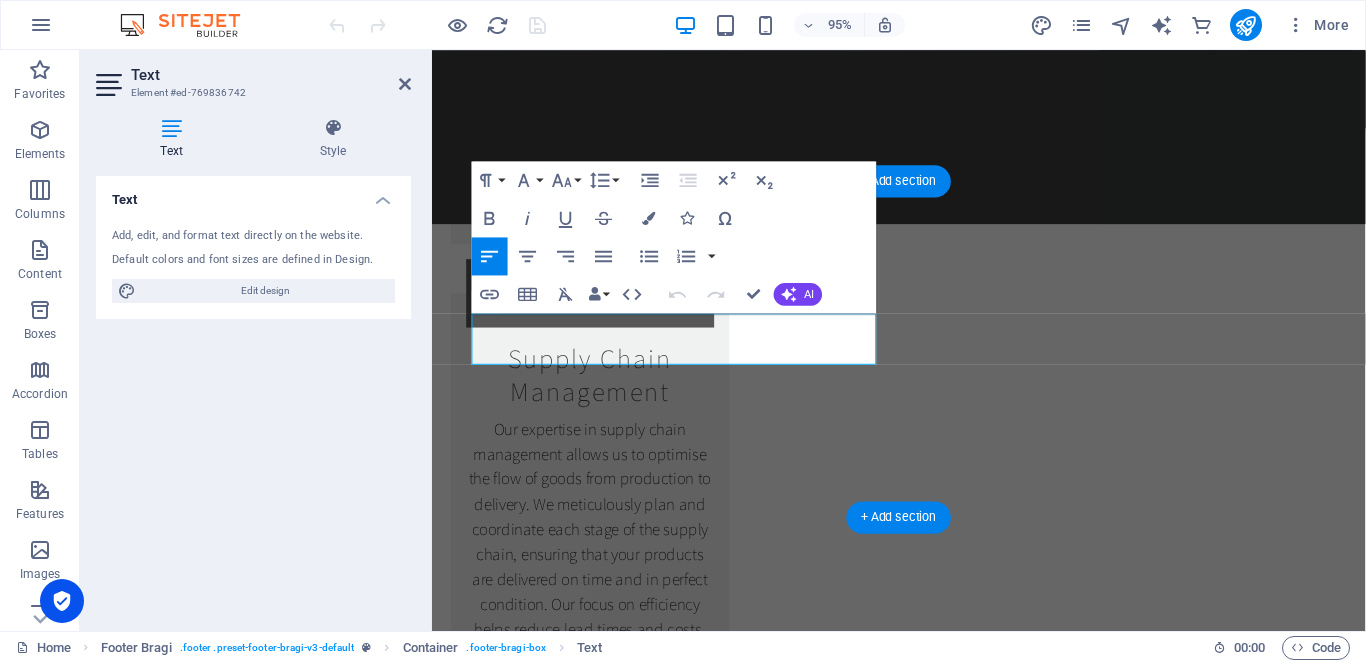 type 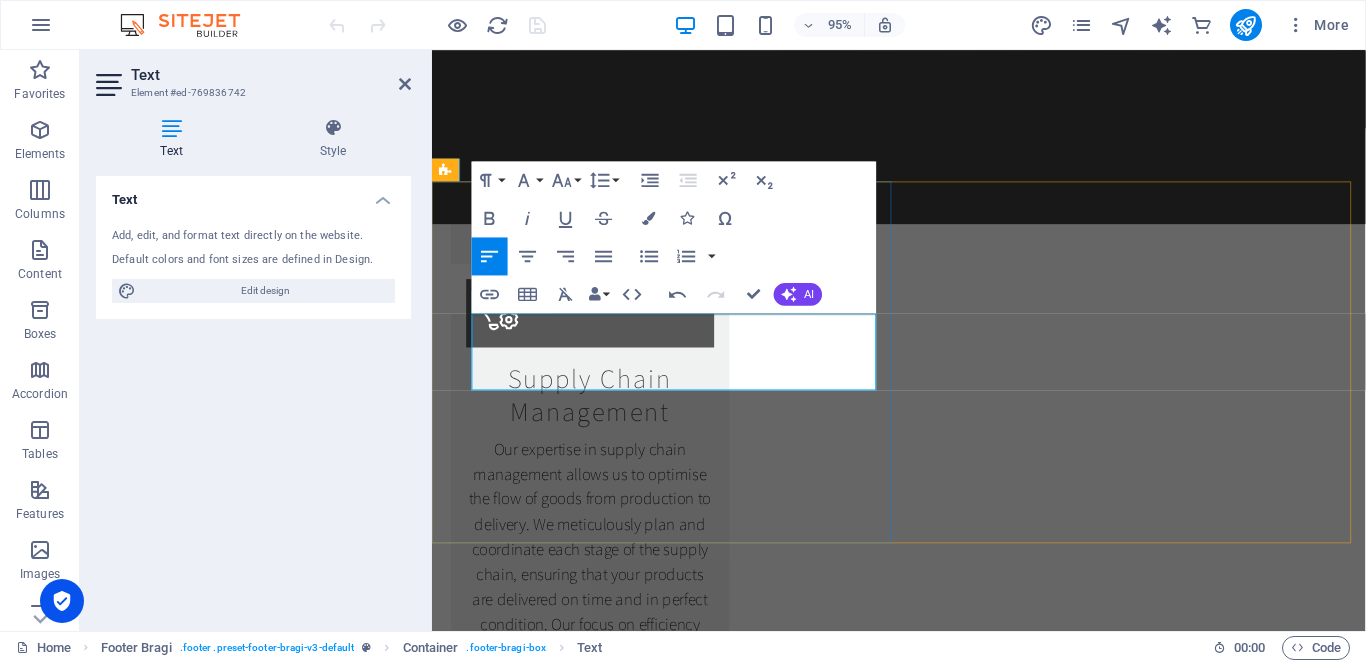 click on "[STREET_ADDRESS]" at bounding box center [522, 3159] 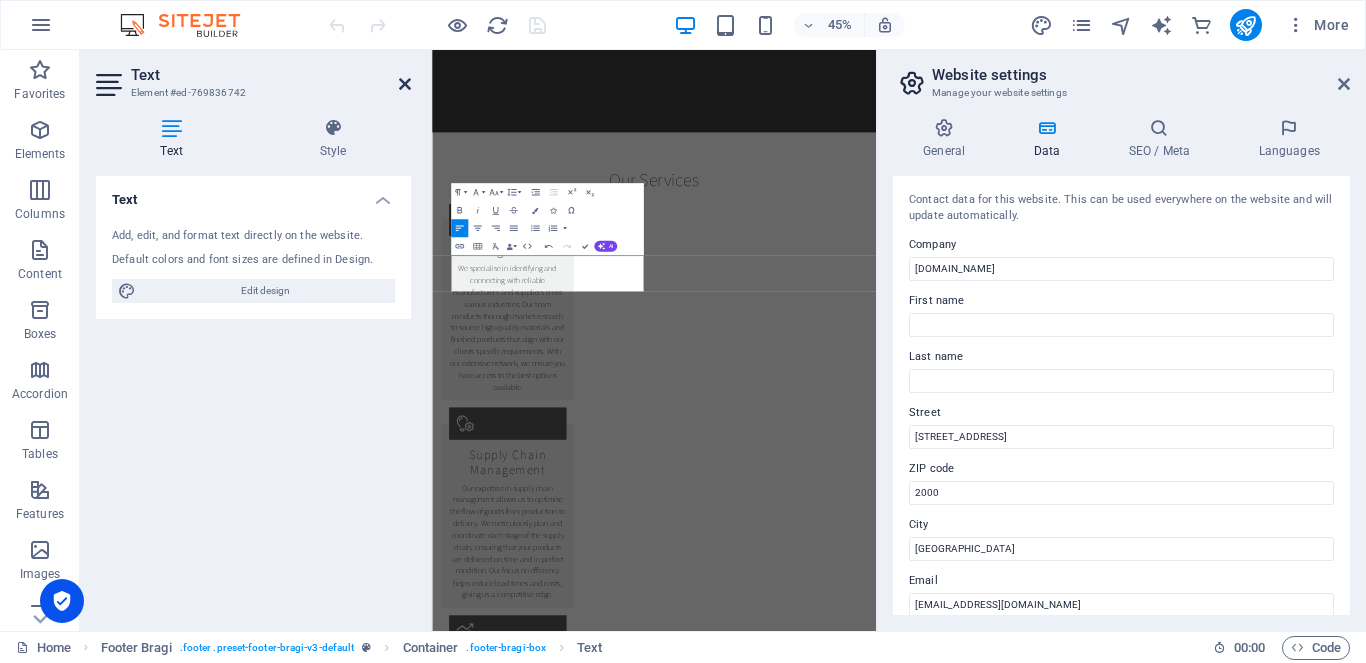 click at bounding box center (405, 84) 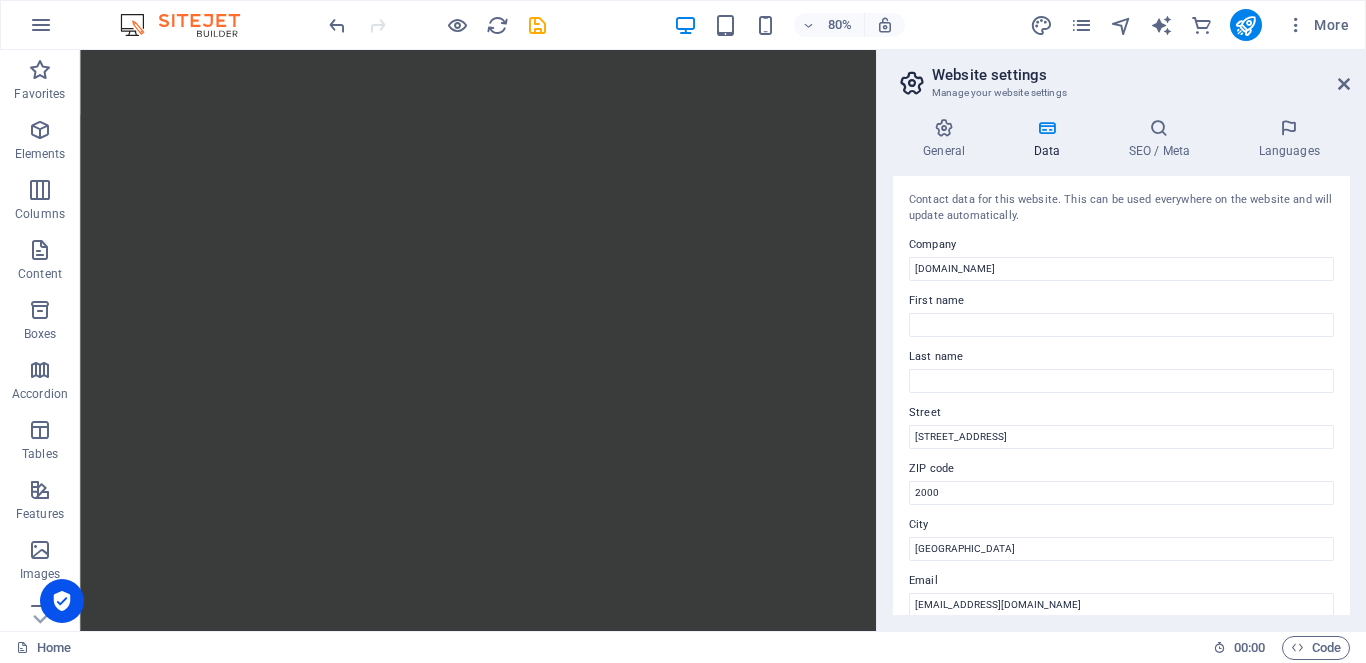 scroll, scrollTop: 3751, scrollLeft: 0, axis: vertical 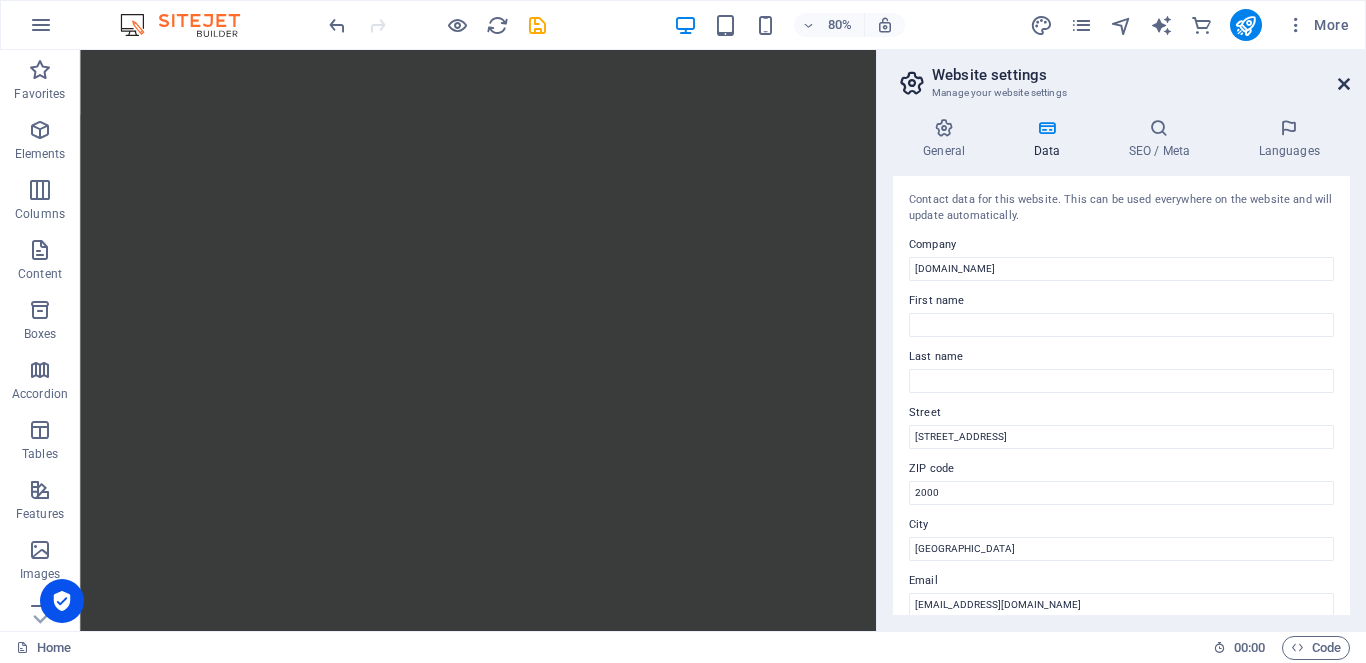 click at bounding box center [1344, 84] 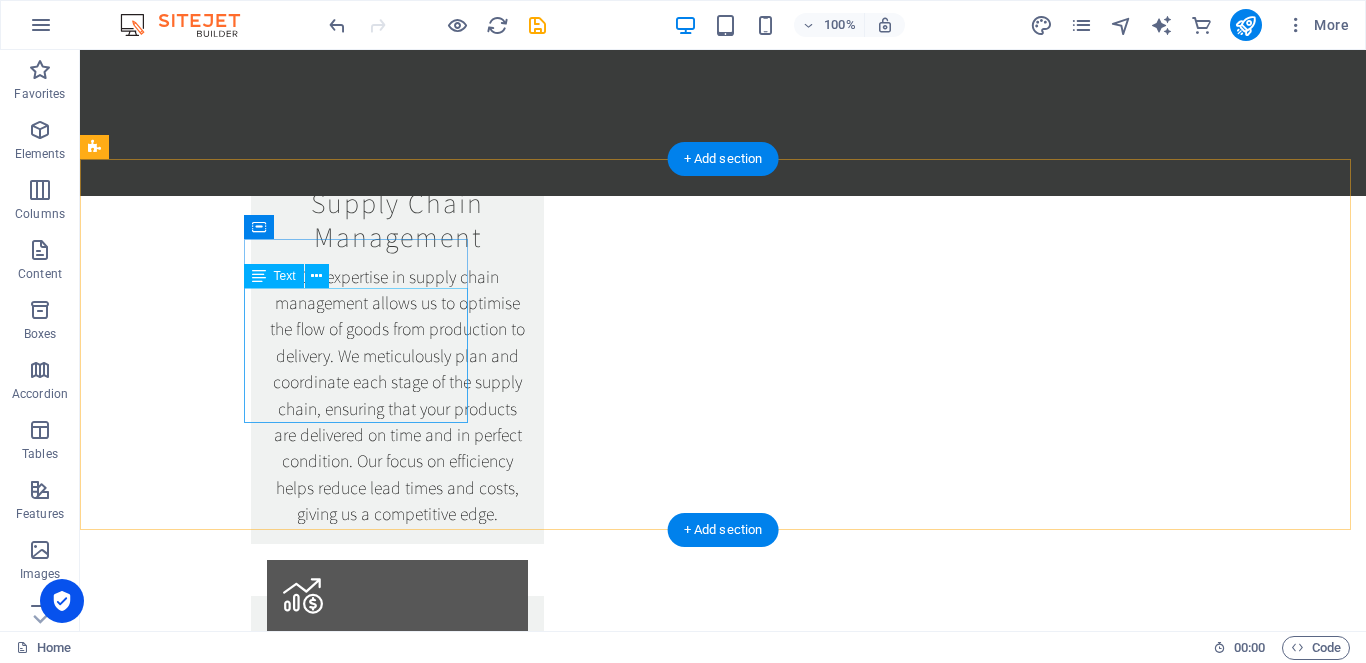 click on "[GEOGRAPHIC_DATA]" at bounding box center (207, 3953) 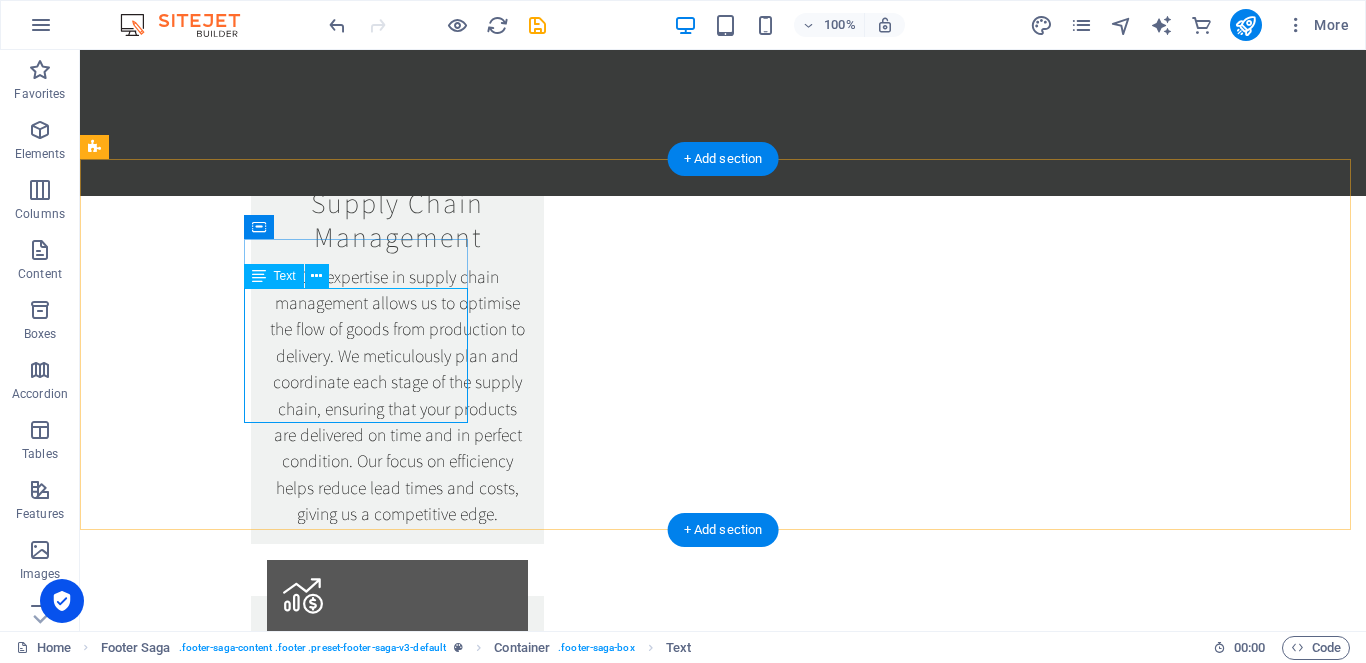 click on "Text" at bounding box center [285, 276] 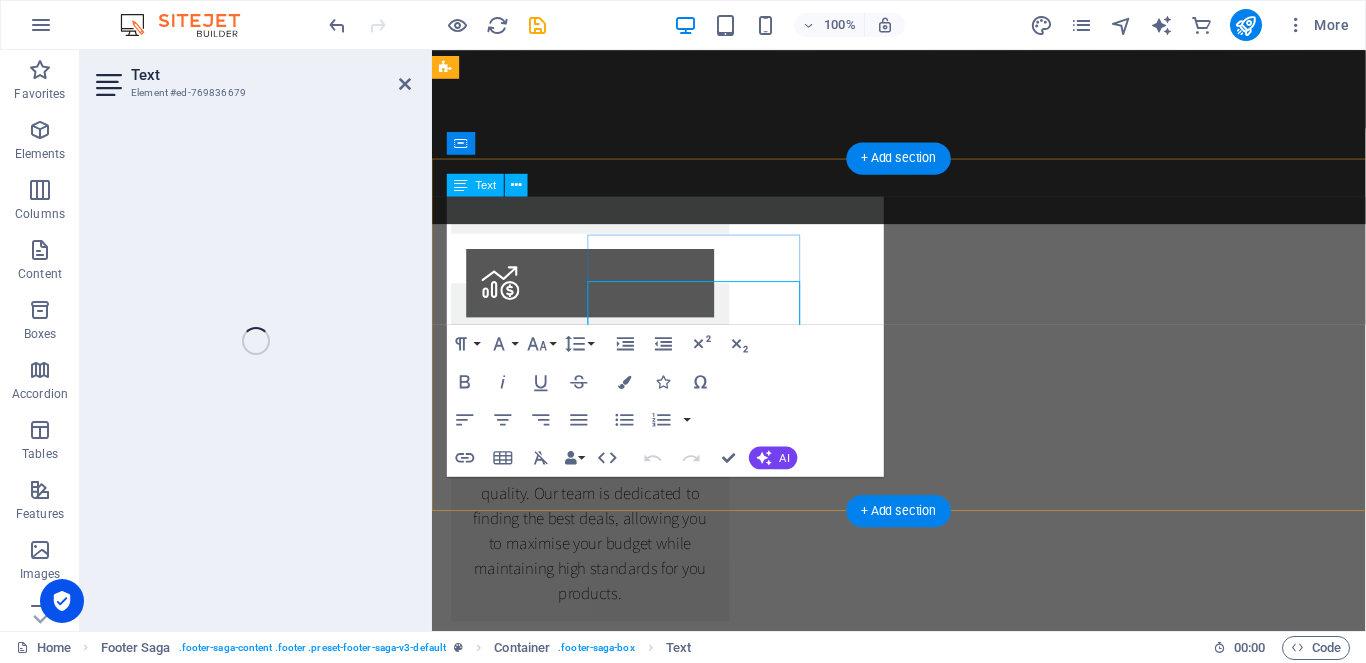 scroll, scrollTop: 3746, scrollLeft: 0, axis: vertical 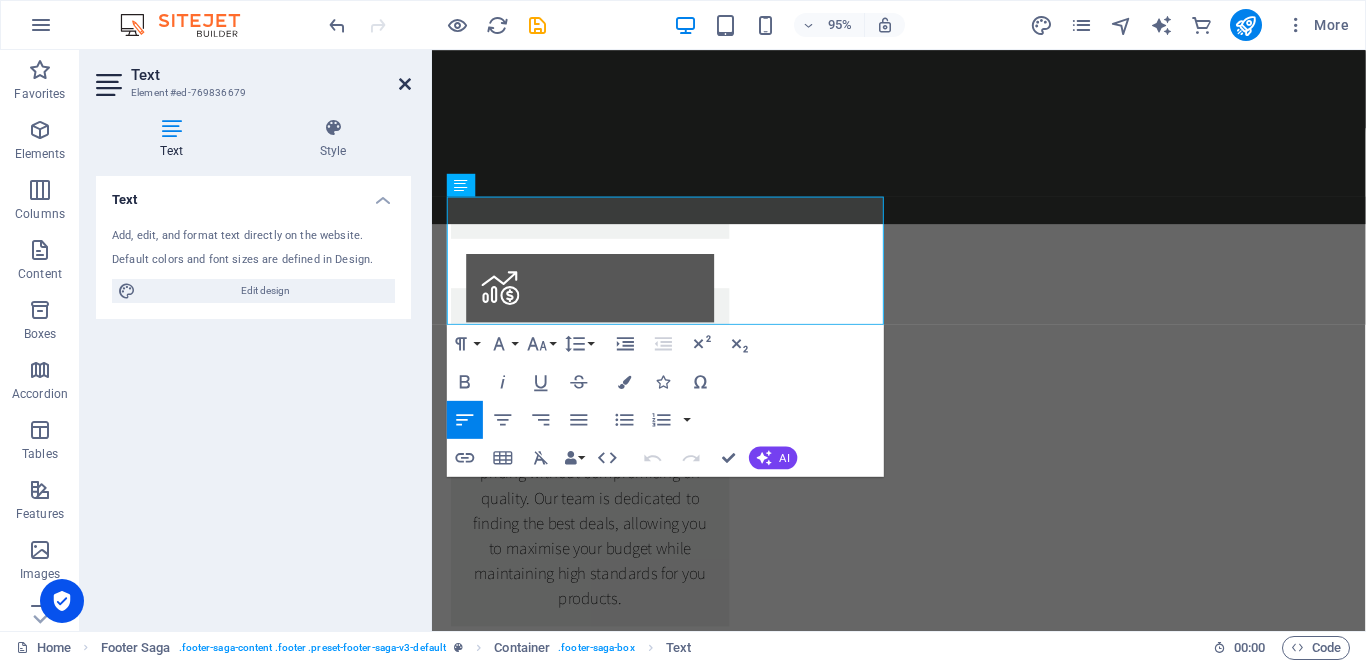 click at bounding box center (405, 84) 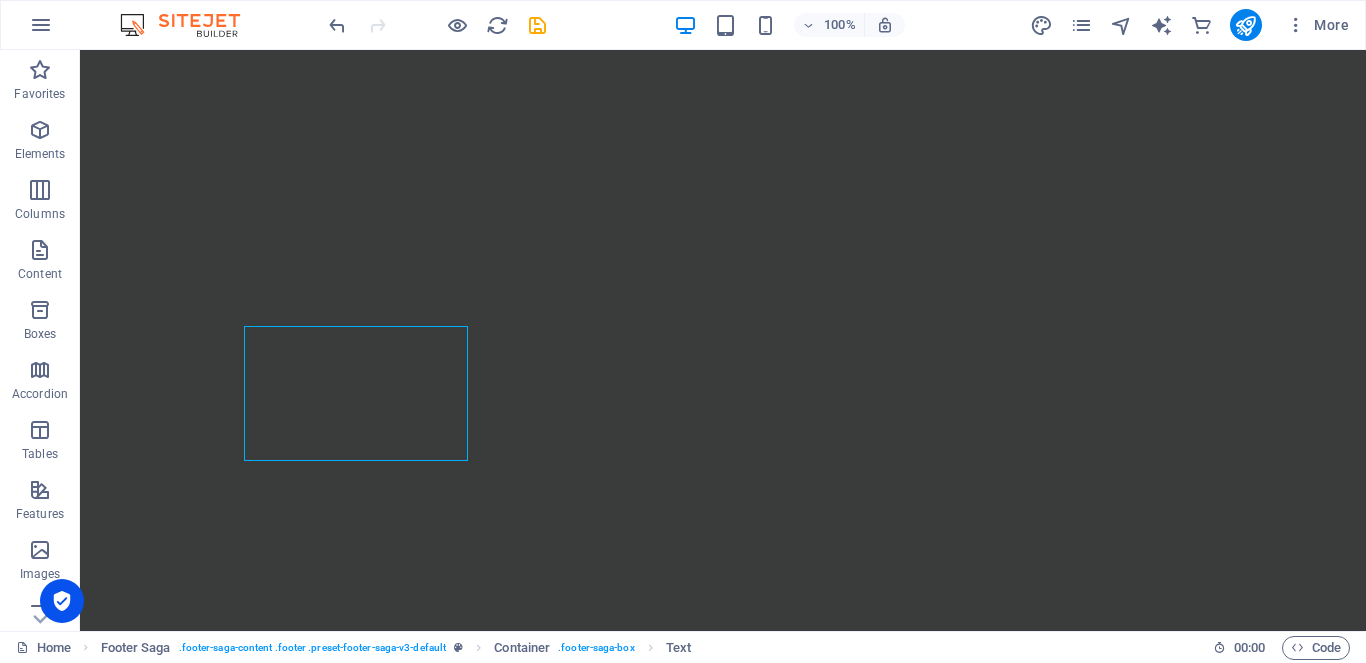 scroll, scrollTop: 3896, scrollLeft: 0, axis: vertical 